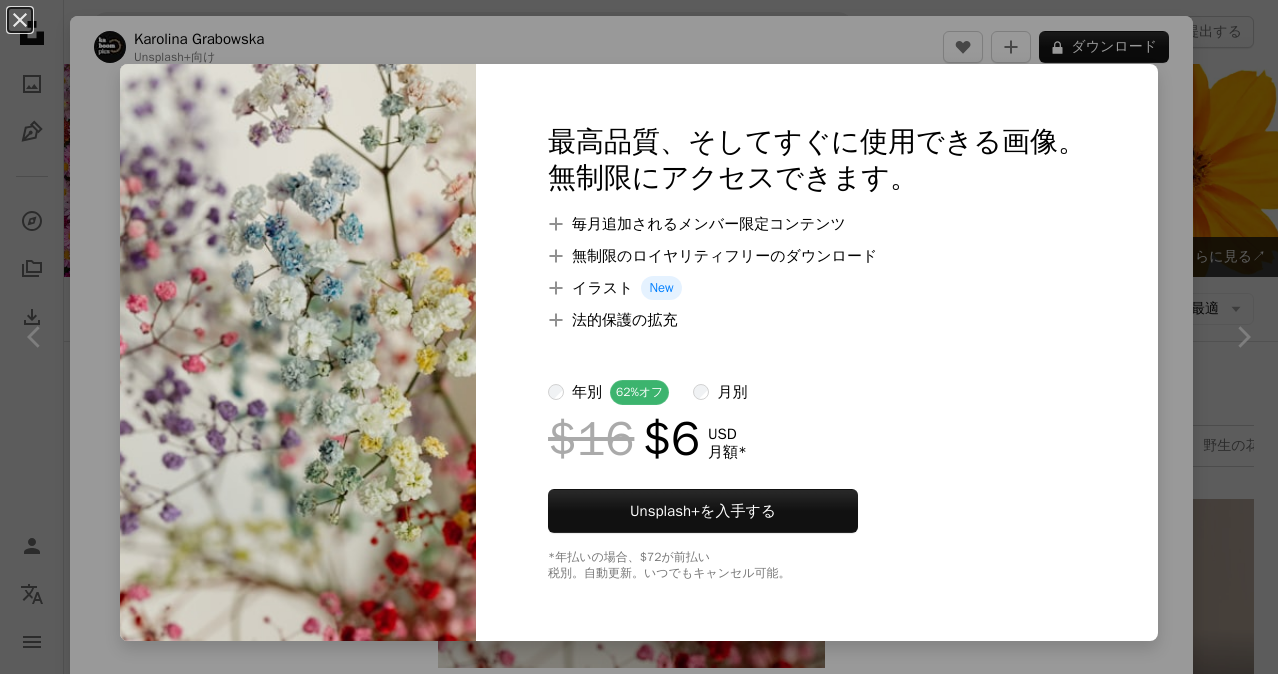 scroll, scrollTop: 1600, scrollLeft: 0, axis: vertical 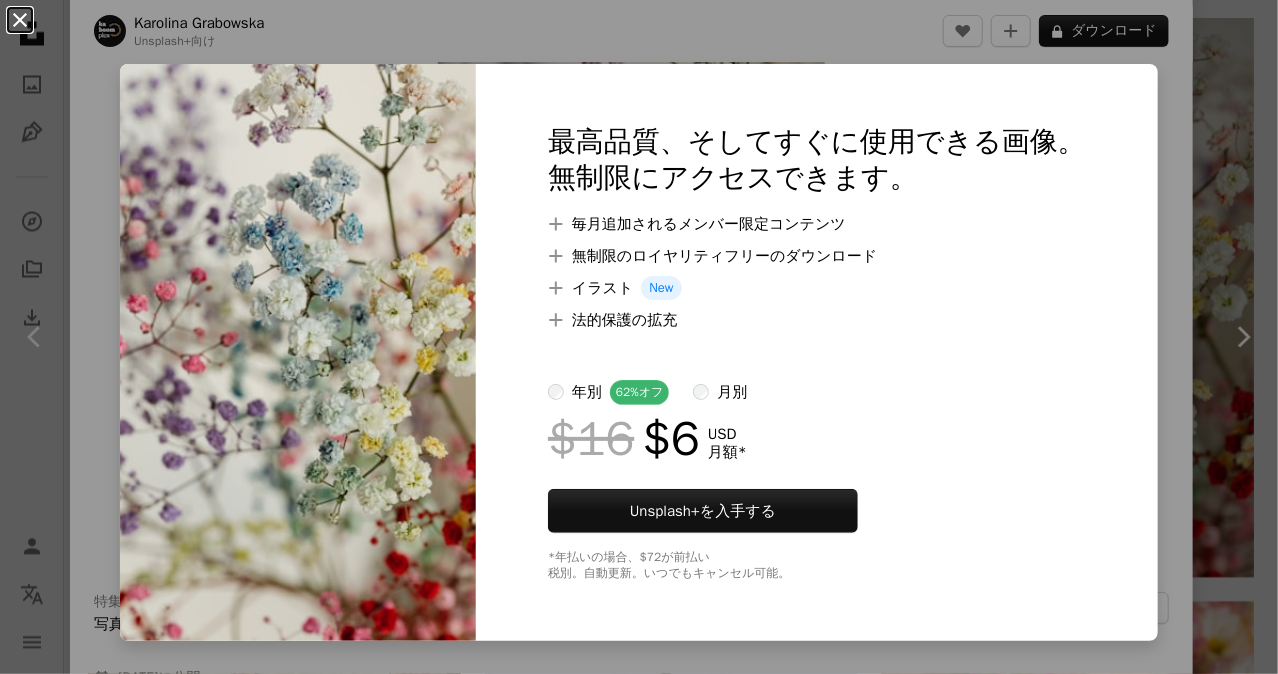 click on "An X shape" at bounding box center (20, 20) 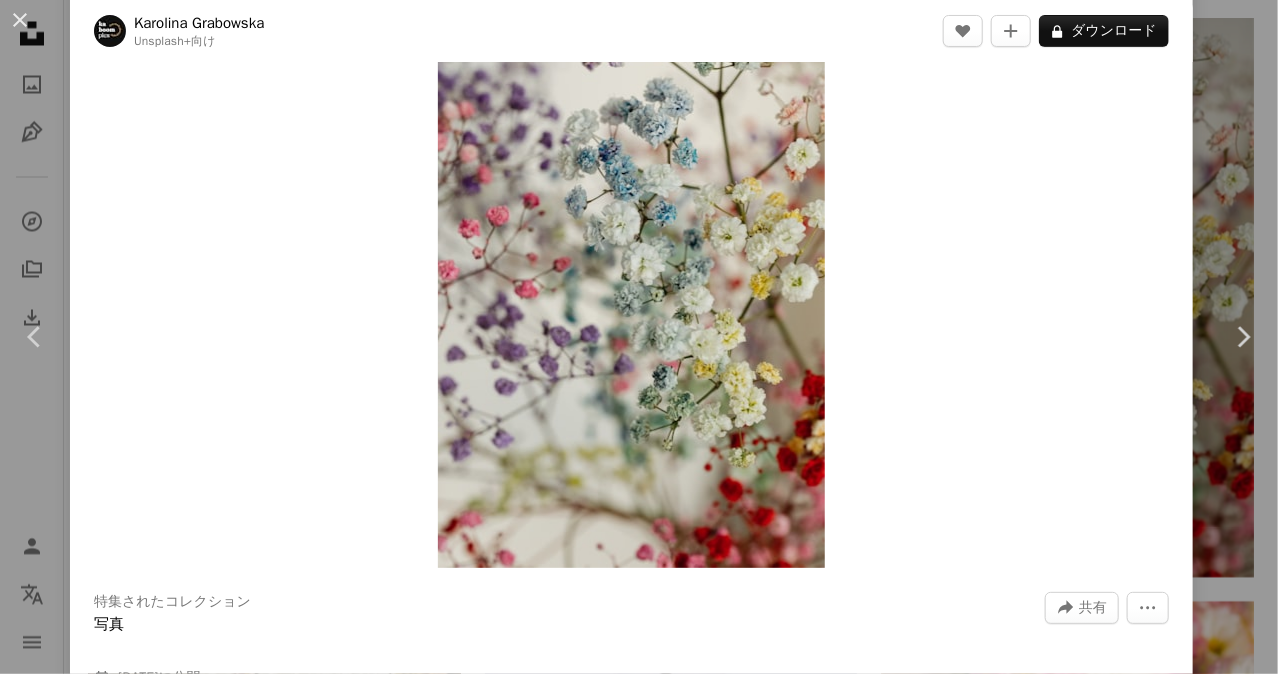 click on "An X shape" at bounding box center (20, 20) 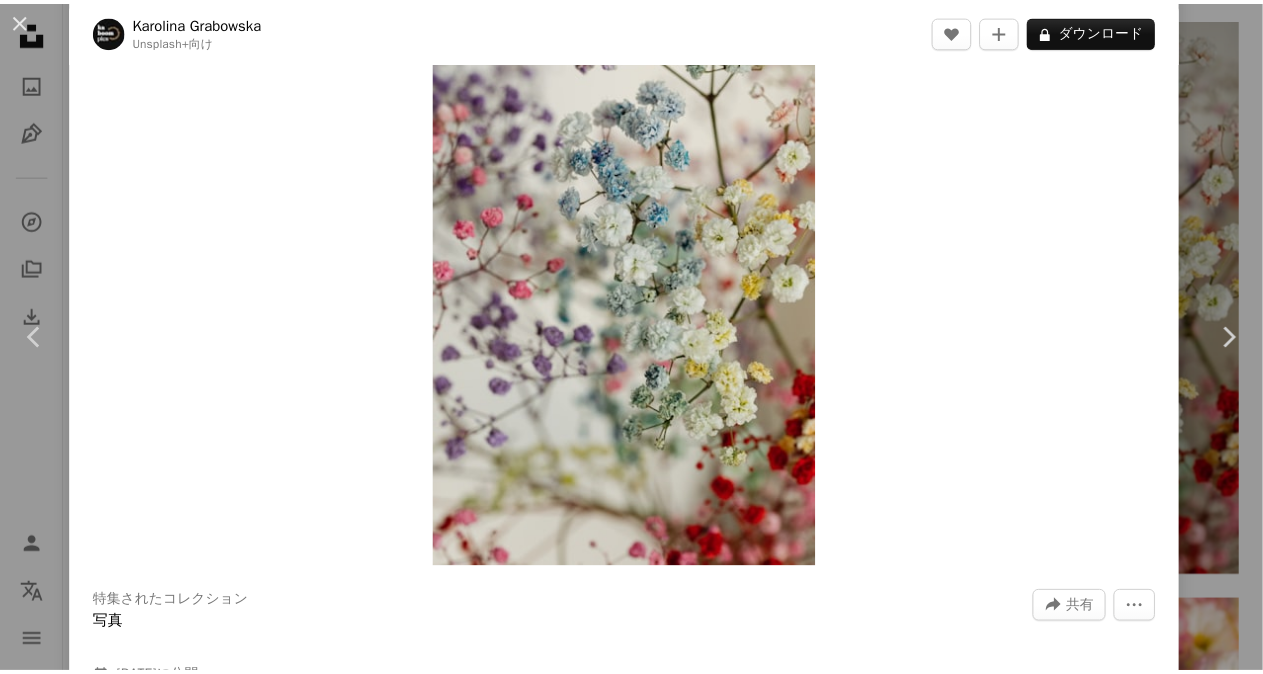 scroll, scrollTop: 0, scrollLeft: 356, axis: horizontal 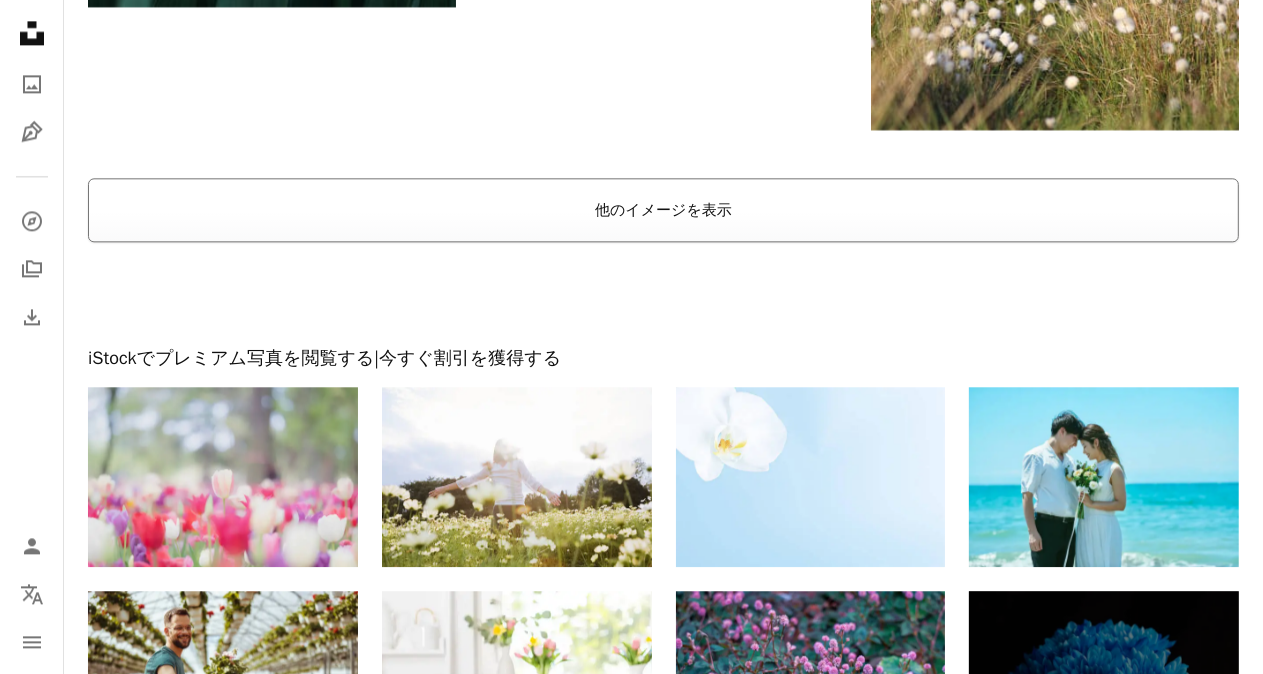 click on "他のイメージを表示" at bounding box center [663, 210] 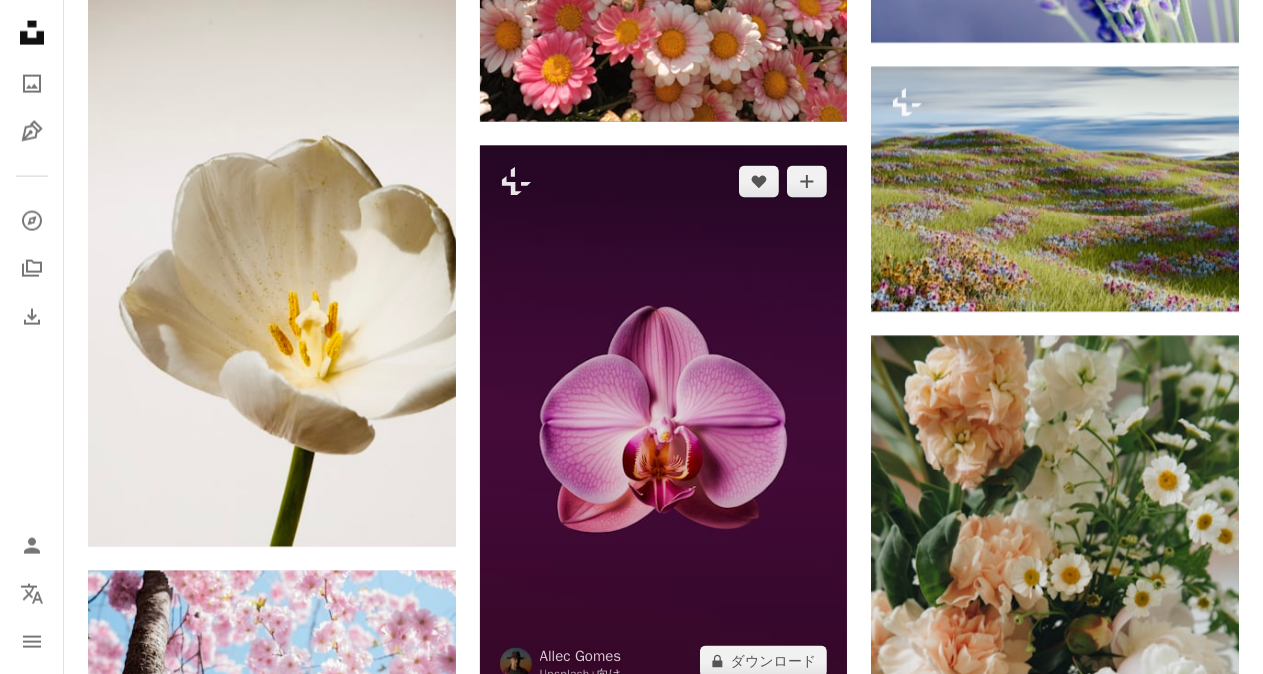 scroll, scrollTop: 8800, scrollLeft: 0, axis: vertical 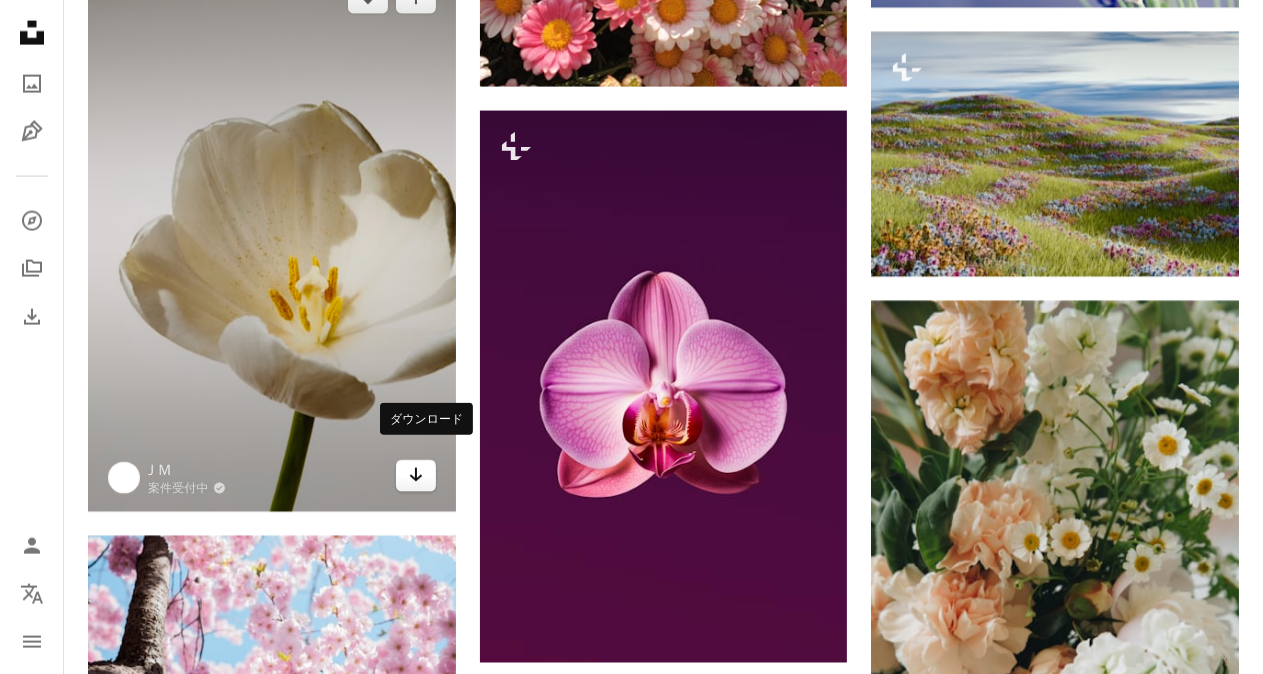 click on "Arrow pointing down" 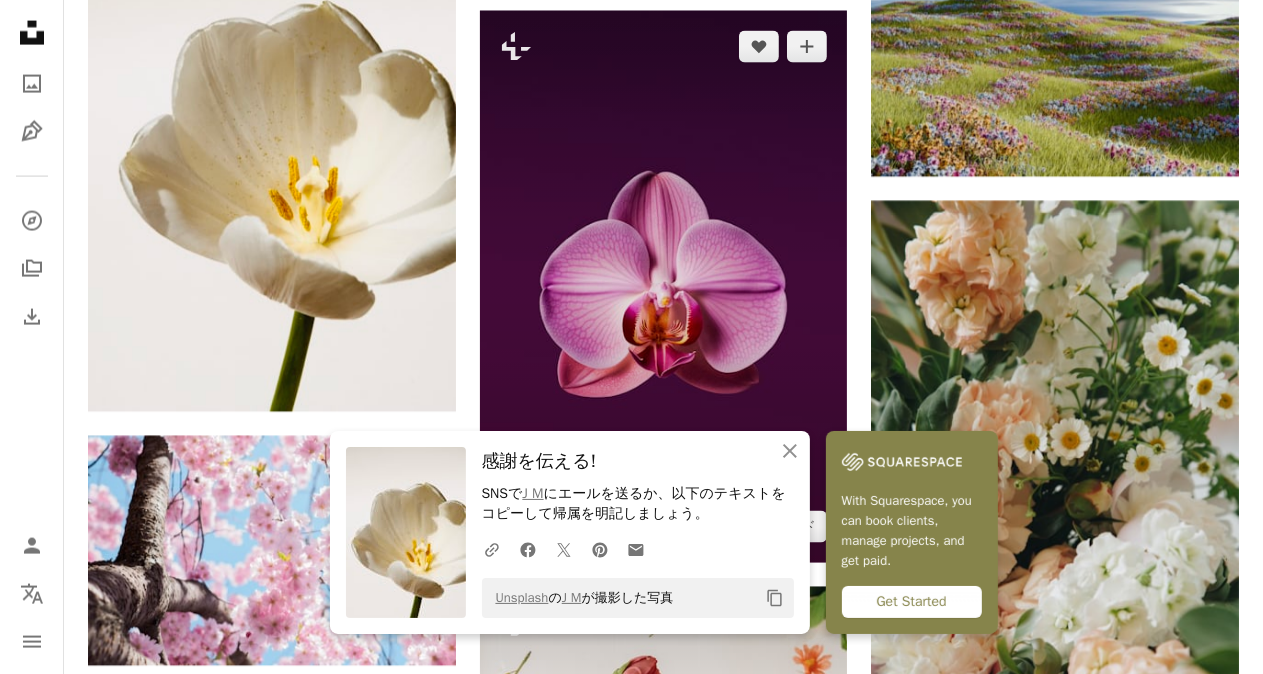scroll, scrollTop: 9300, scrollLeft: 0, axis: vertical 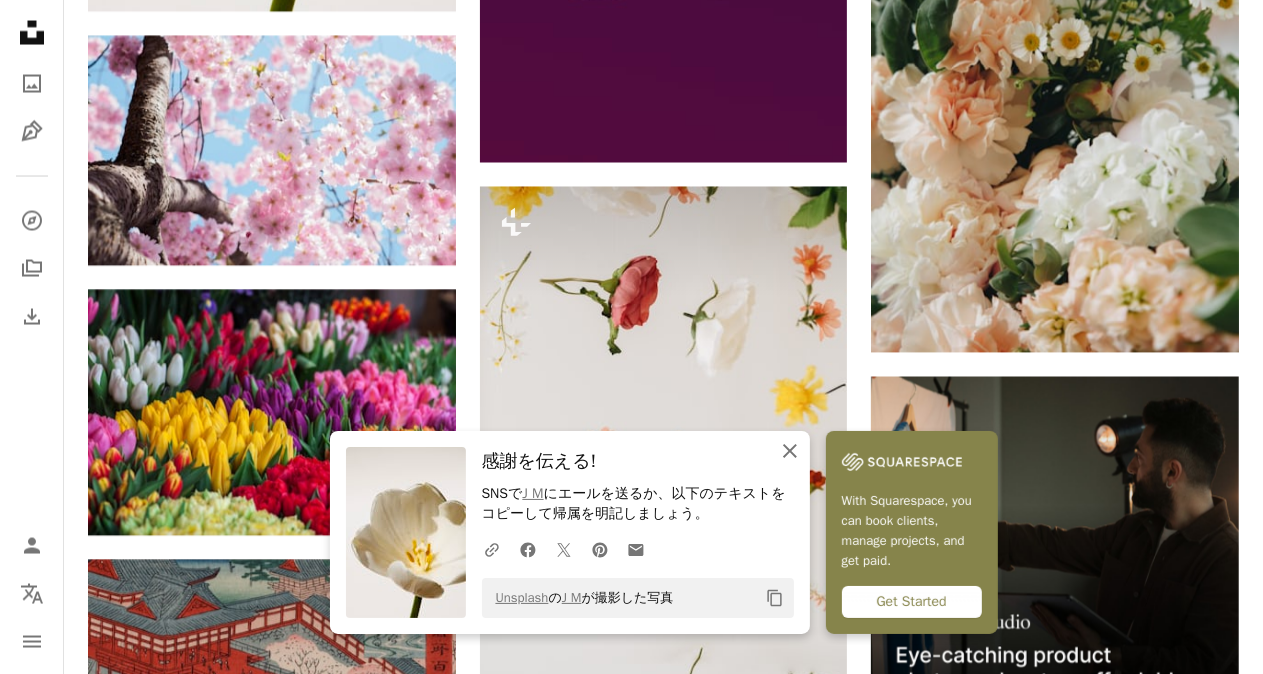 click 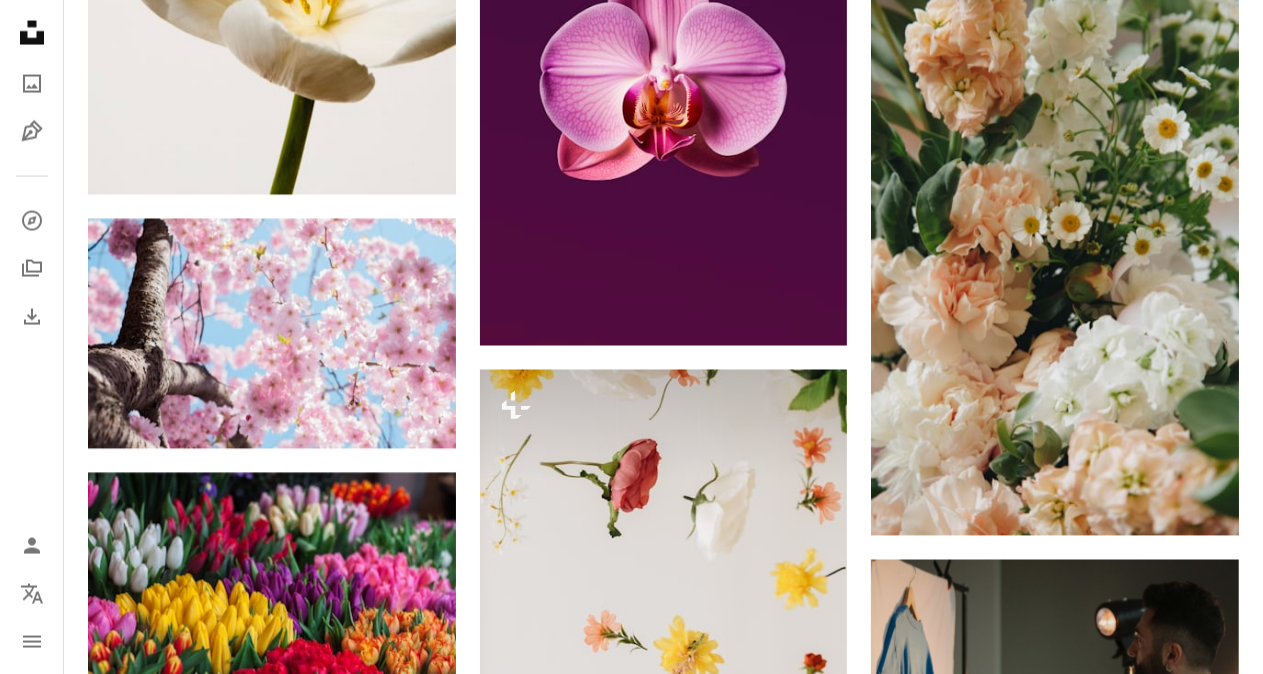 scroll, scrollTop: 9200, scrollLeft: 0, axis: vertical 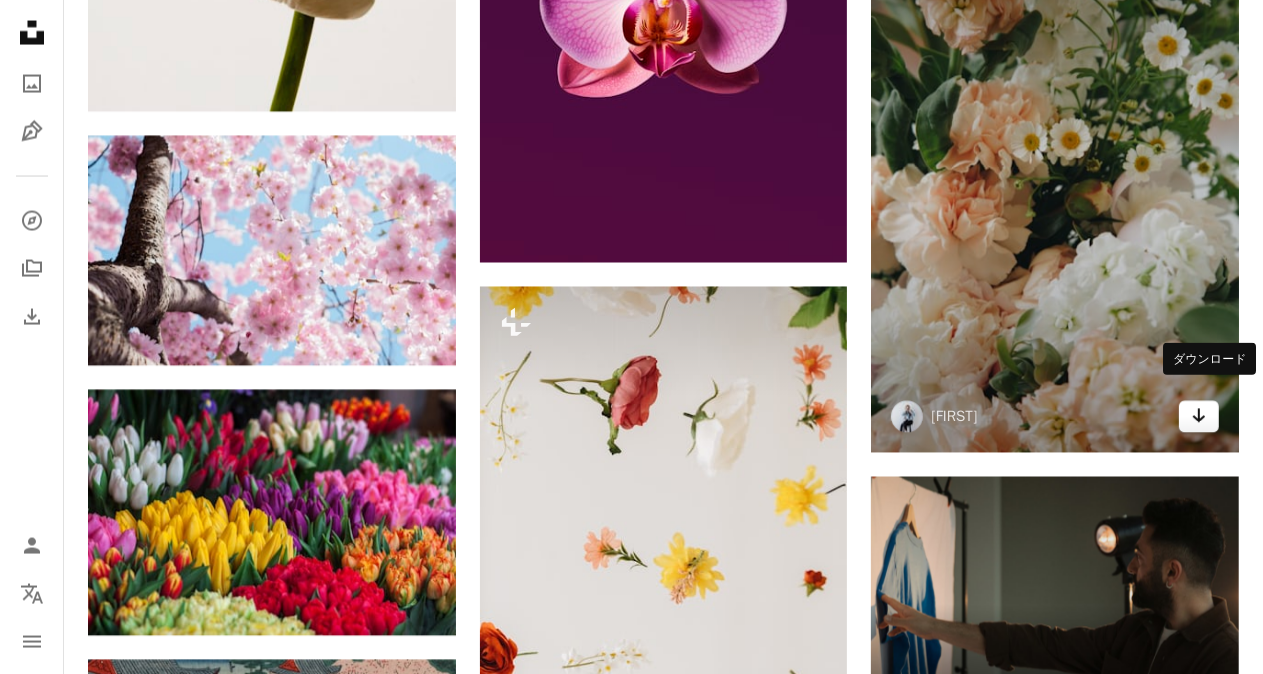 click on "Arrow pointing down" 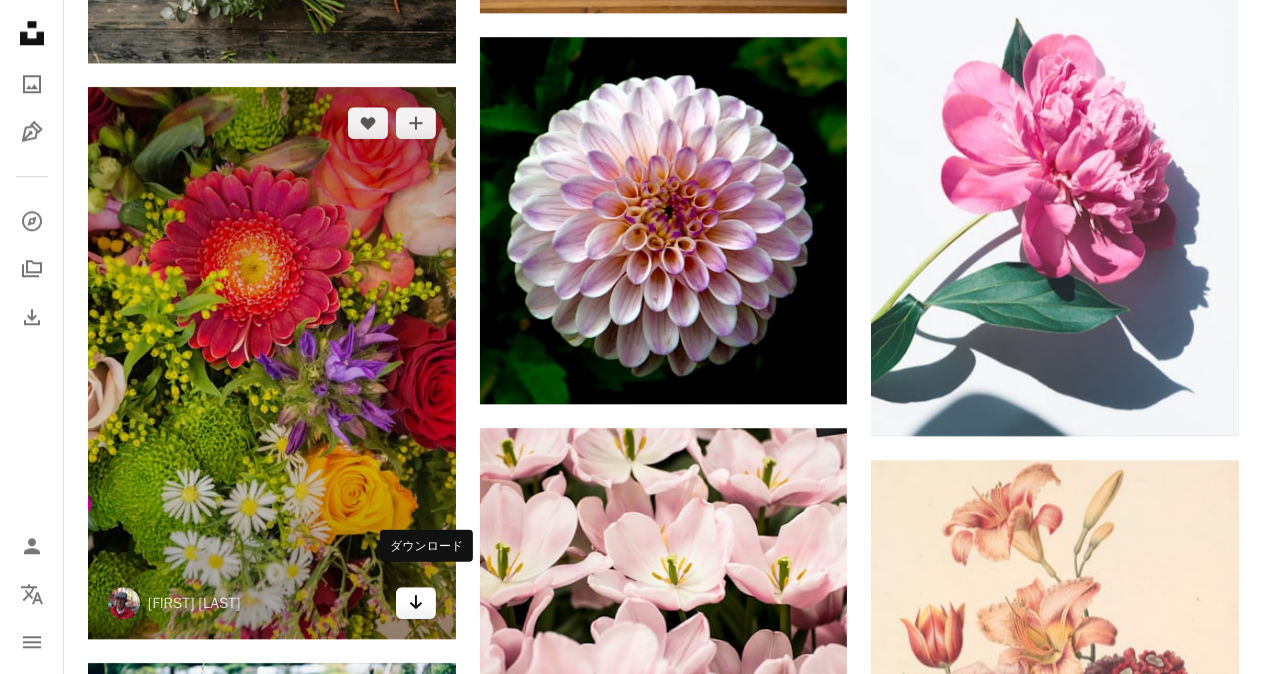 scroll, scrollTop: 11000, scrollLeft: 0, axis: vertical 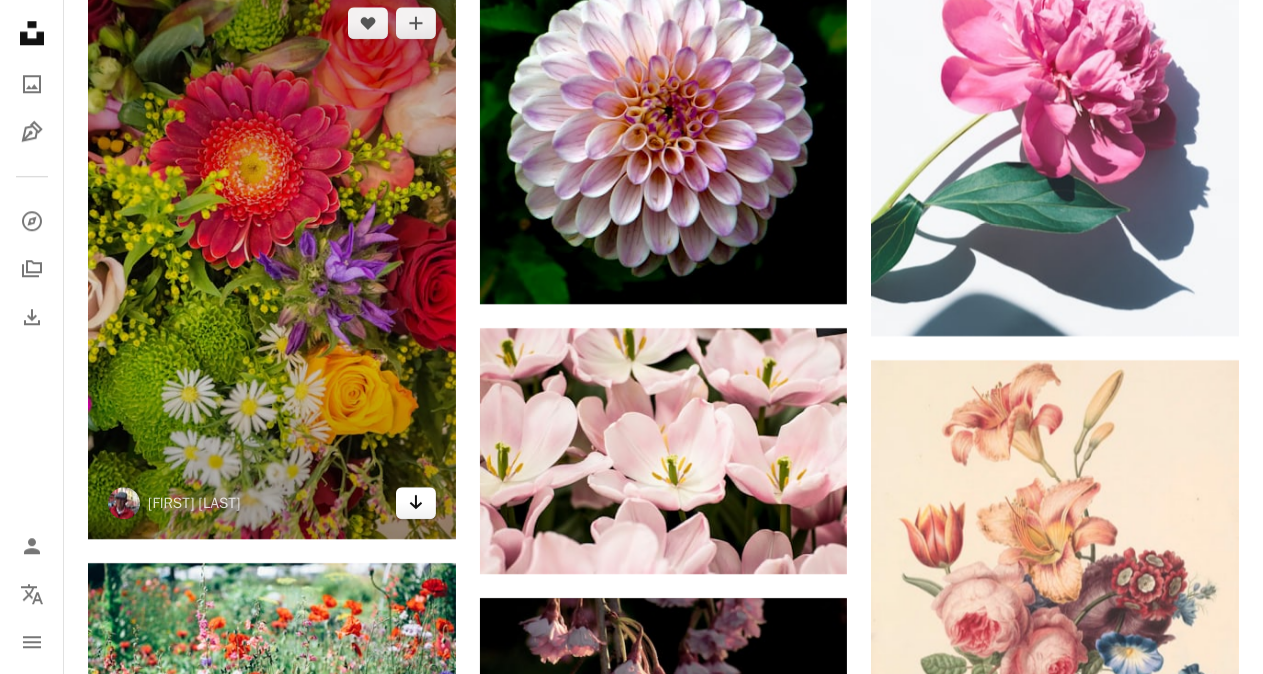 click on "Arrow pointing down" 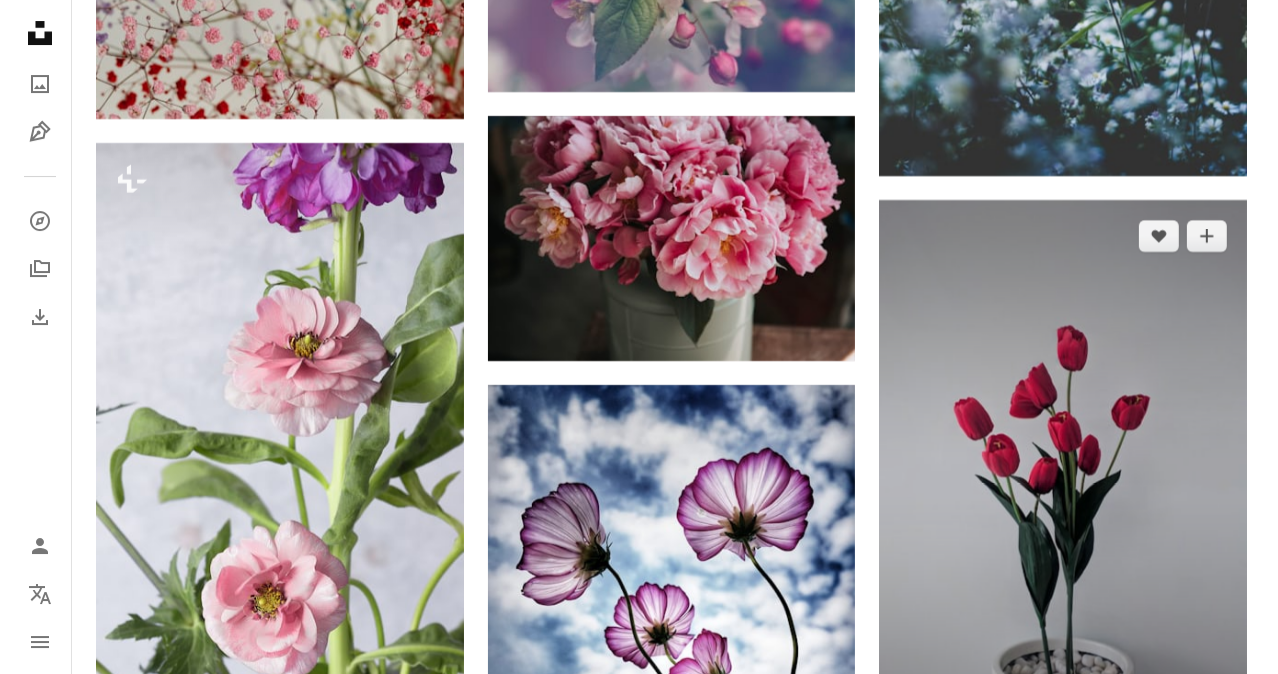 scroll, scrollTop: 12300, scrollLeft: 0, axis: vertical 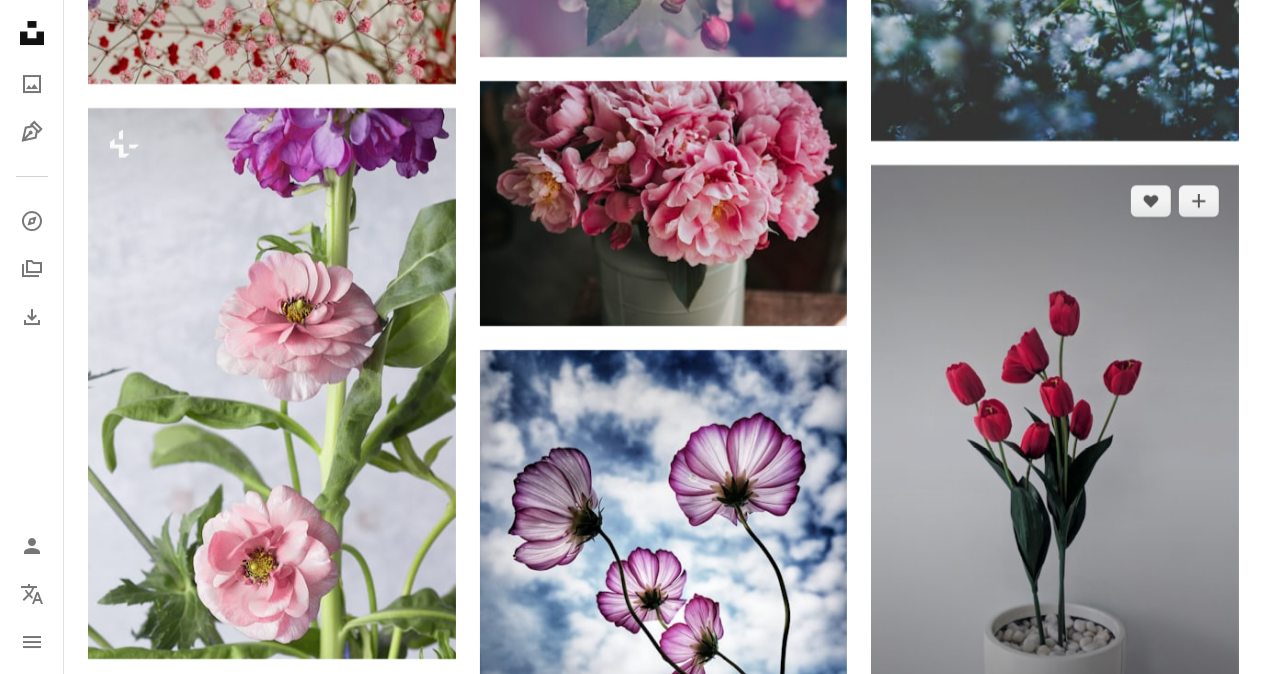 click at bounding box center [1055, 449] 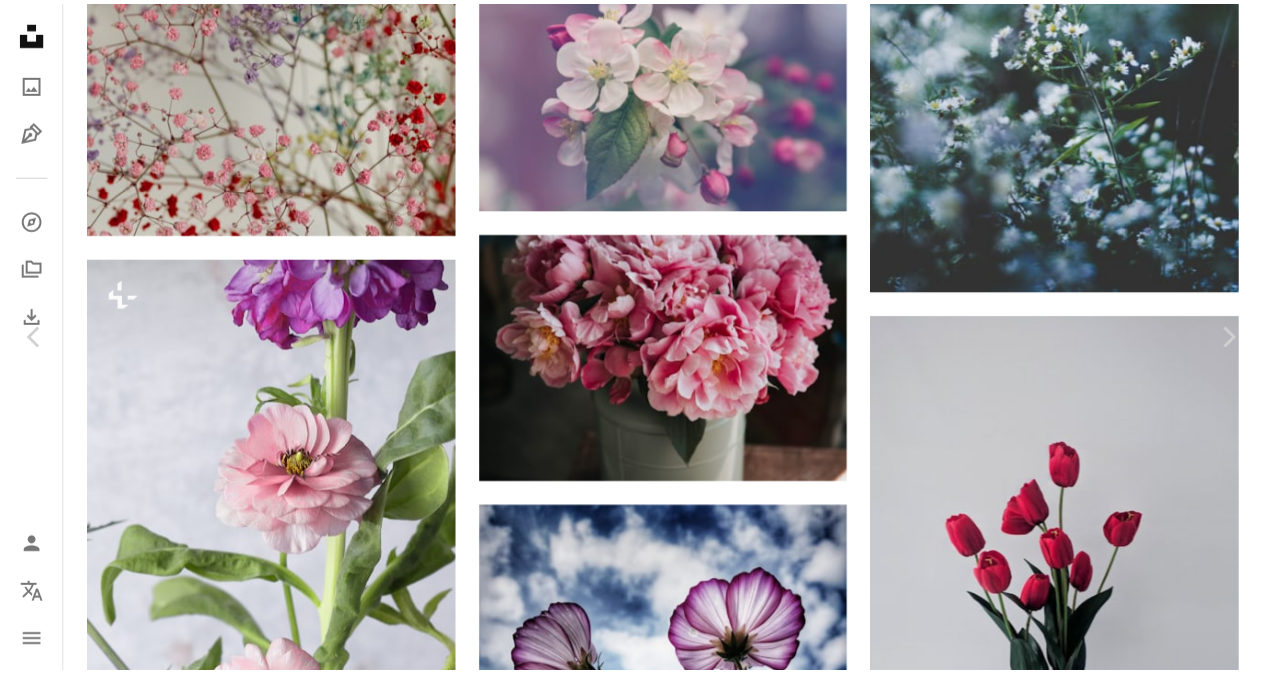 scroll, scrollTop: 200, scrollLeft: 0, axis: vertical 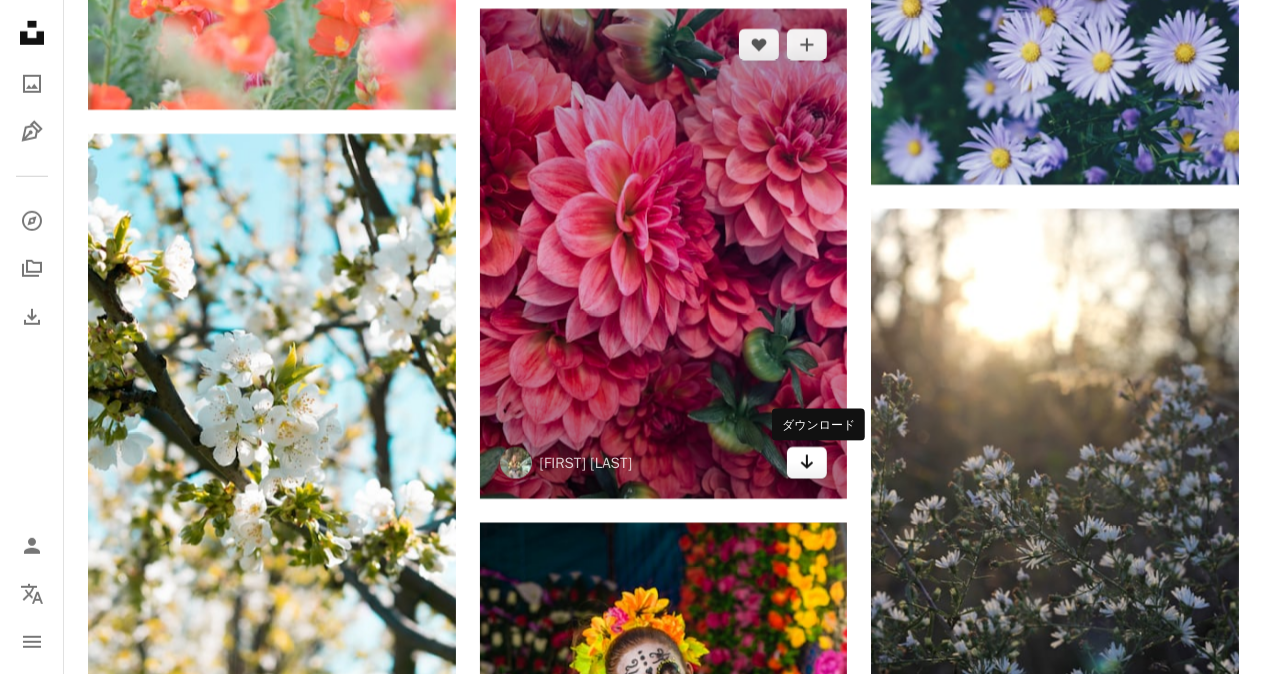 click 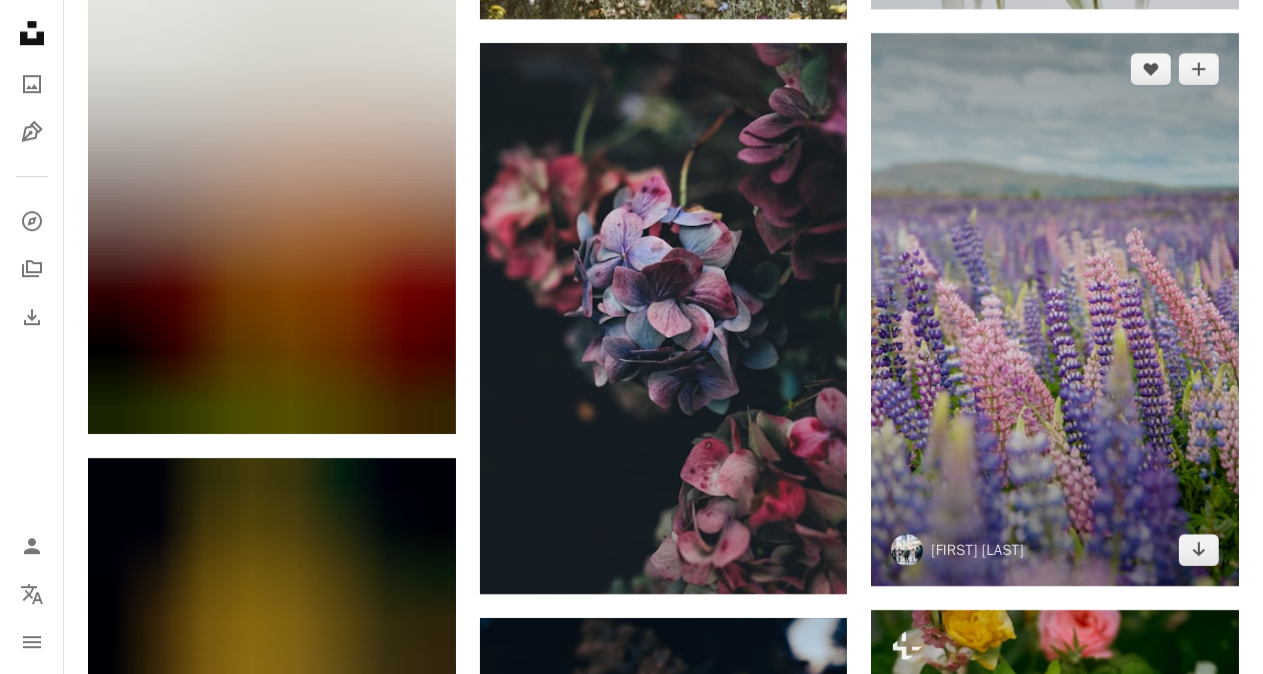 scroll, scrollTop: 24000, scrollLeft: 0, axis: vertical 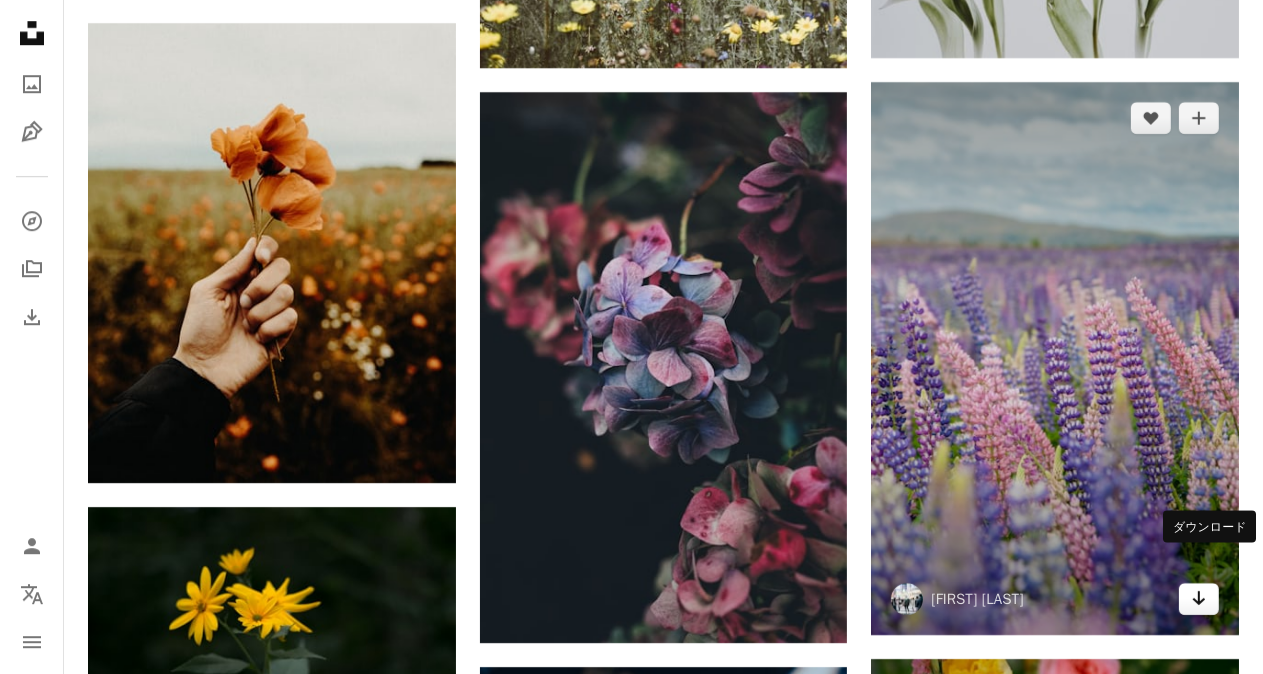 click on "Arrow pointing down" 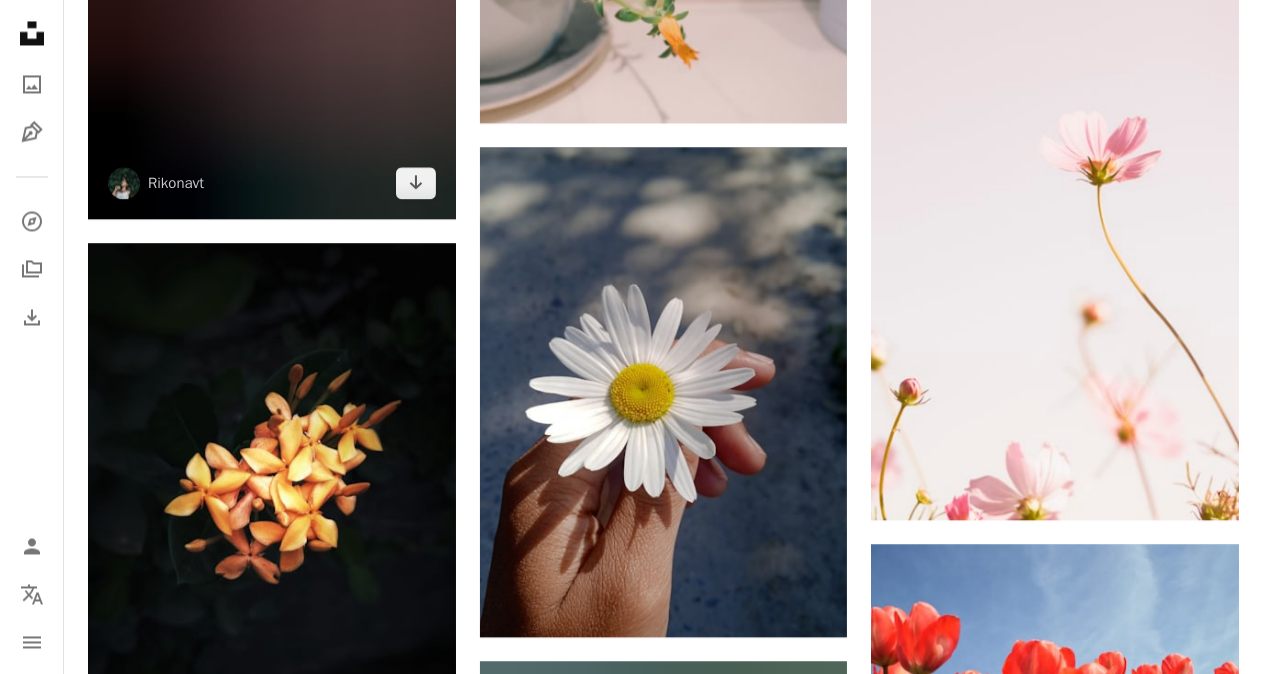 scroll, scrollTop: 28700, scrollLeft: 0, axis: vertical 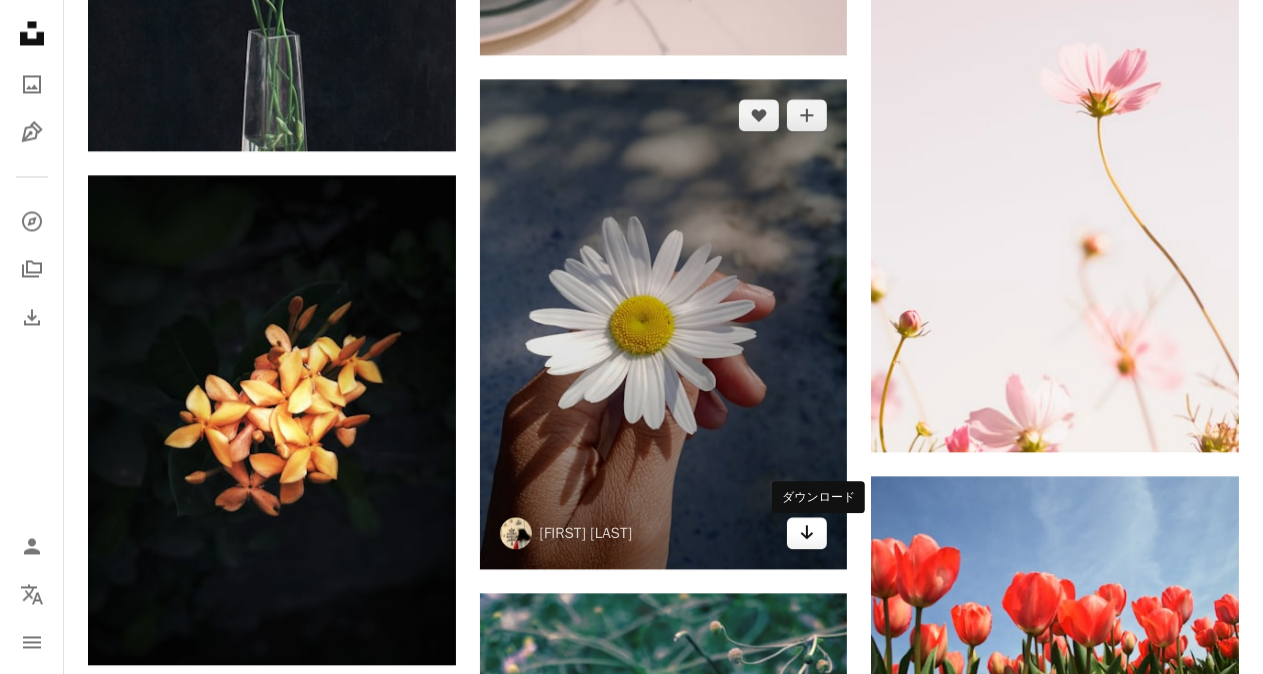 click on "Arrow pointing down" at bounding box center [807, 533] 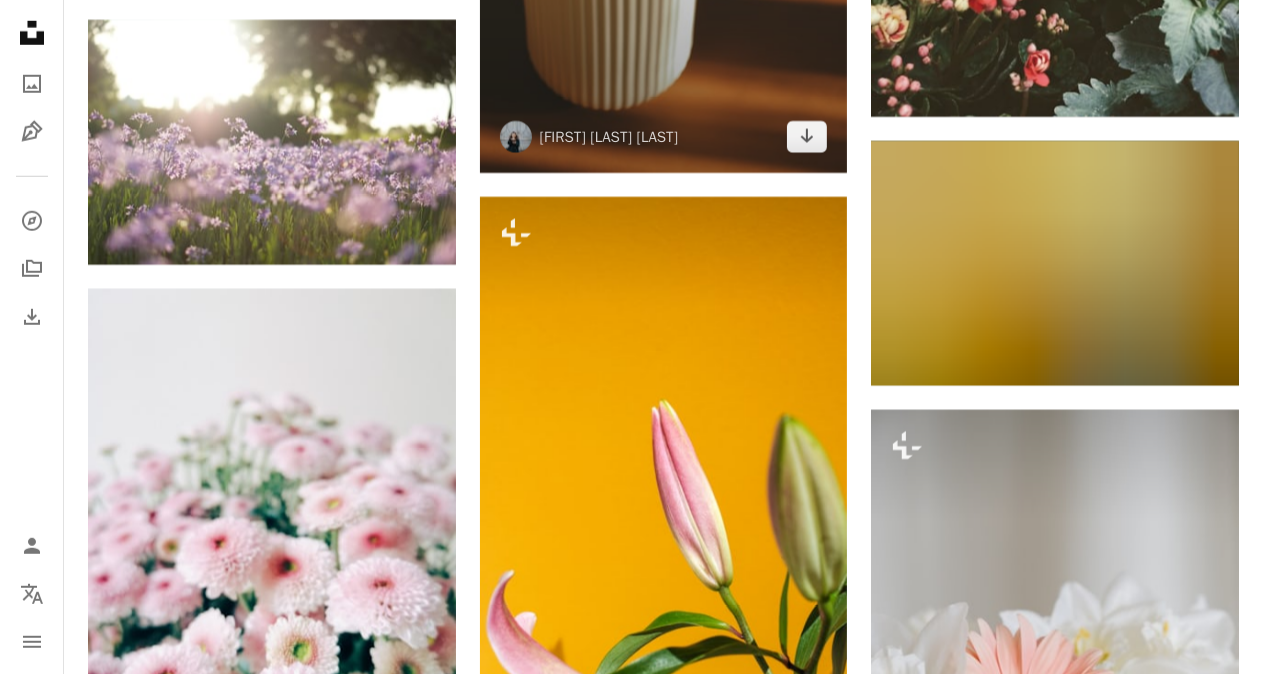 scroll, scrollTop: 33000, scrollLeft: 0, axis: vertical 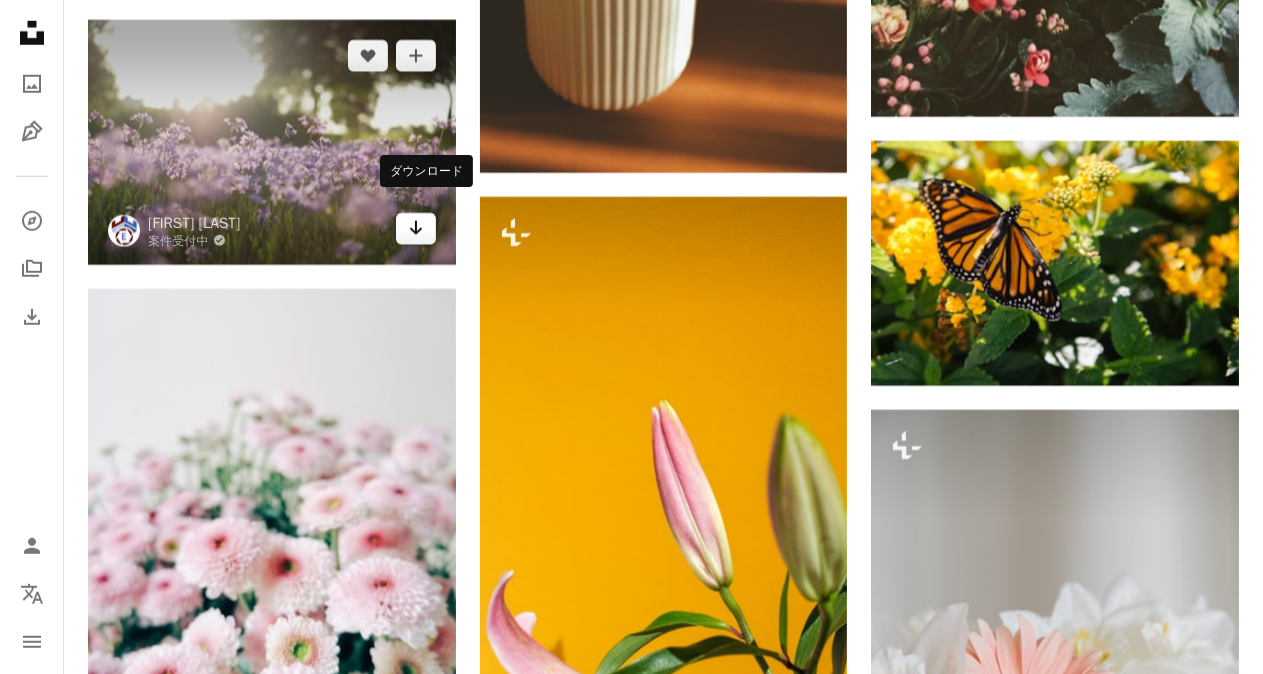 click on "Arrow pointing down" at bounding box center (416, 229) 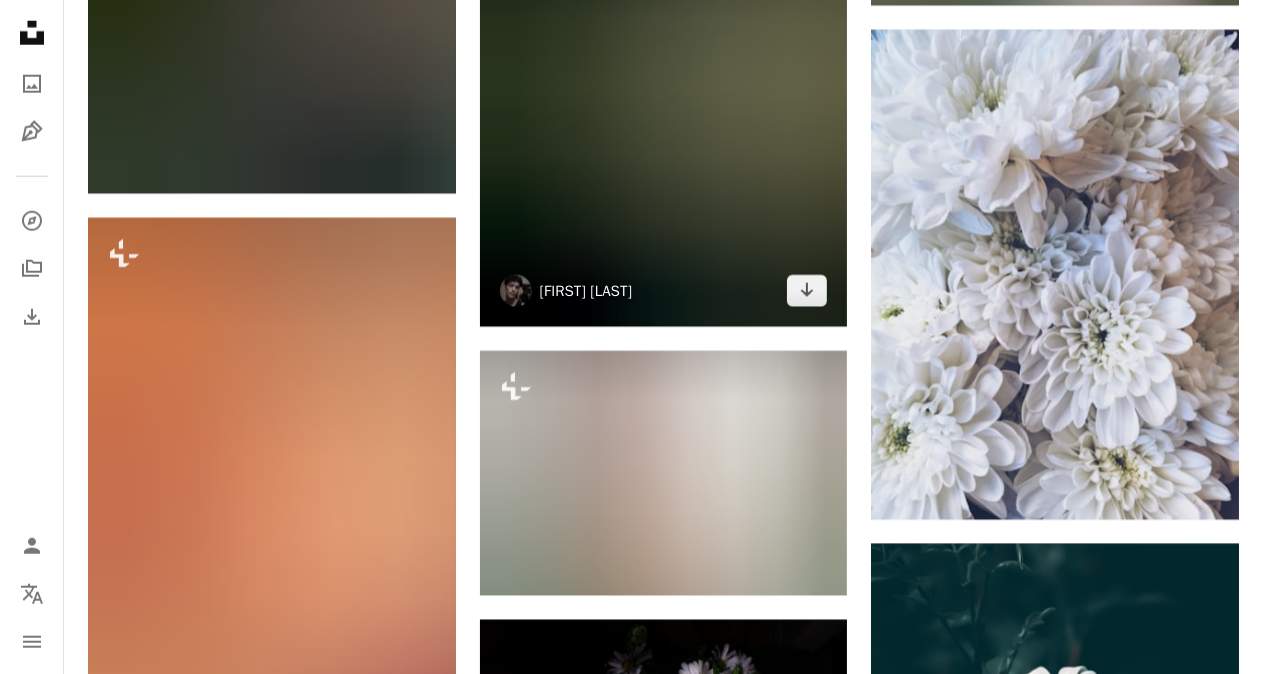 scroll, scrollTop: 39700, scrollLeft: 0, axis: vertical 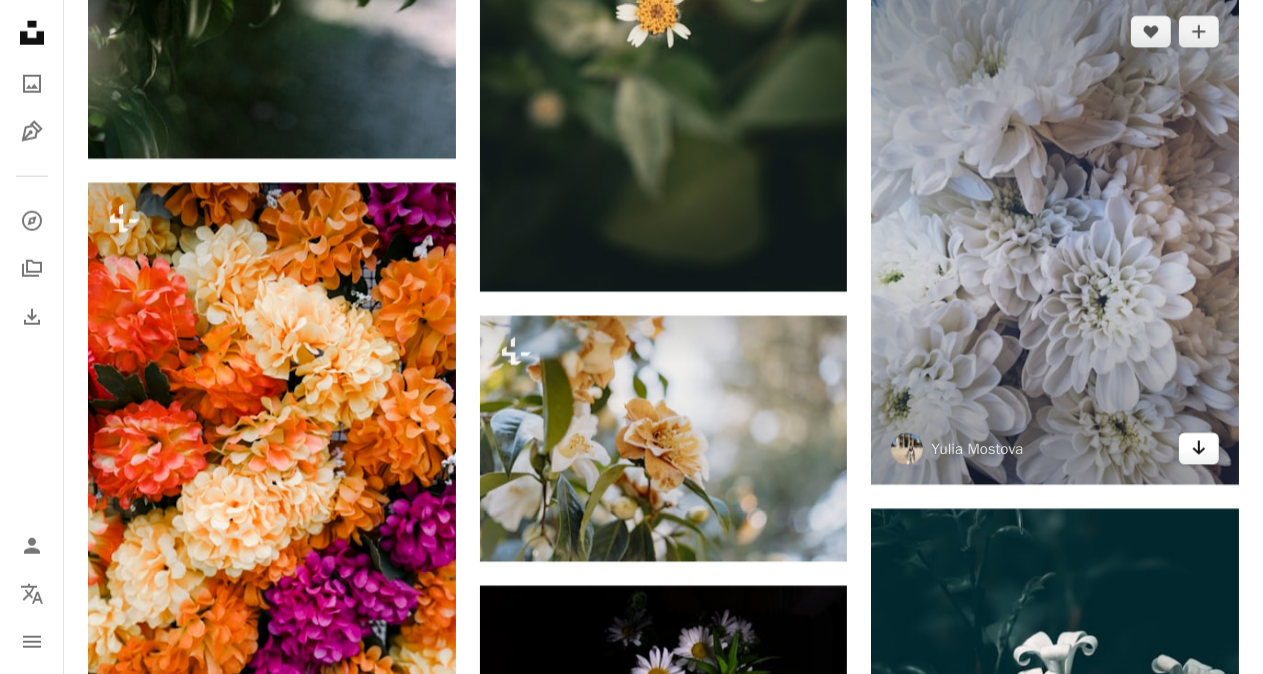click on "Arrow pointing down" 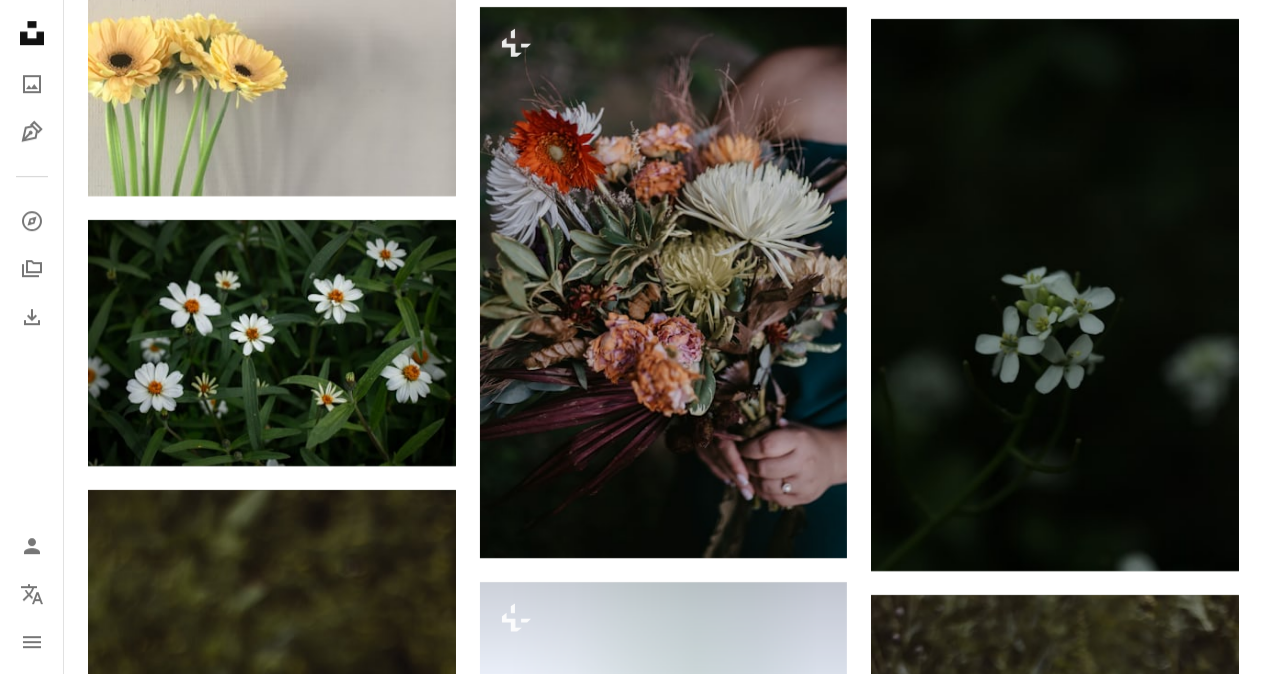 scroll, scrollTop: 43300, scrollLeft: 0, axis: vertical 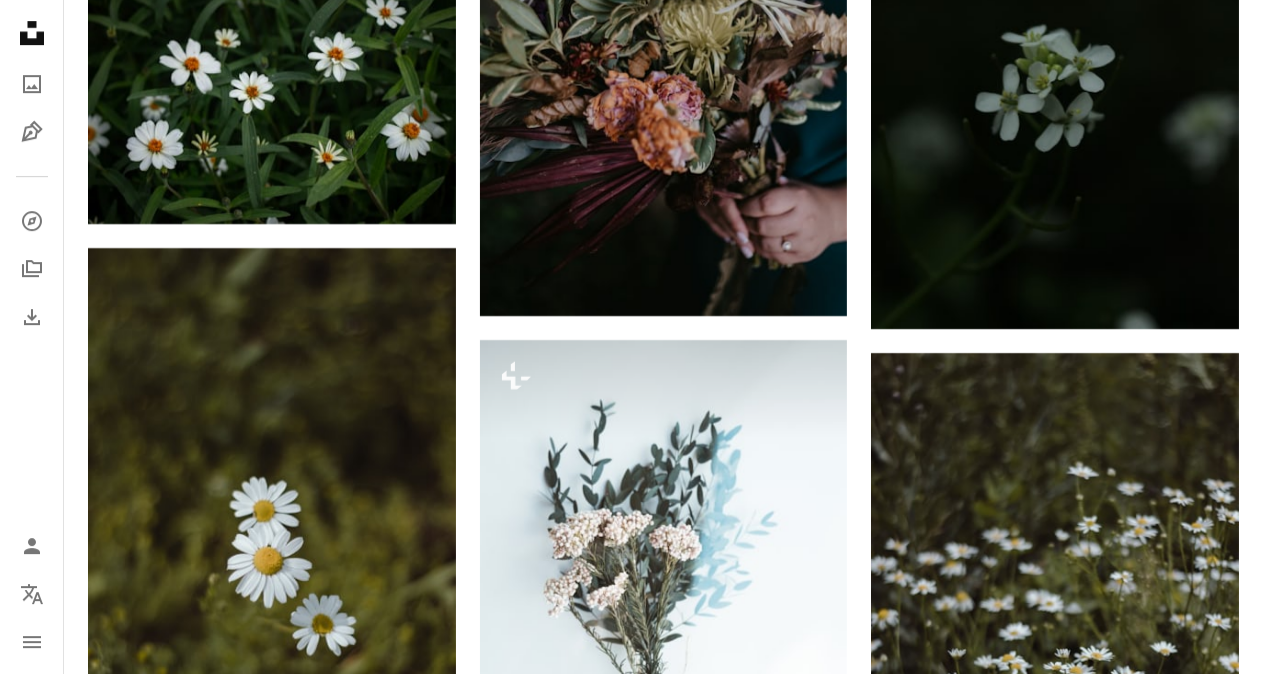click on "A heart A plus sign [FIRST] [LAST] Arrow pointing down A heart A plus sign [FIRST] [LAST] Arrow pointing down A heart A plus sign [FIRST] [LAST] Arrow pointing down A heart A plus sign [FIRST] [LAST] 案件受付中 A checkmark inside of a circle Arrow pointing down A heart A plus sign [FIRST] [LAST] Arrow pointing down Plus sign for Unsplash+ A heart A plus sign [FIRST] [LAST] Unsplash+ 向け A lock ダウンロード Plus sign for Unsplash+ A heart A plus sign [FIRST] [LAST] Unsplash+ 向け A lock ダウンロード A heart A plus sign [FIRST] [LAST] Arrow pointing down A heart A plus sign [FIRST] [LAST] Arrow pointing down A heart A plus sign [FIRST] [LAST] Arrow pointing down Plus sign for Unsplash+ A heart A plus sign [FIRST] [LAST] Unsplash+ 向け A lock ダウンロード A heart A plus sign [FIRST] [LAST] Arrow pointing down A heart A plus sign [FIRST] [LAST] (niamoh.de) Arrow pointing down A heart A plus sign [FIRST] [LAST] 案件受付中 A checkmark inside of a circle Arrow pointing down A heart A heart" at bounding box center (664, -19463) 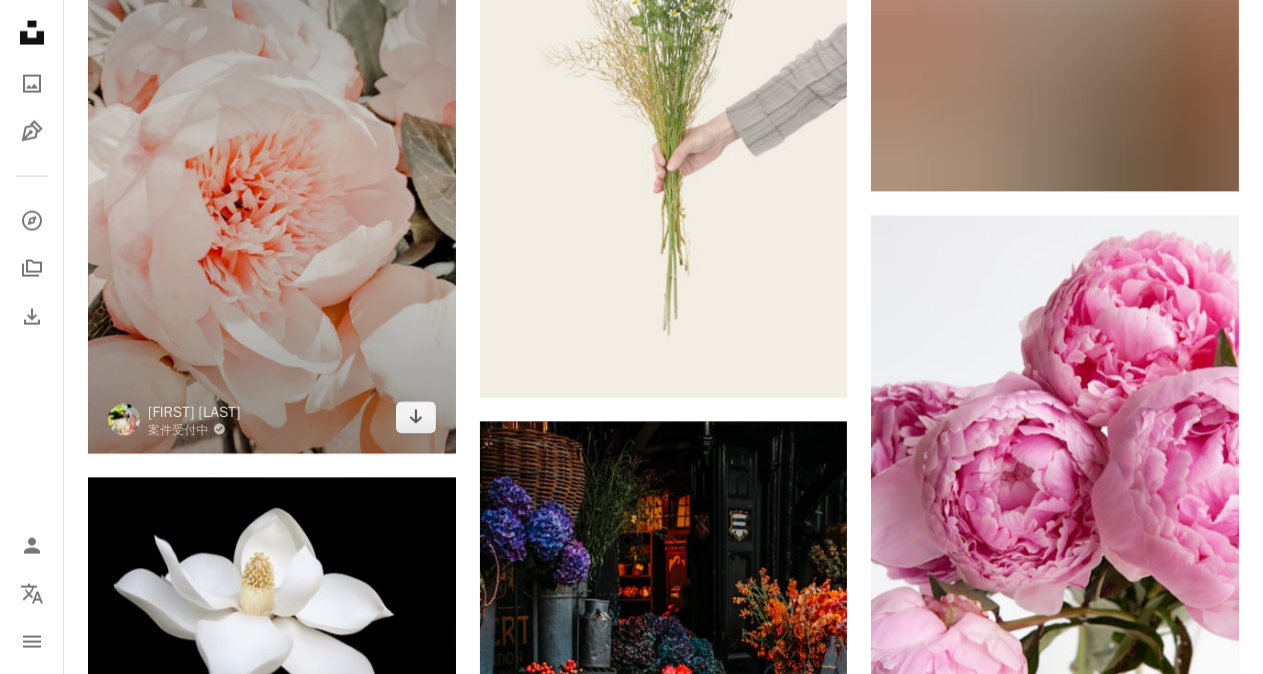 scroll, scrollTop: 47100, scrollLeft: 0, axis: vertical 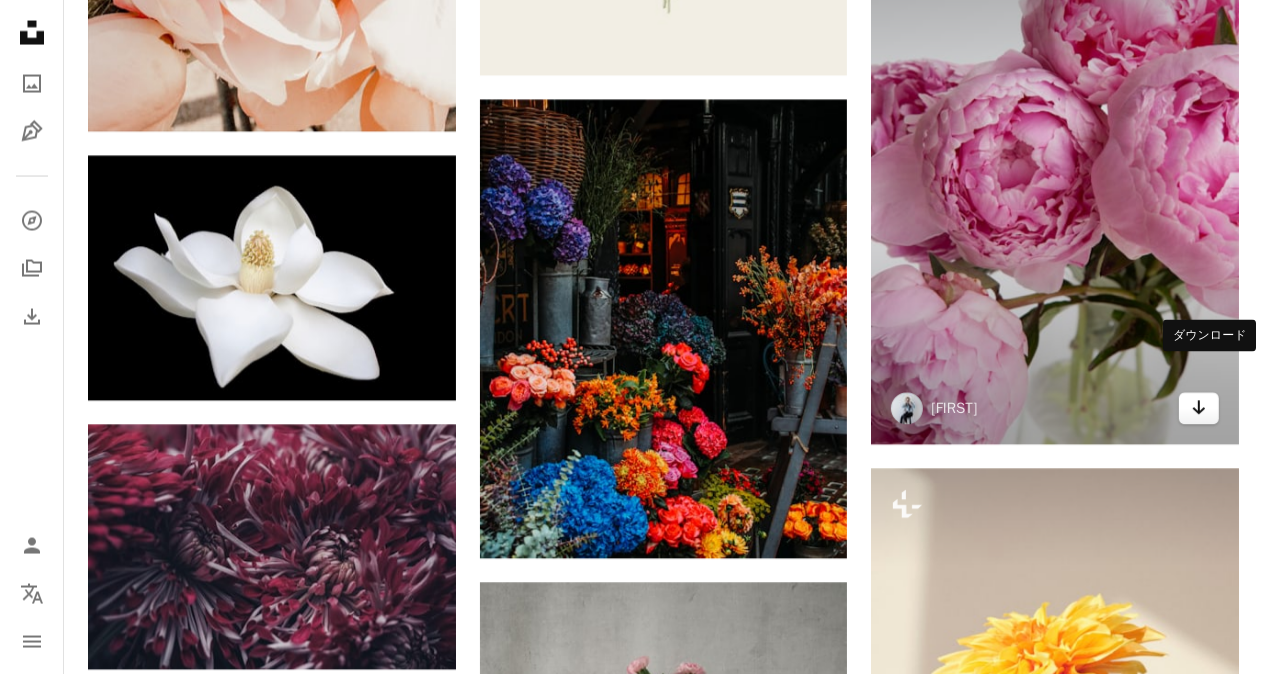 click on "Arrow pointing down" 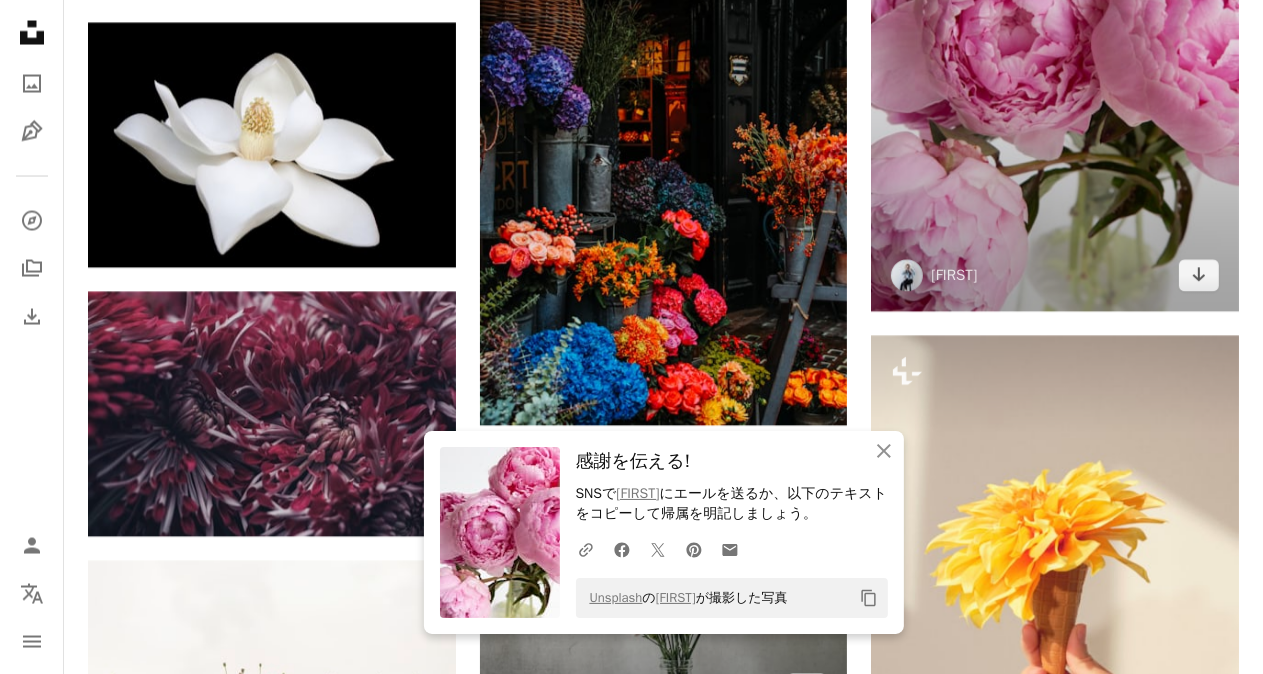 scroll, scrollTop: 47500, scrollLeft: 0, axis: vertical 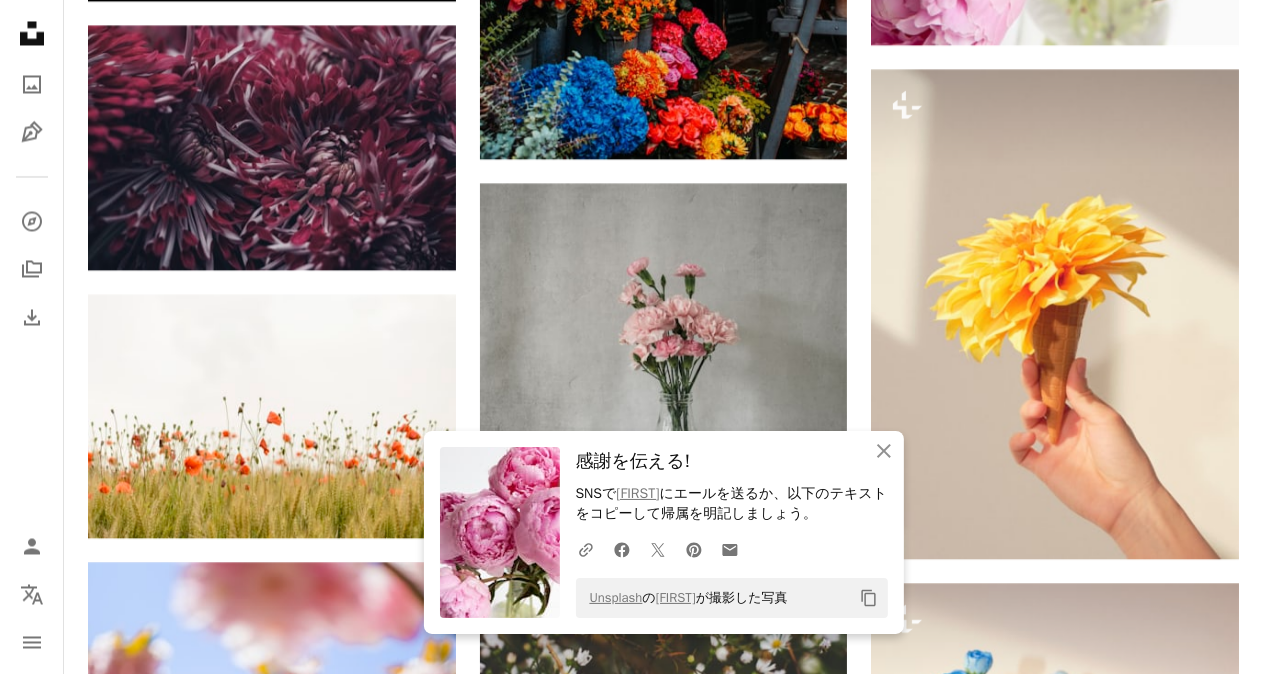 click on "Plus sign for Unsplash+ A heart A plus sign [FIRST] [LAST] Unsplash+ 向け A lock ダウンロード A heart A plus sign [FIRST] [LAST] 案件受付中 A checkmark inside of a circle Arrow pointing down A heart A plus sign [FIRST] [LAST] 案件受付中 A checkmark inside of a circle Arrow pointing down Plus sign for Unsplash+ A heart A plus sign [FIRST] [LAST] Unsplash+ 向け A lock ダウンロード A heart A plus sign [FIRST] [LAST] 案件受付中 A checkmark inside of a circle Arrow pointing down A heart A plus sign [FIRST] [LAST] Arrow pointing down A heart A plus sign [FIRST] [LAST] 案件受付中 A checkmark inside of a circle Arrow pointing down A heart A plus sign [FIRST] [LAST] Arrow pointing down A heart A plus sign [FIRST] [LAST] 案件受付中 A checkmark inside of a circle Arrow pointing down A heart A plus sign [FIRST] [LAST] 案件受付中 A checkmark inside of a circle Arrow pointing down On-brand and on budget images for your next campaign Learn More Plus sign for Unsplash+" at bounding box center (663, -21881) 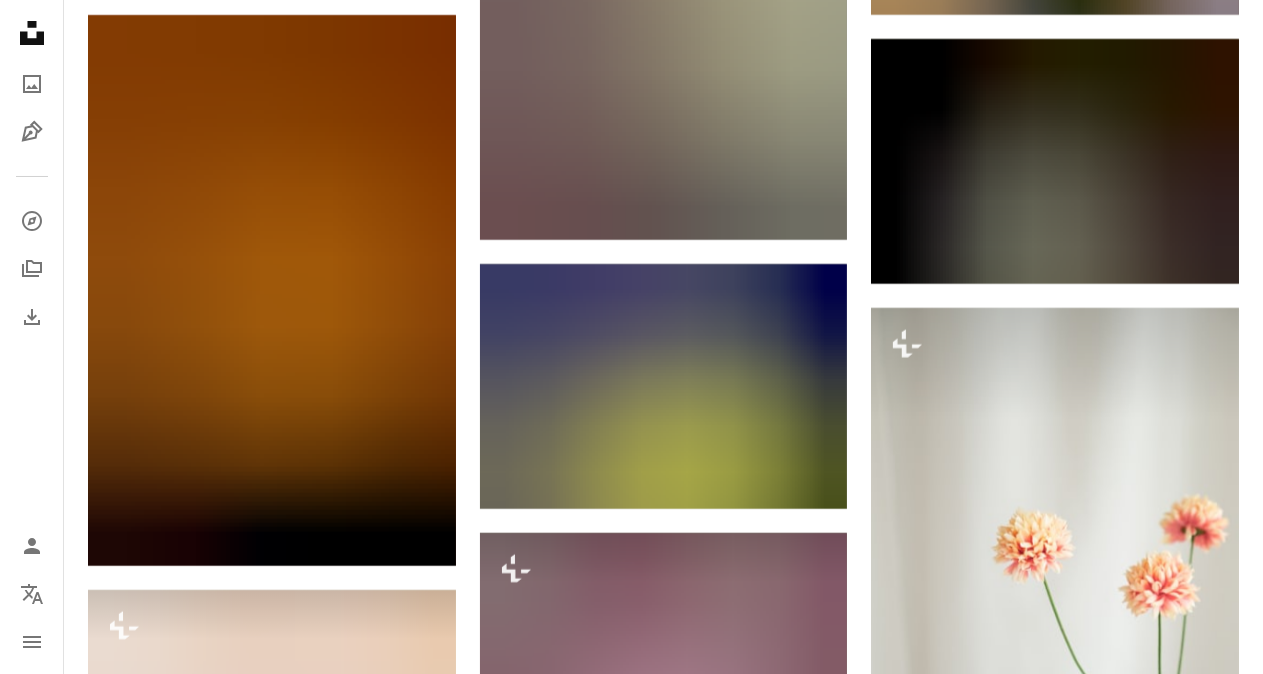 scroll, scrollTop: 107700, scrollLeft: 0, axis: vertical 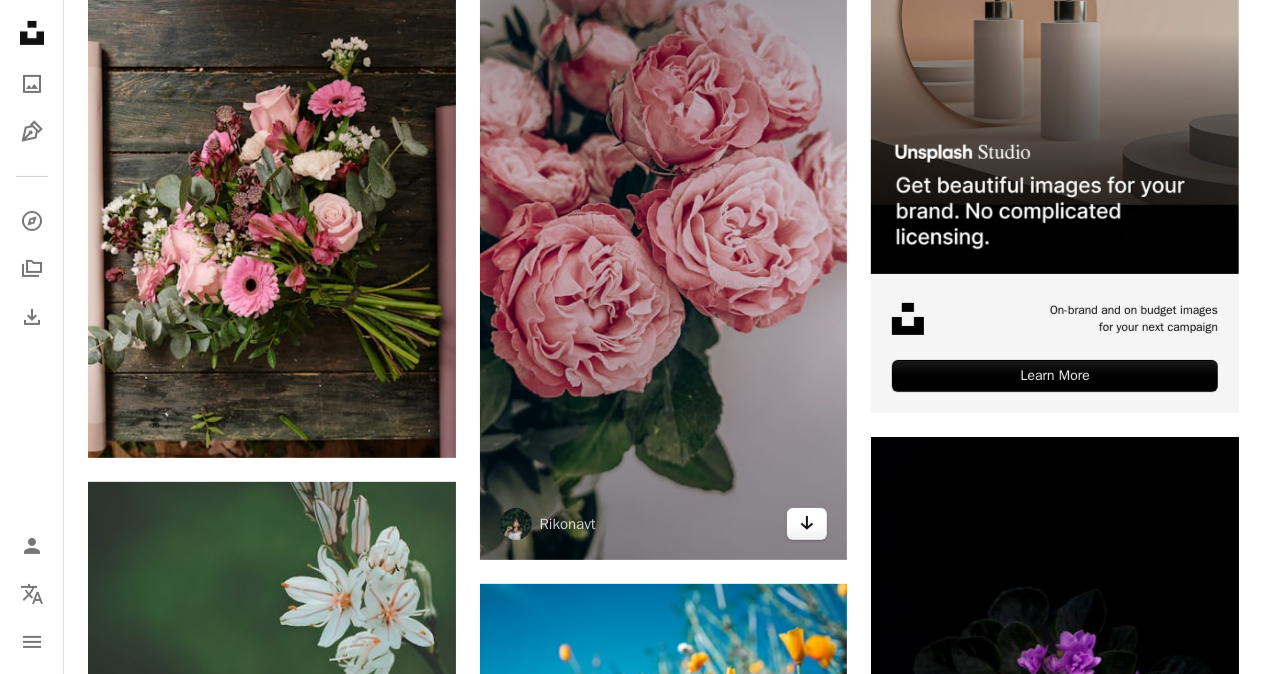 click on "Arrow pointing down" 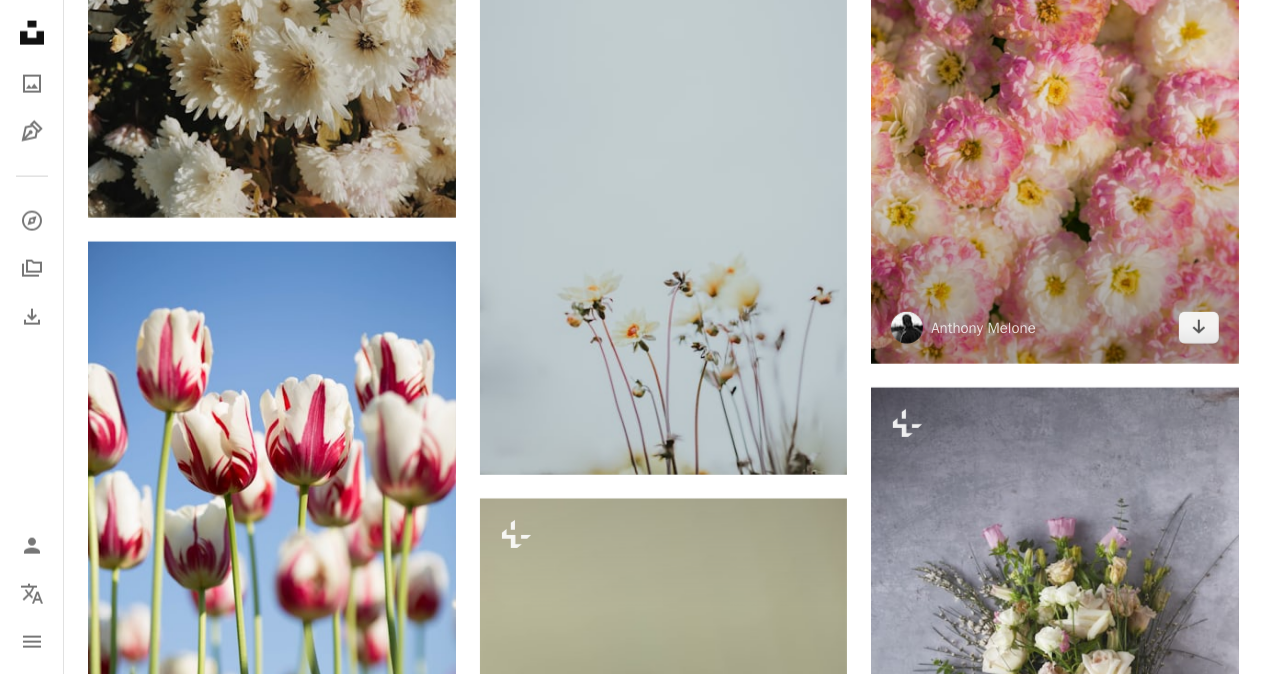 scroll, scrollTop: 2393, scrollLeft: 0, axis: vertical 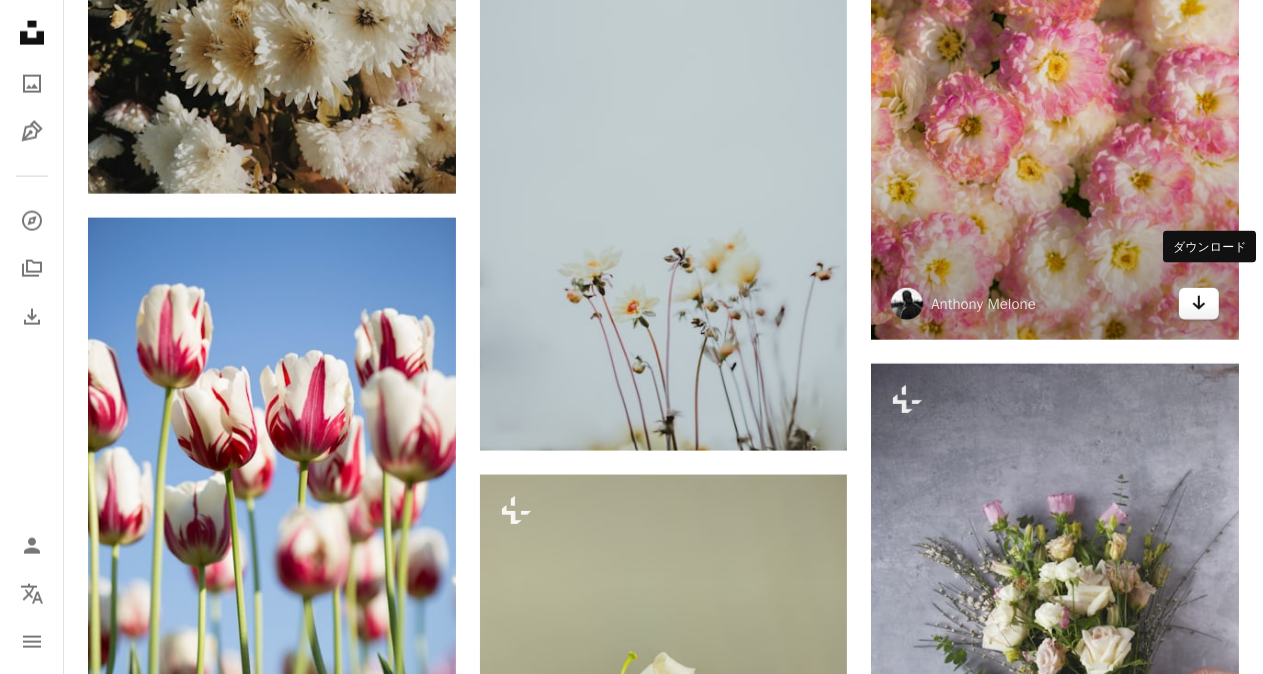 click on "Arrow pointing down" at bounding box center [1199, 304] 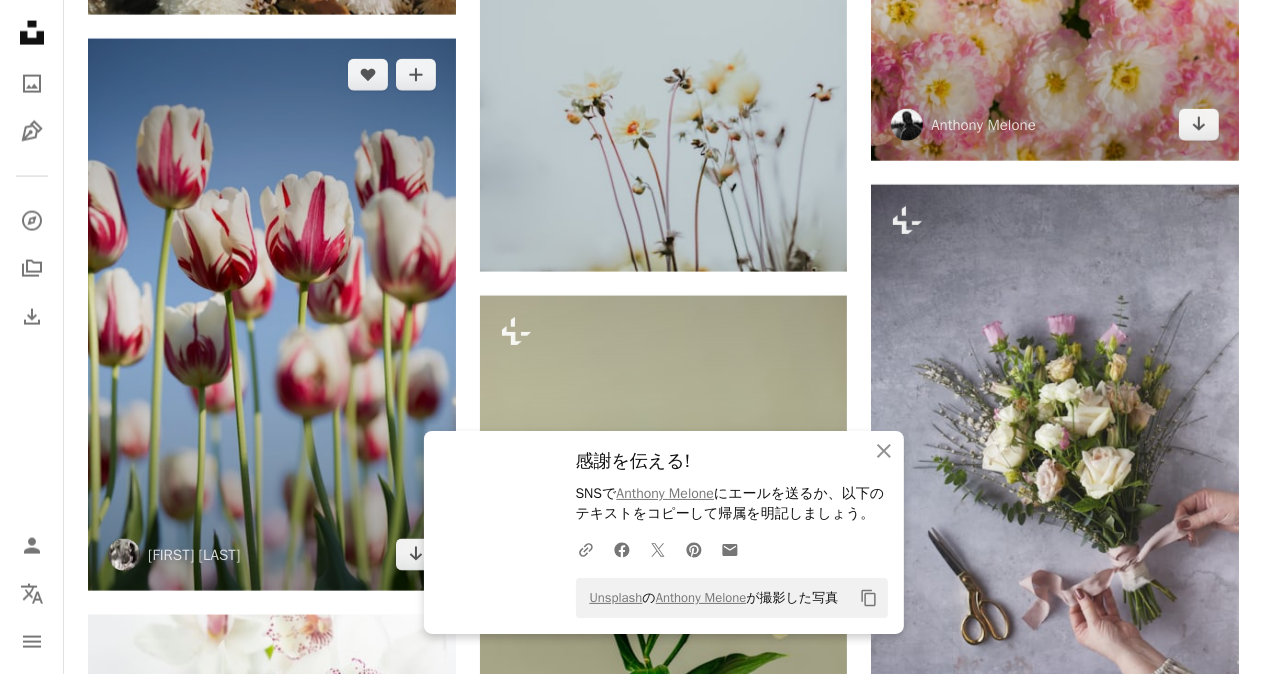 scroll, scrollTop: 2693, scrollLeft: 0, axis: vertical 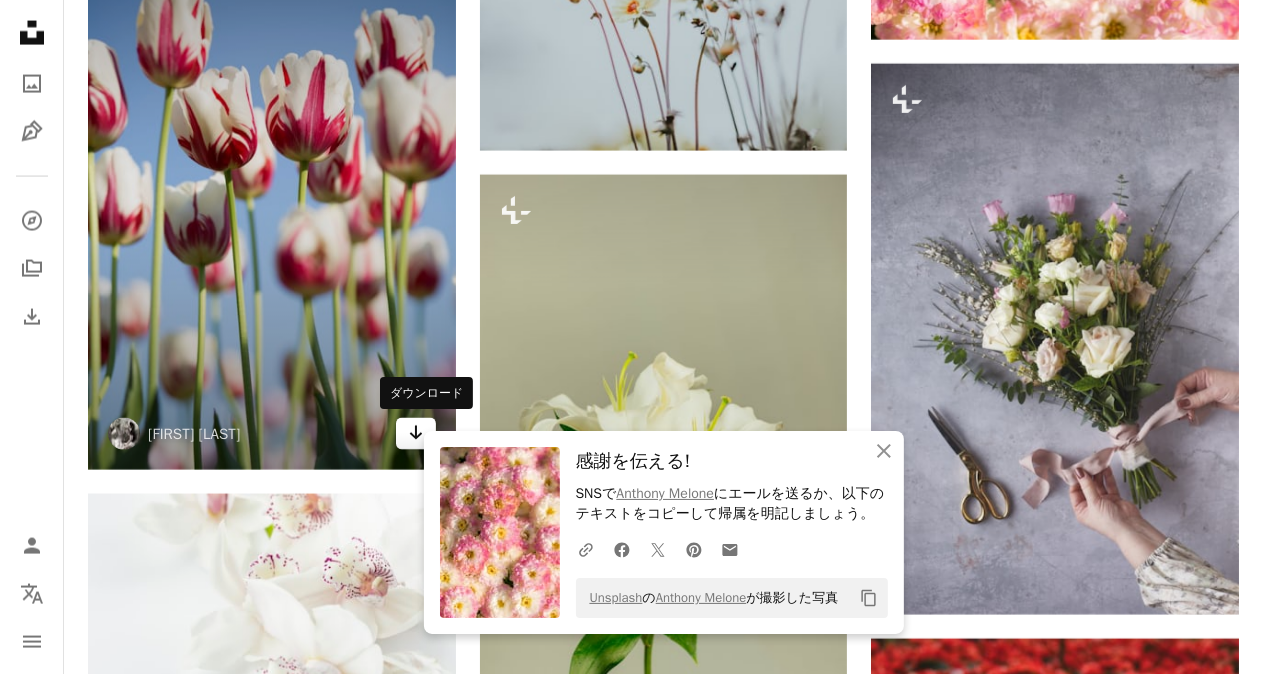 drag, startPoint x: 405, startPoint y: 437, endPoint x: 417, endPoint y: 421, distance: 20 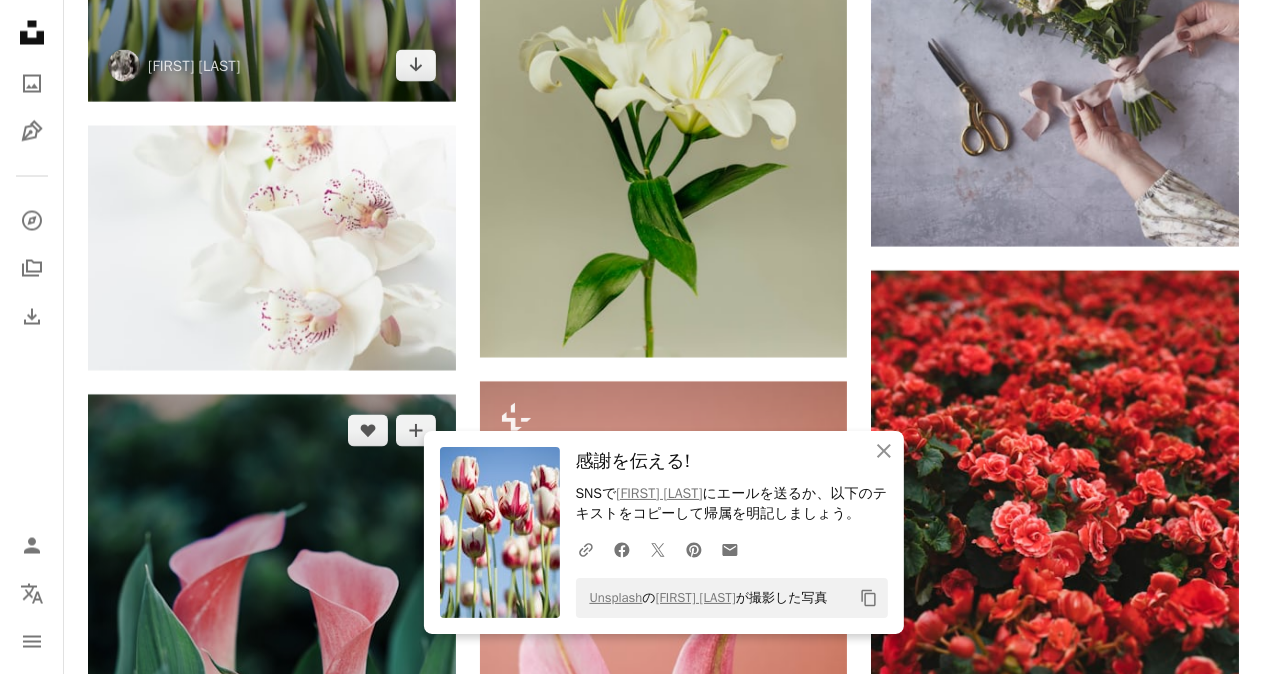 scroll, scrollTop: 3093, scrollLeft: 0, axis: vertical 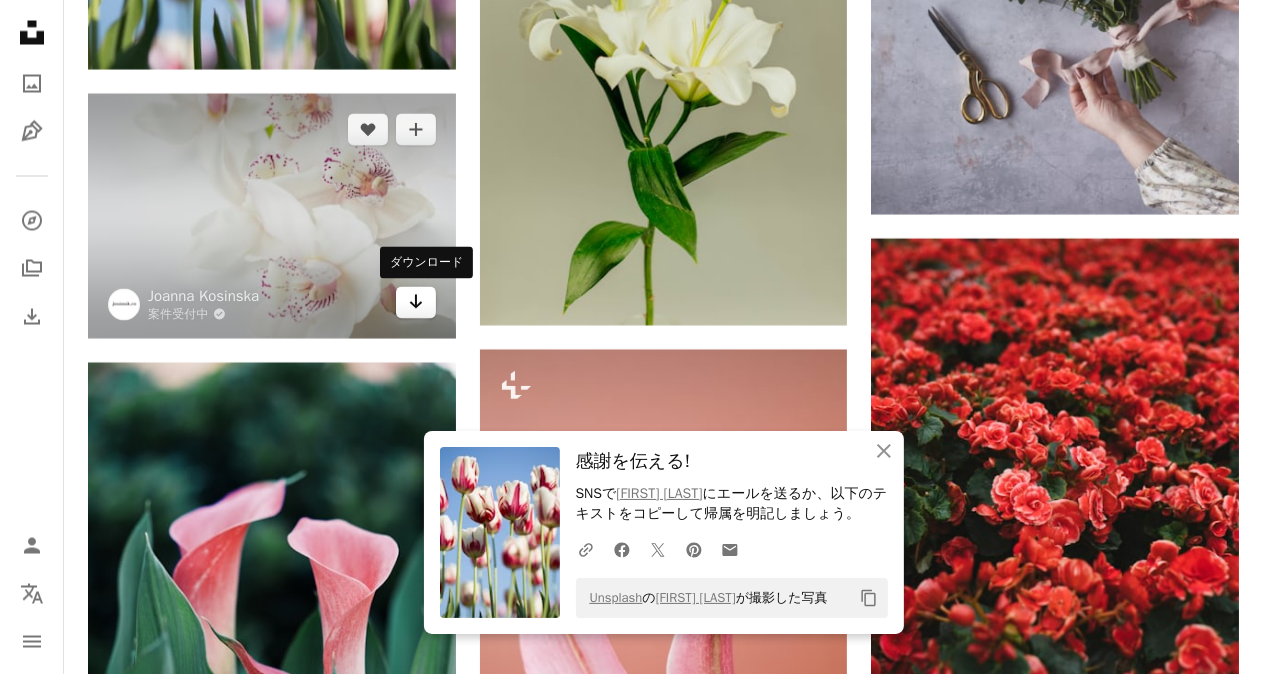click on "Arrow pointing down" 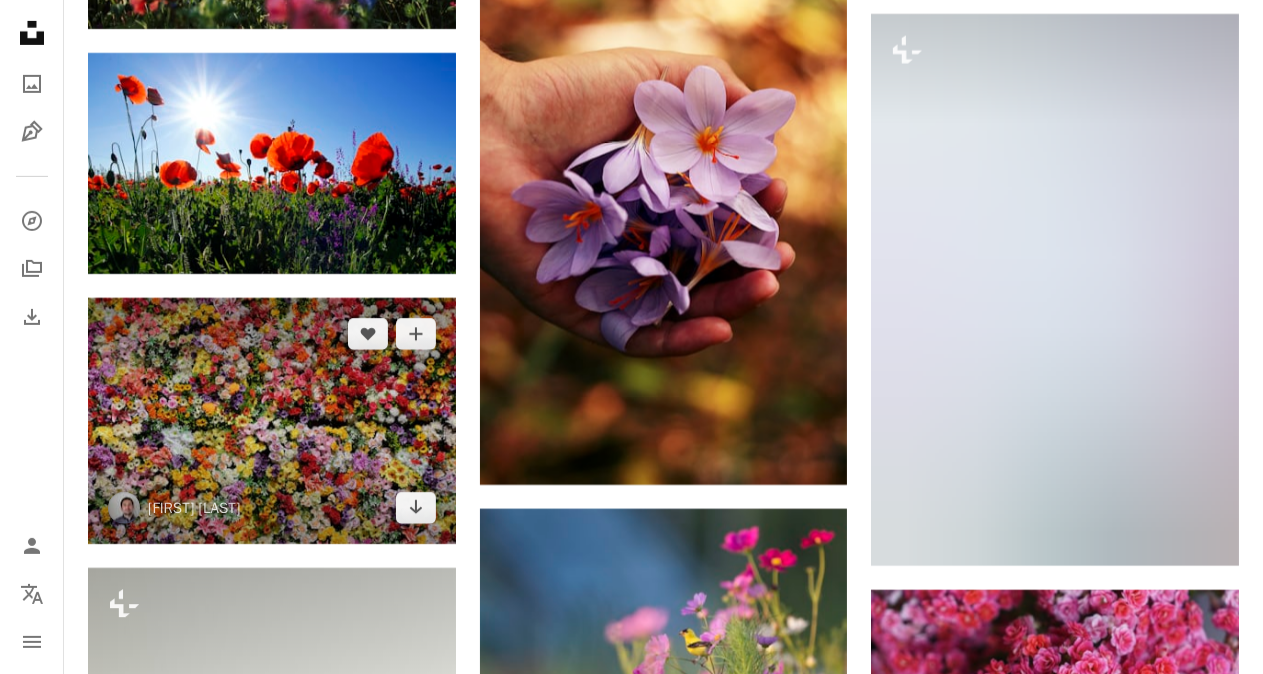 scroll, scrollTop: 7093, scrollLeft: 0, axis: vertical 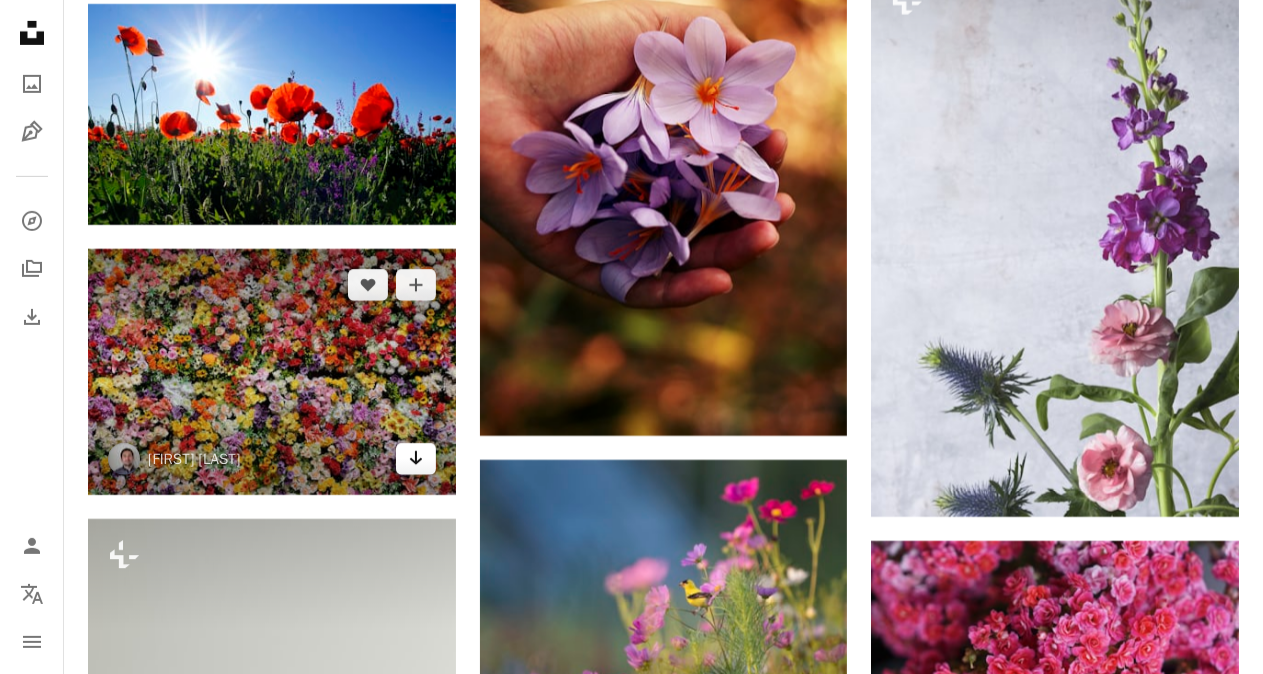 click on "Arrow pointing down" 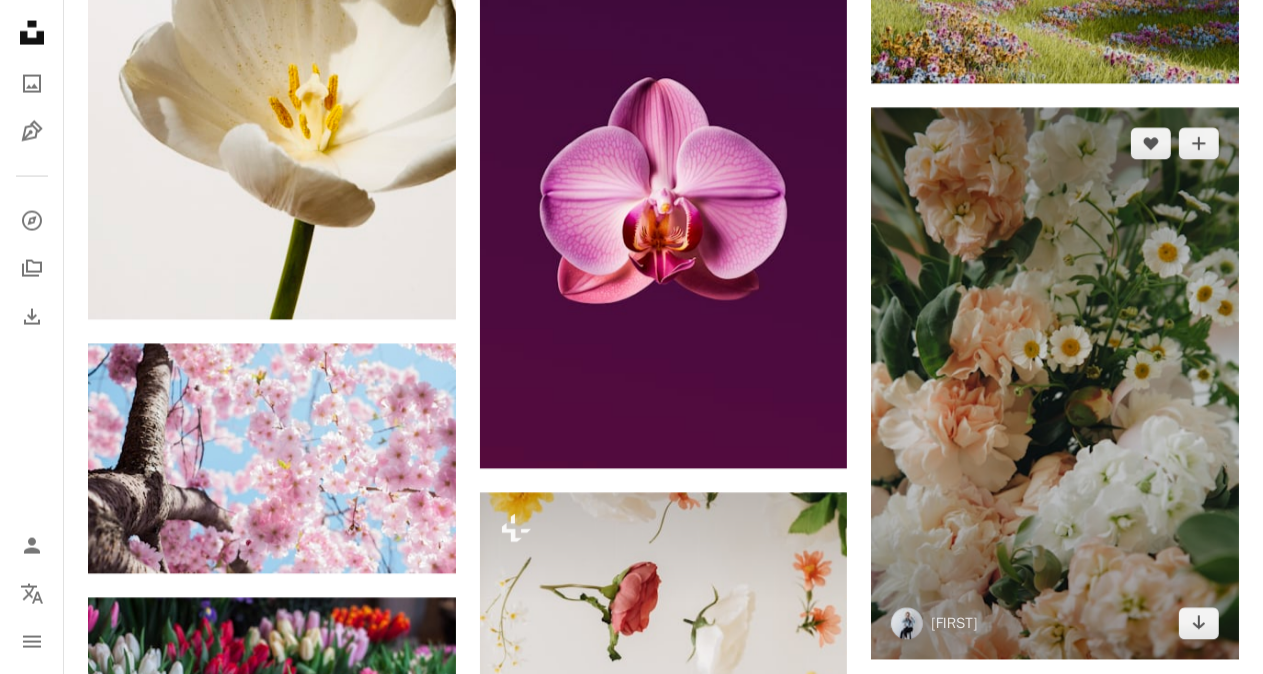 scroll, scrollTop: 9093, scrollLeft: 0, axis: vertical 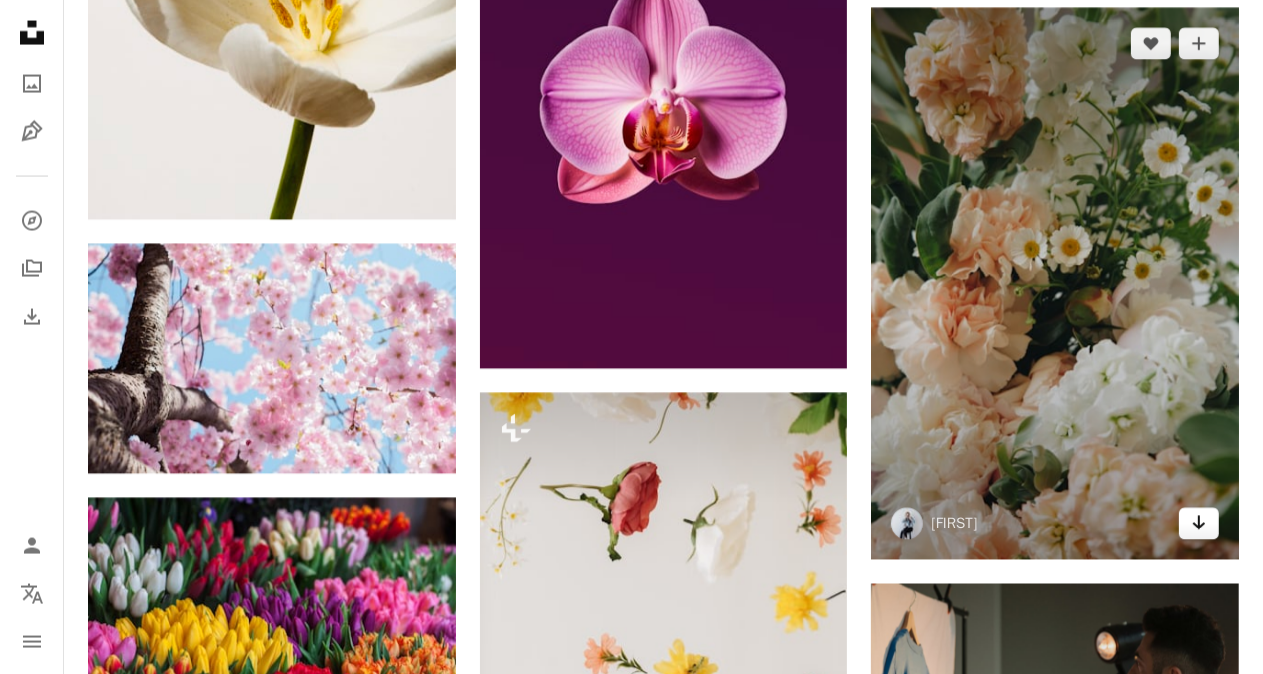 click on "Arrow pointing down" at bounding box center [1199, 524] 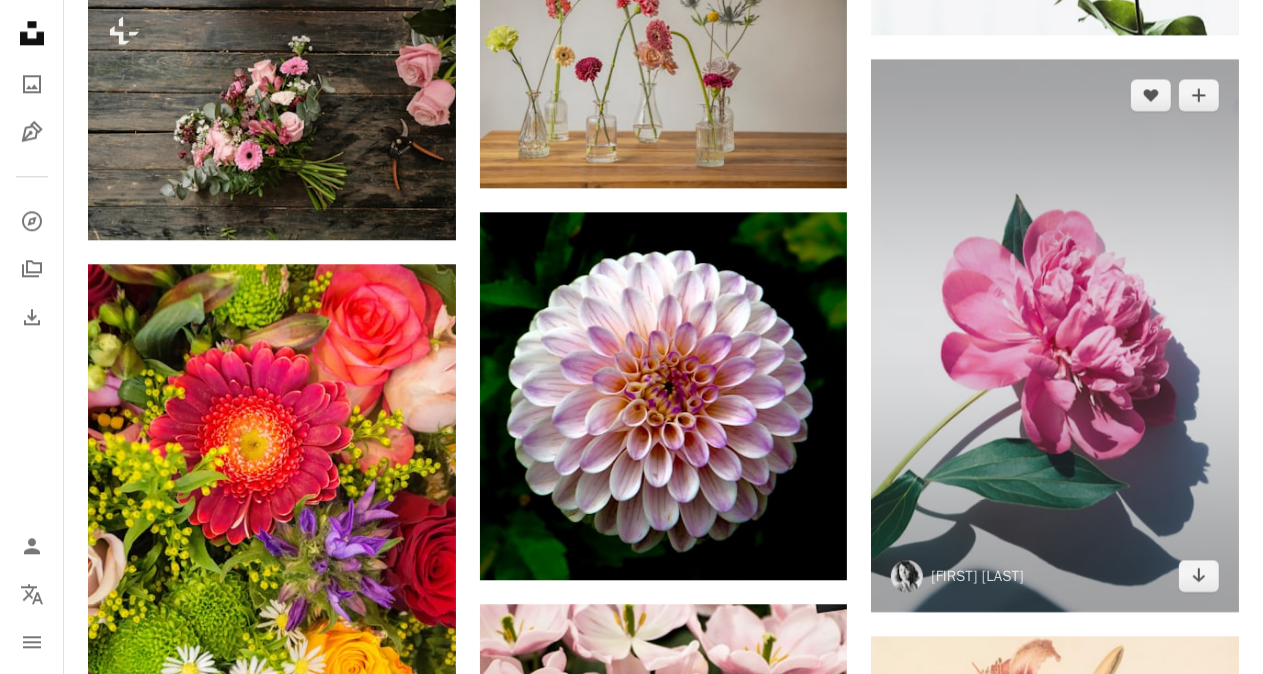 scroll, scrollTop: 10793, scrollLeft: 0, axis: vertical 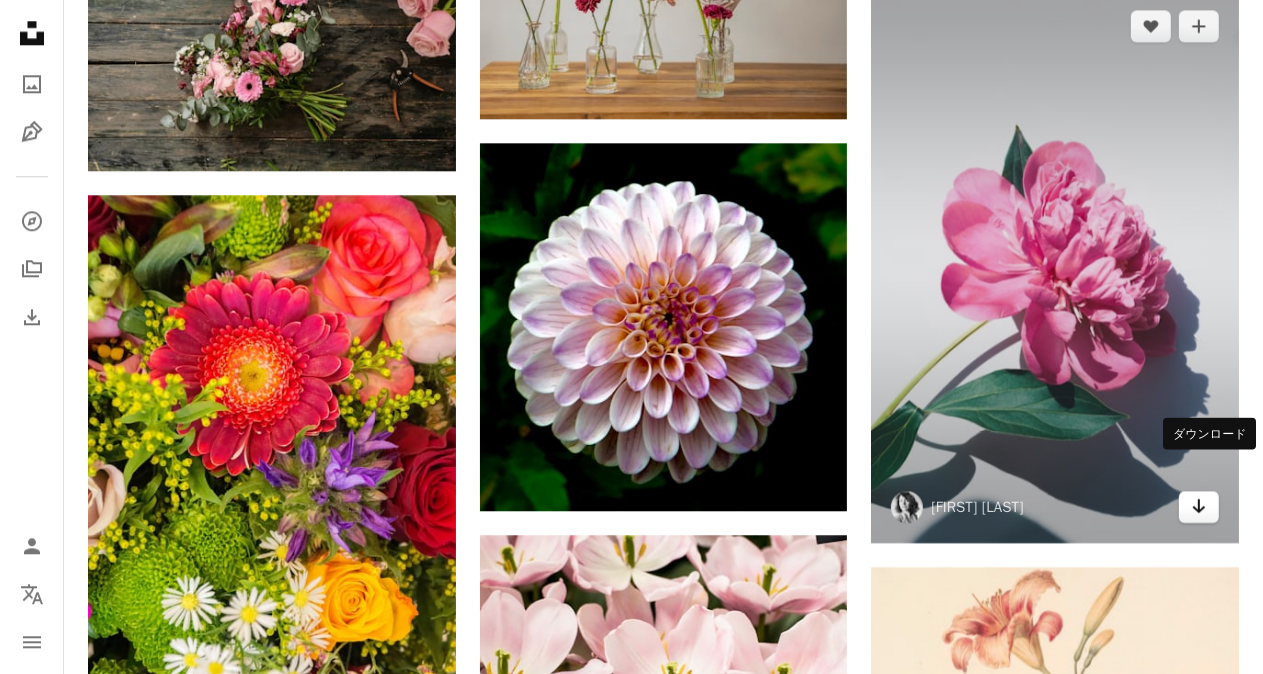 click 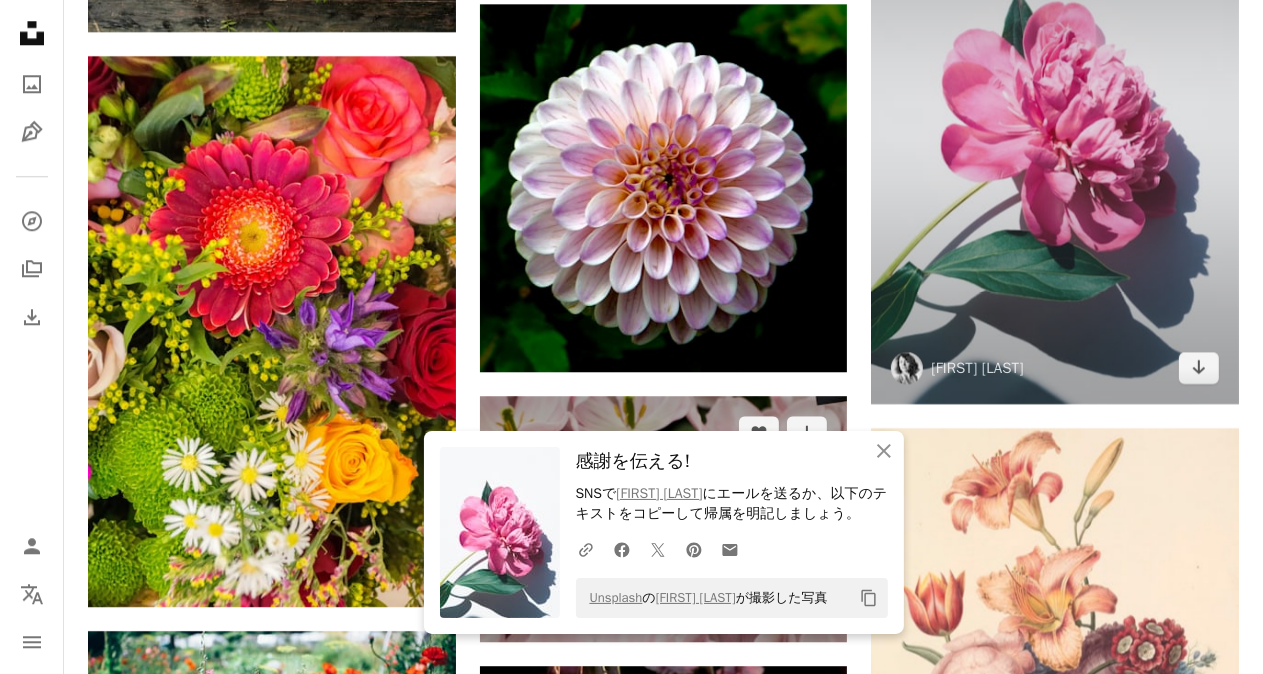 scroll, scrollTop: 11093, scrollLeft: 0, axis: vertical 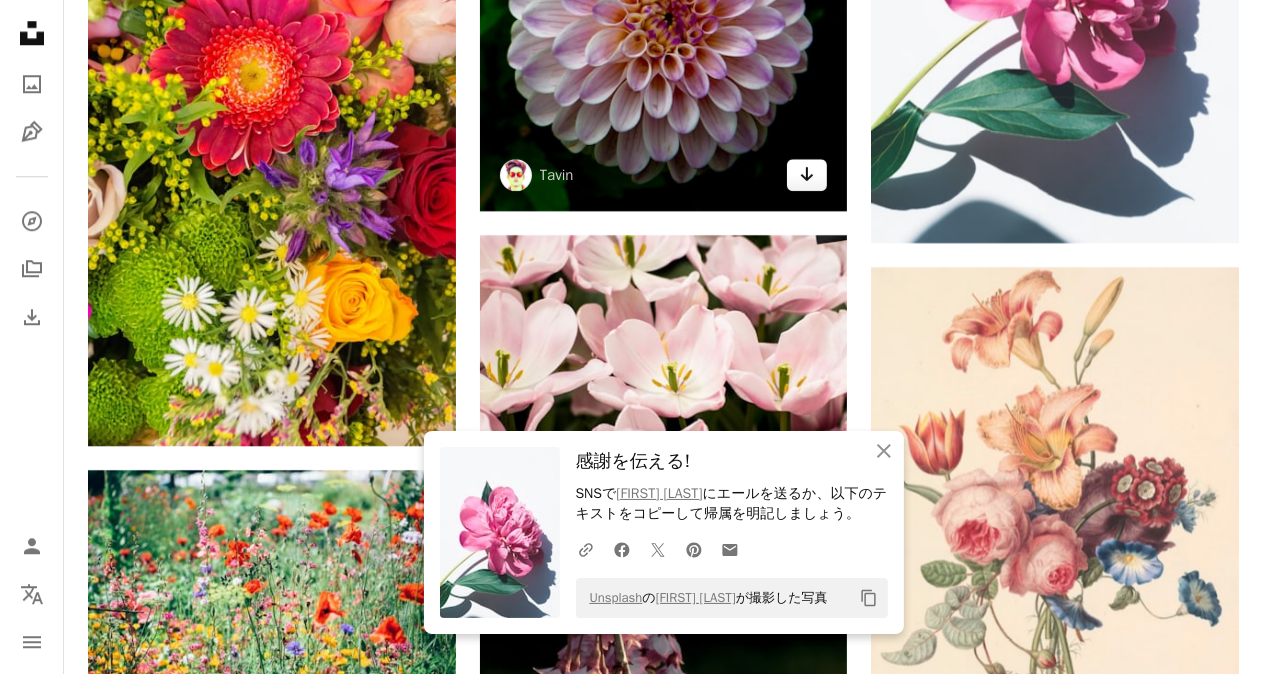 click on "Arrow pointing down" 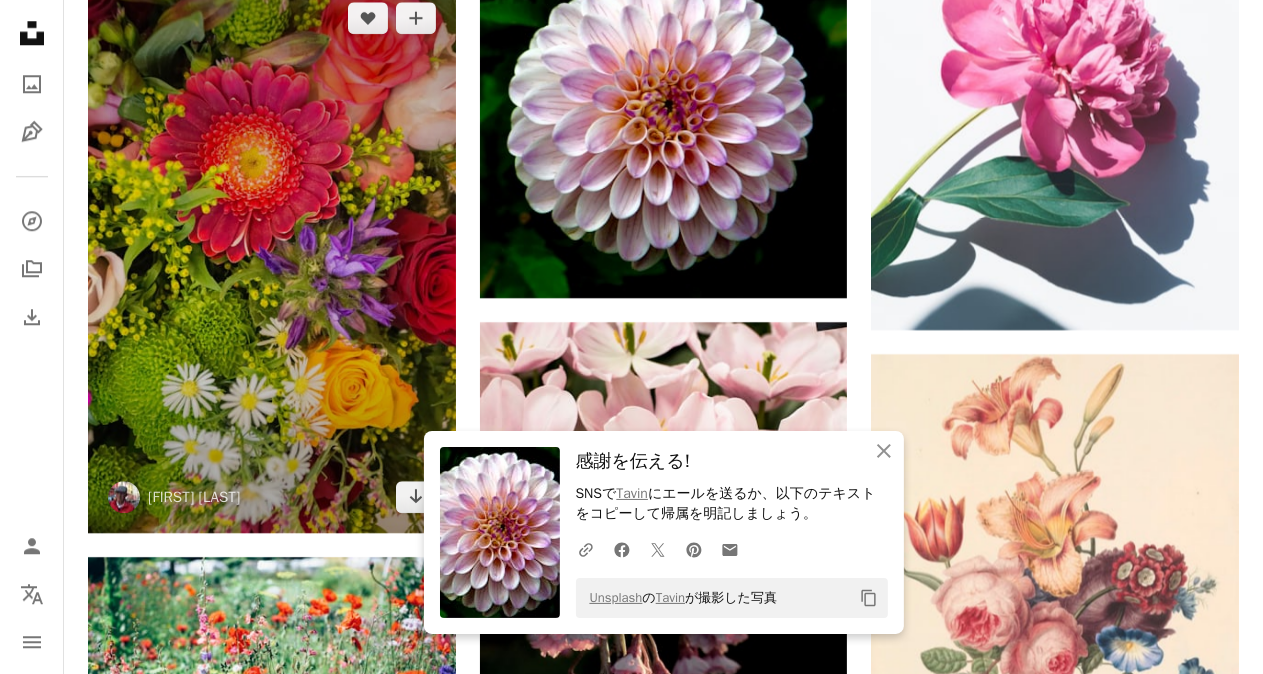 scroll, scrollTop: 11093, scrollLeft: 0, axis: vertical 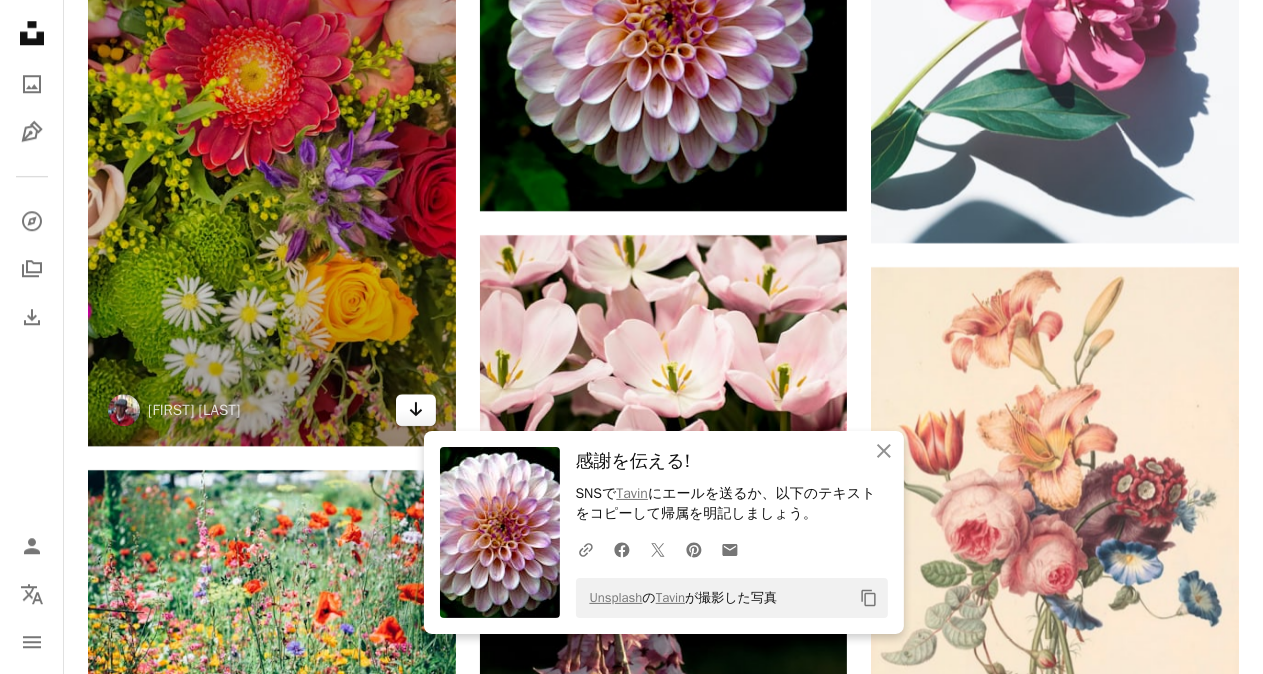 click on "Arrow pointing down" 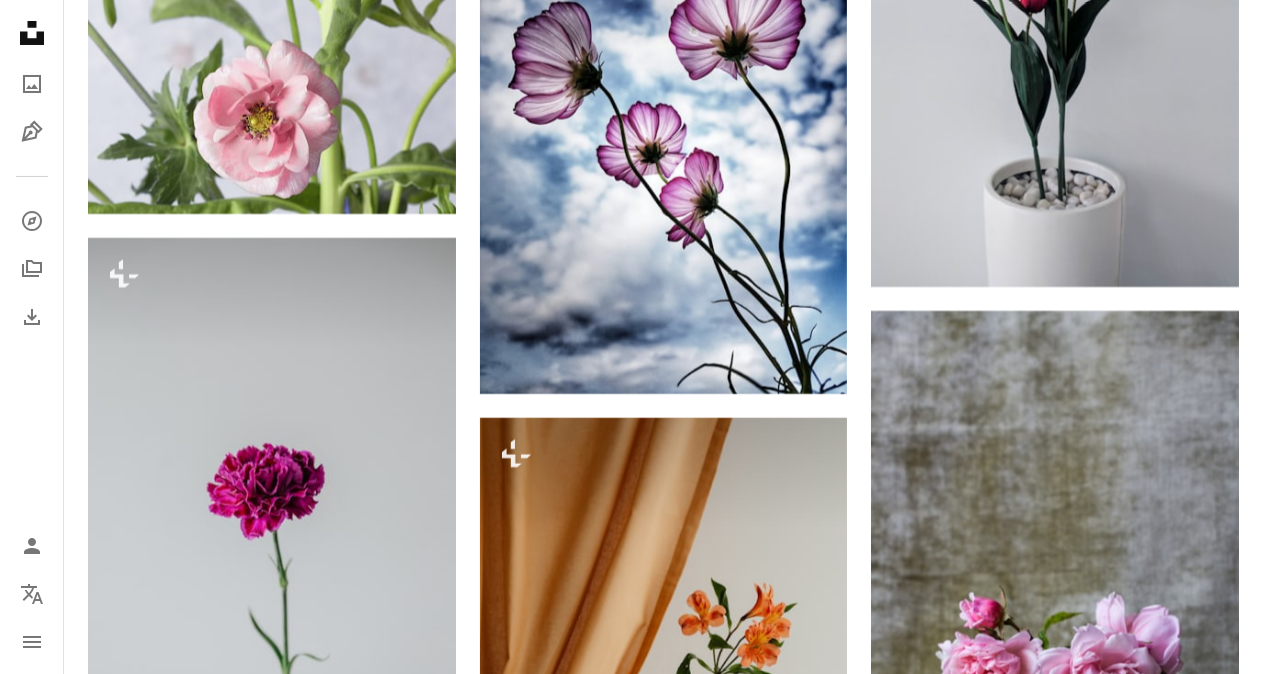 scroll, scrollTop: 12793, scrollLeft: 0, axis: vertical 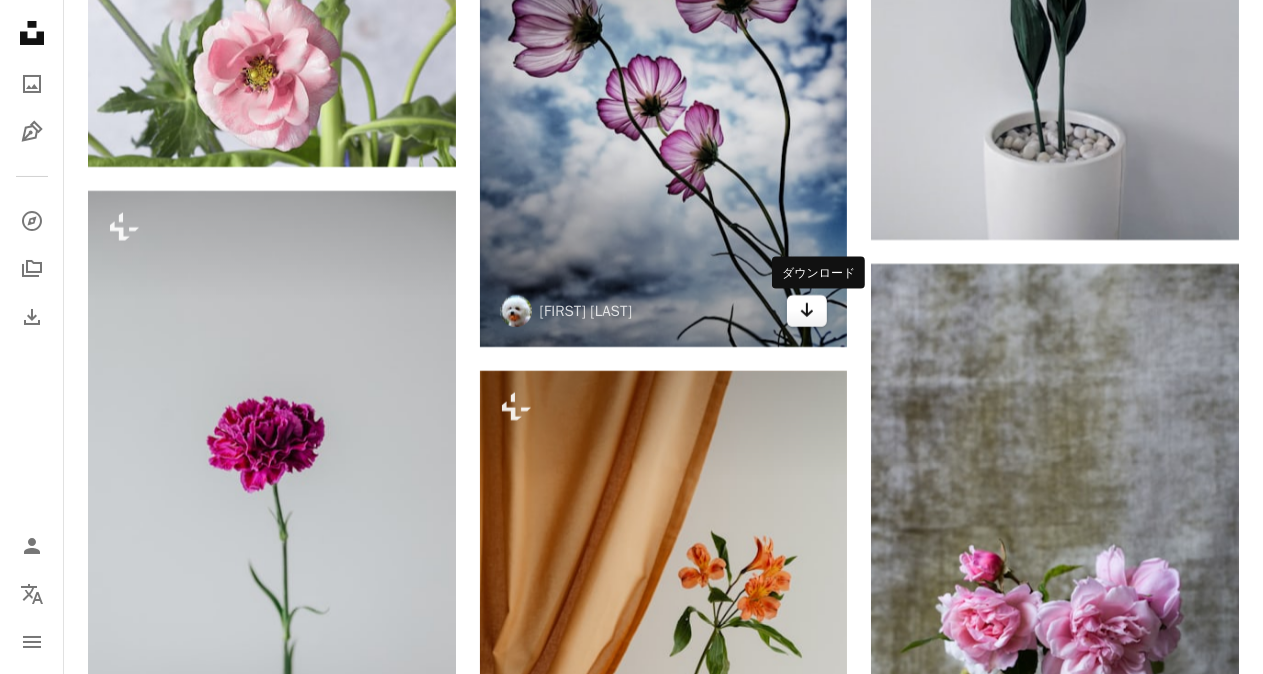 click on "Arrow pointing down" 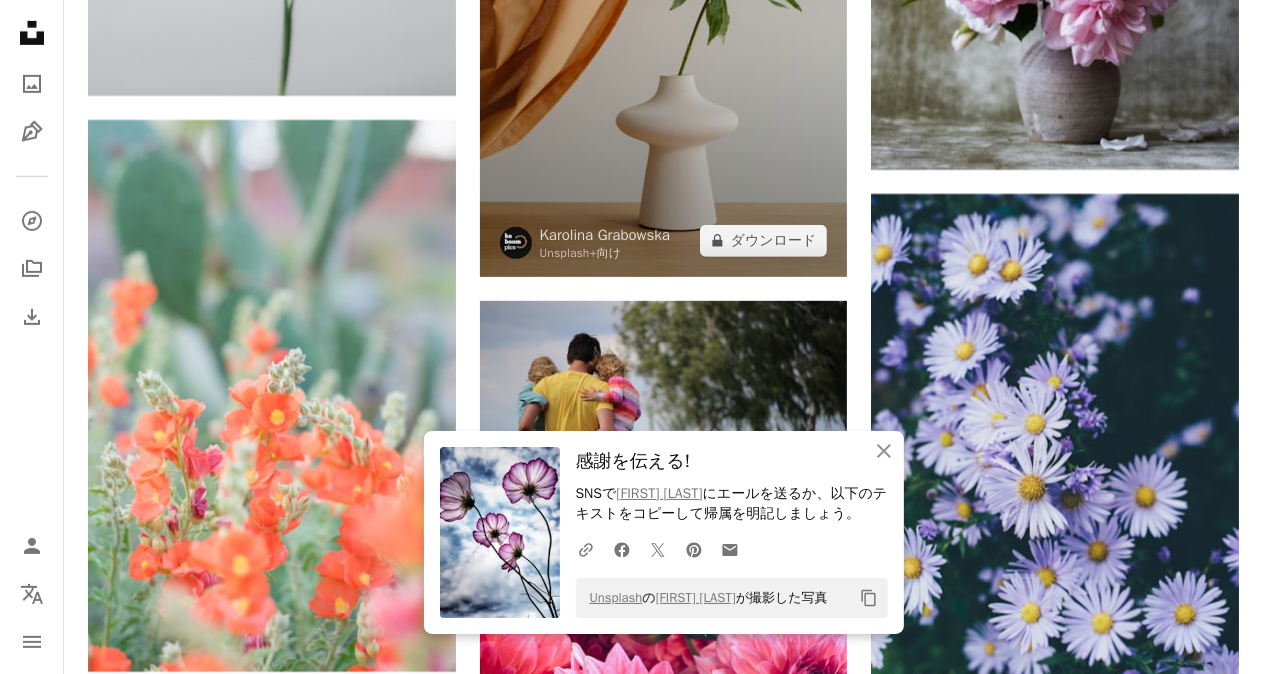 scroll, scrollTop: 13293, scrollLeft: 0, axis: vertical 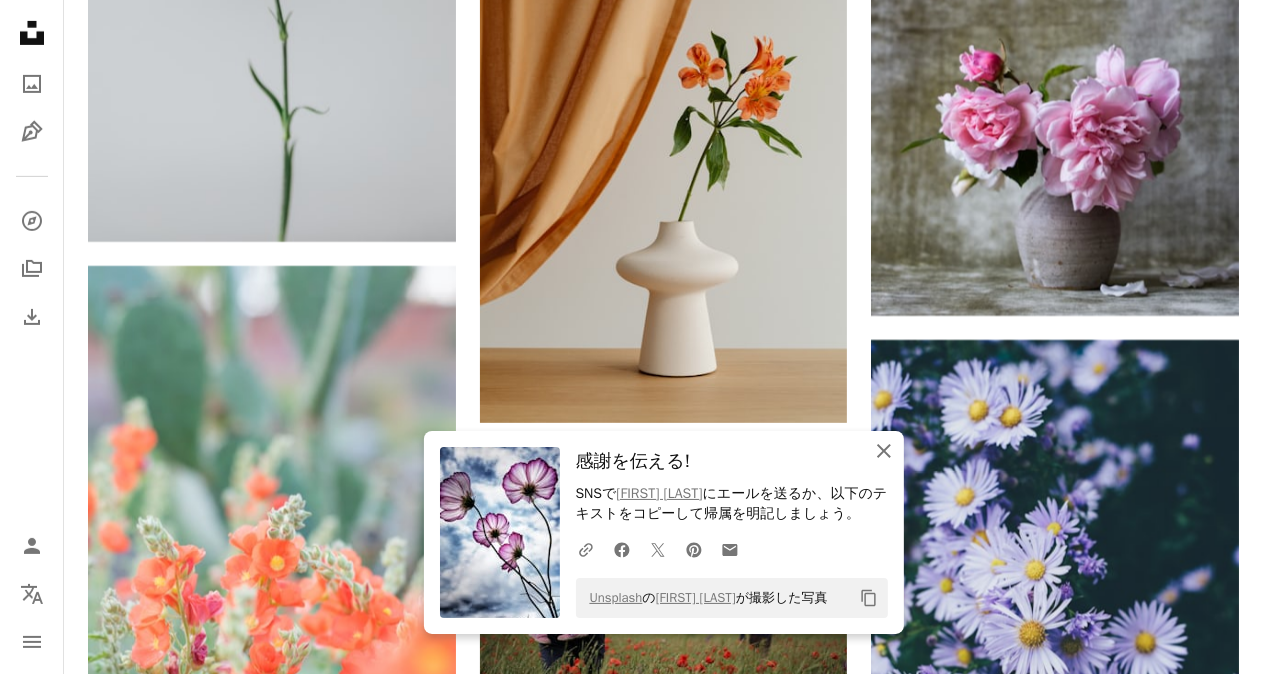 click on "An X shape" 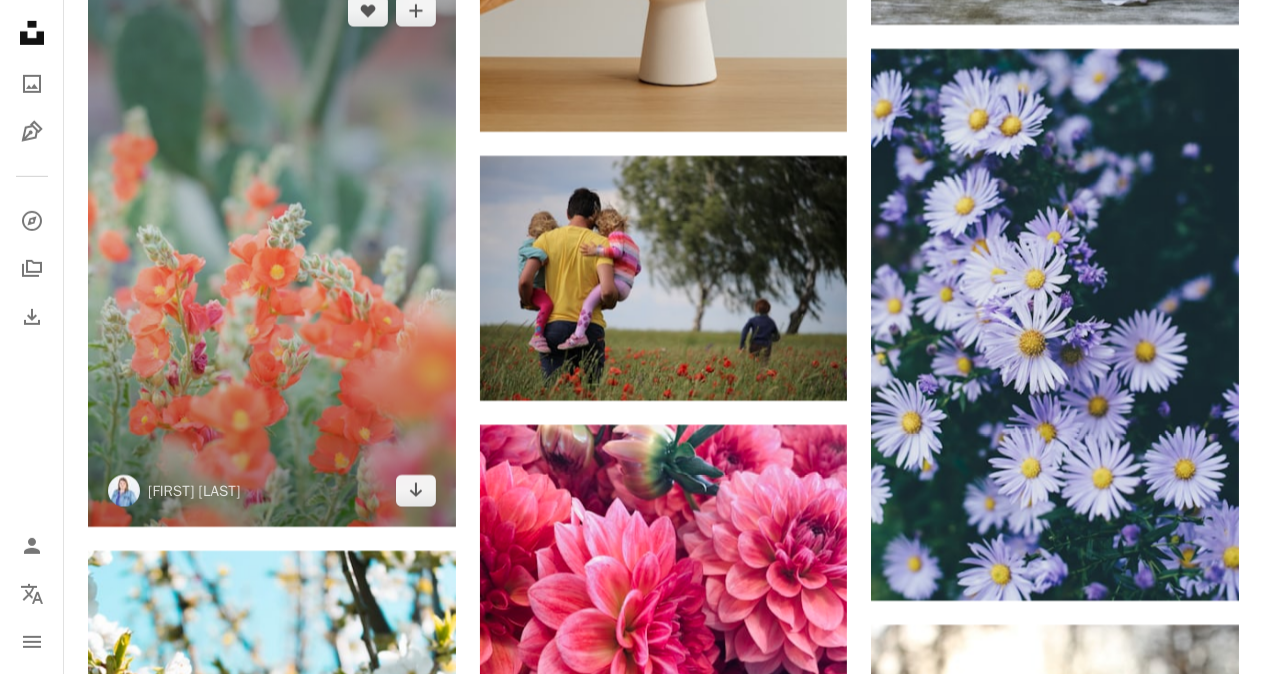 scroll, scrollTop: 13593, scrollLeft: 0, axis: vertical 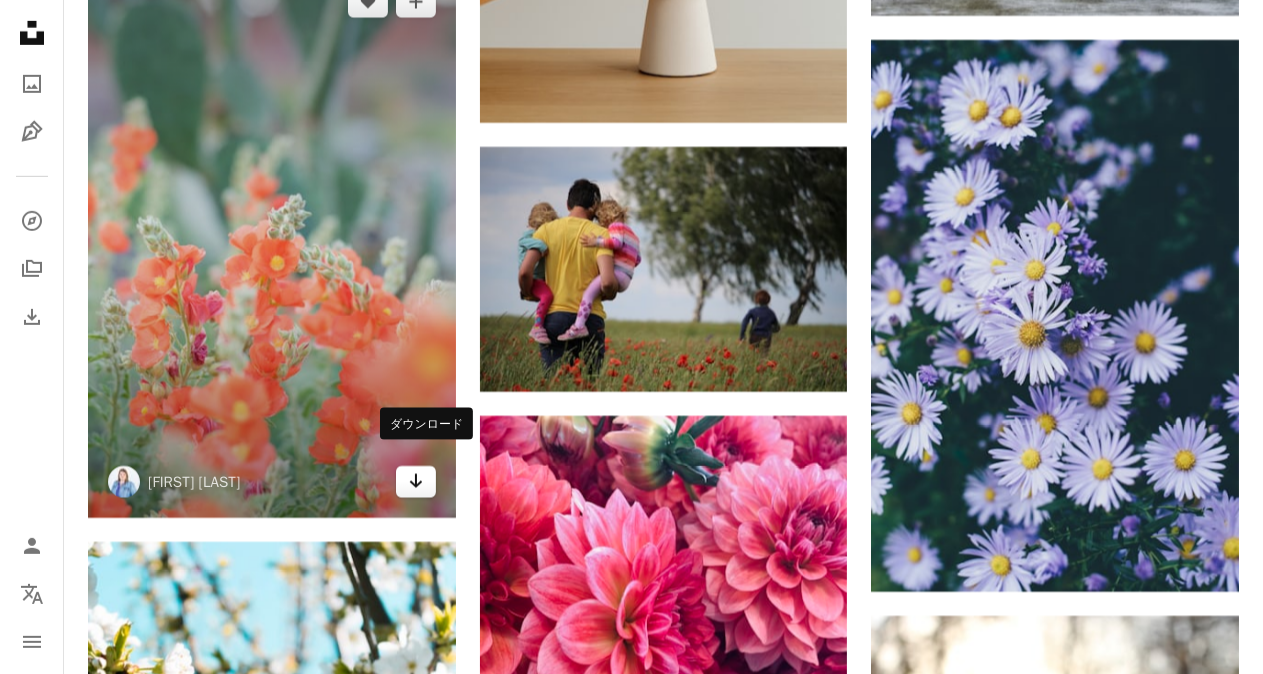 click on "Arrow pointing down" at bounding box center (416, 482) 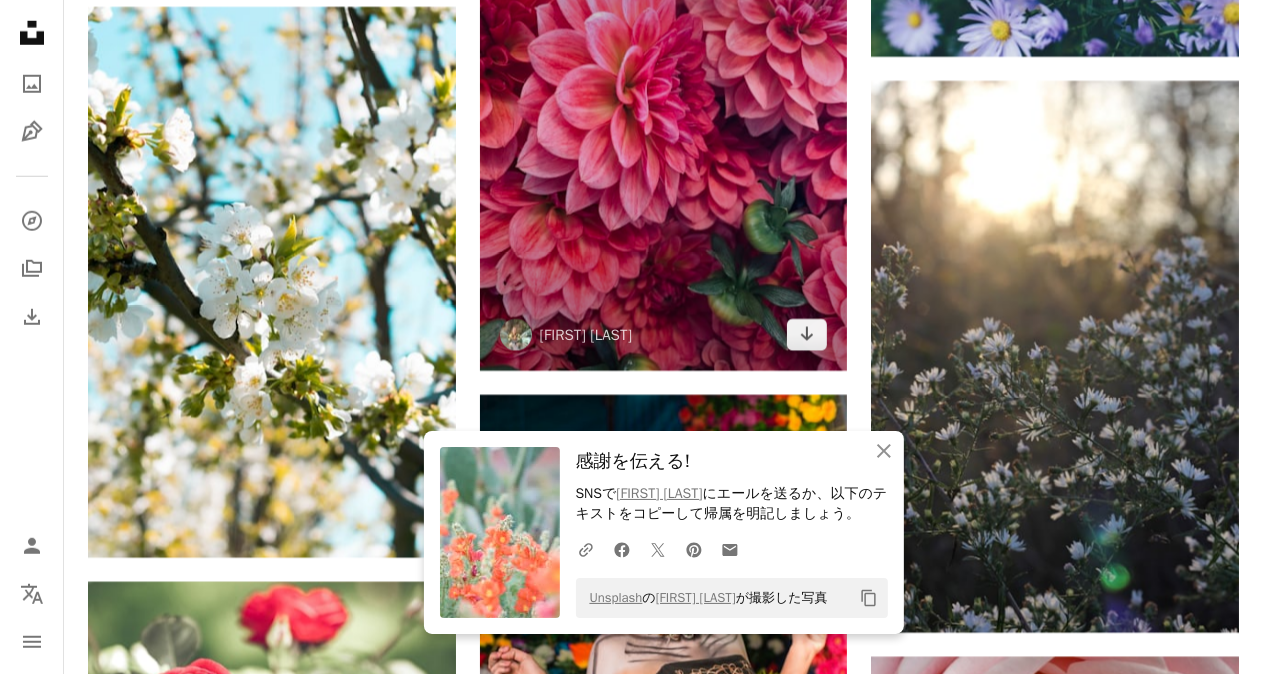 scroll, scrollTop: 14093, scrollLeft: 0, axis: vertical 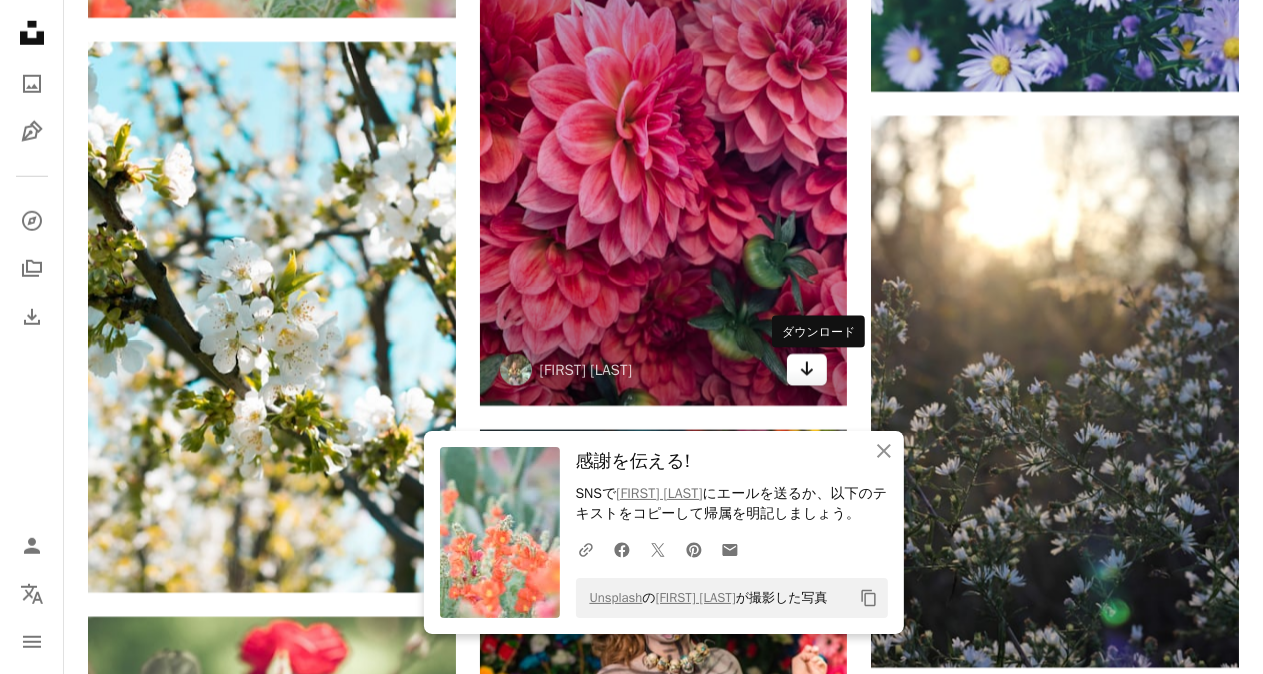 click 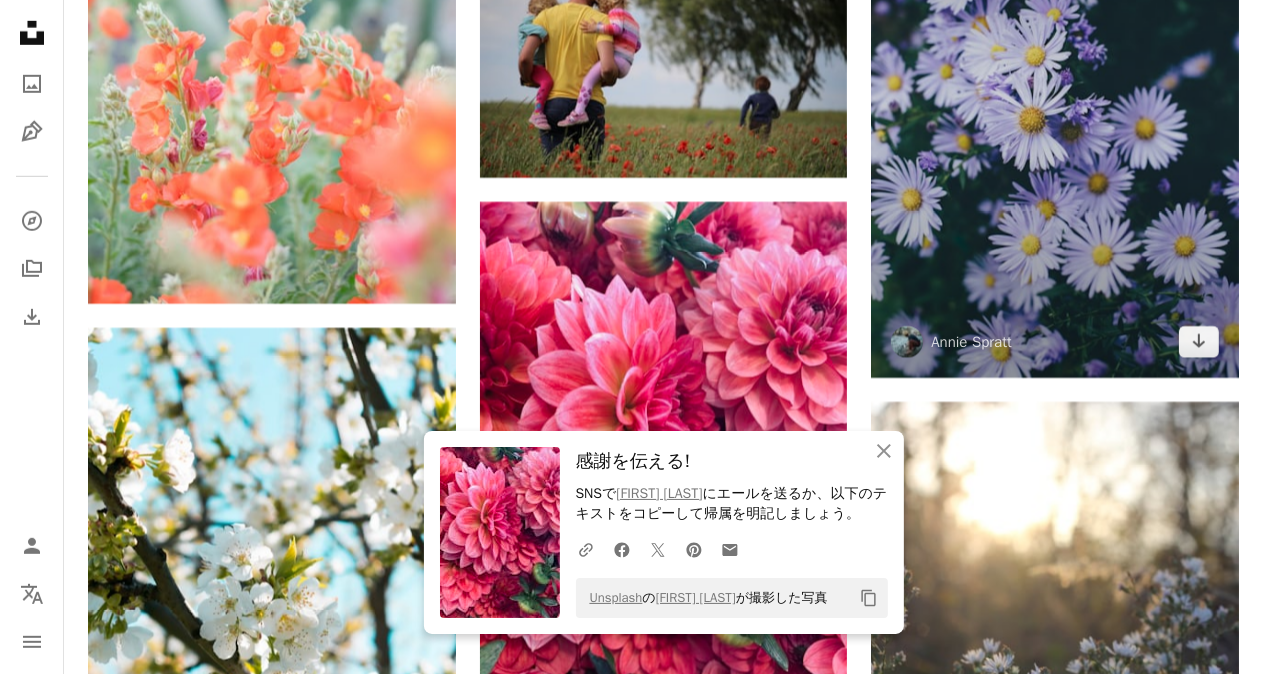 scroll, scrollTop: 13793, scrollLeft: 0, axis: vertical 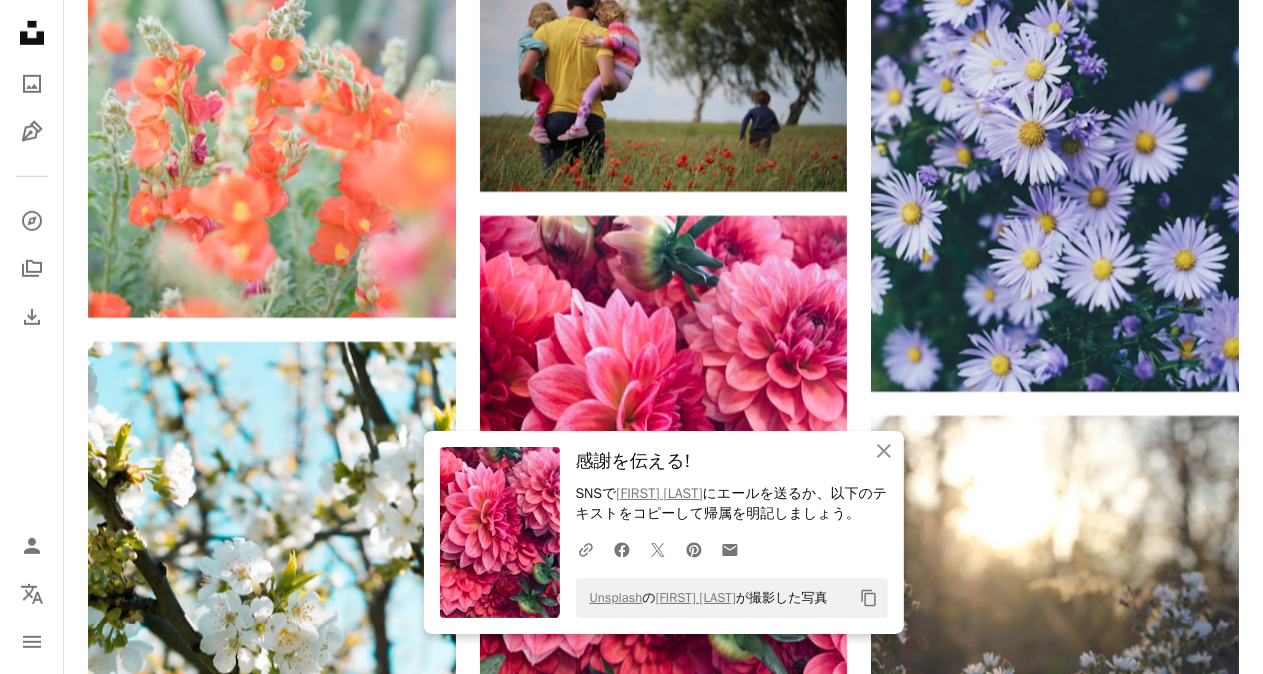 click on "Plus sign for Unsplash+ A heart A plus sign [FIRST] [LAST] Unsplash+ 向け A lock ダウンロード A heart A plus sign [FIRST] [LAST] 案件受付中 A checkmark inside of a circle Arrow pointing down A heart A plus sign [FIRST] [LAST] 案件受付中 A checkmark inside of a circle Arrow pointing down Plus sign for Unsplash+ A heart A plus sign [FIRST] [LAST] Unsplash+ 向け A lock ダウンロード A heart A plus sign [FIRST] [LAST] 案件受付中 A checkmark inside of a circle Arrow pointing down A heart A plus sign [FIRST] [LAST] Arrow pointing down A heart A plus sign [FIRST] [LAST] 案件受付中 A checkmark inside of a circle Arrow pointing down A heart A plus sign [FIRST] [LAST] Arrow pointing down A heart A plus sign [FIRST] [LAST] 案件受付中 A checkmark inside of a circle Arrow pointing down A heart A plus sign [FIRST] [LAST] 案件受付中 A checkmark inside of a circle Arrow pointing down On-brand and on budget images for your next campaign Learn More Plus sign for Unsplash+" at bounding box center (663, 42784) 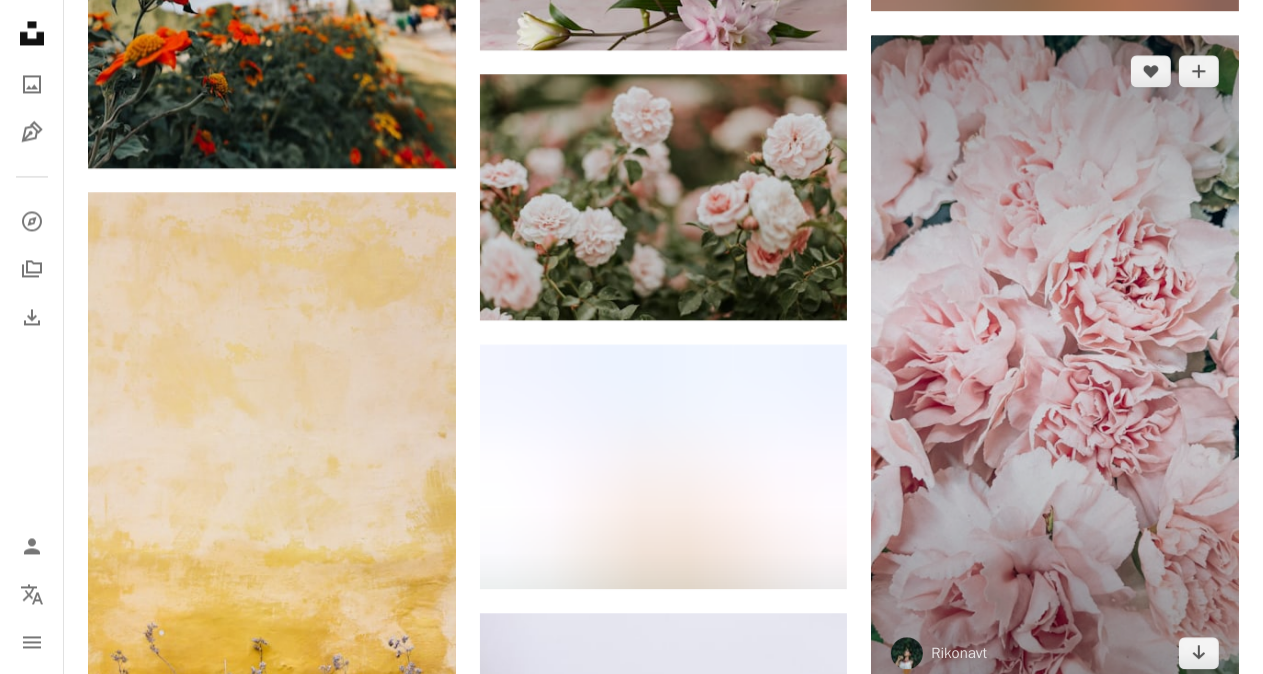 scroll, scrollTop: 16193, scrollLeft: 0, axis: vertical 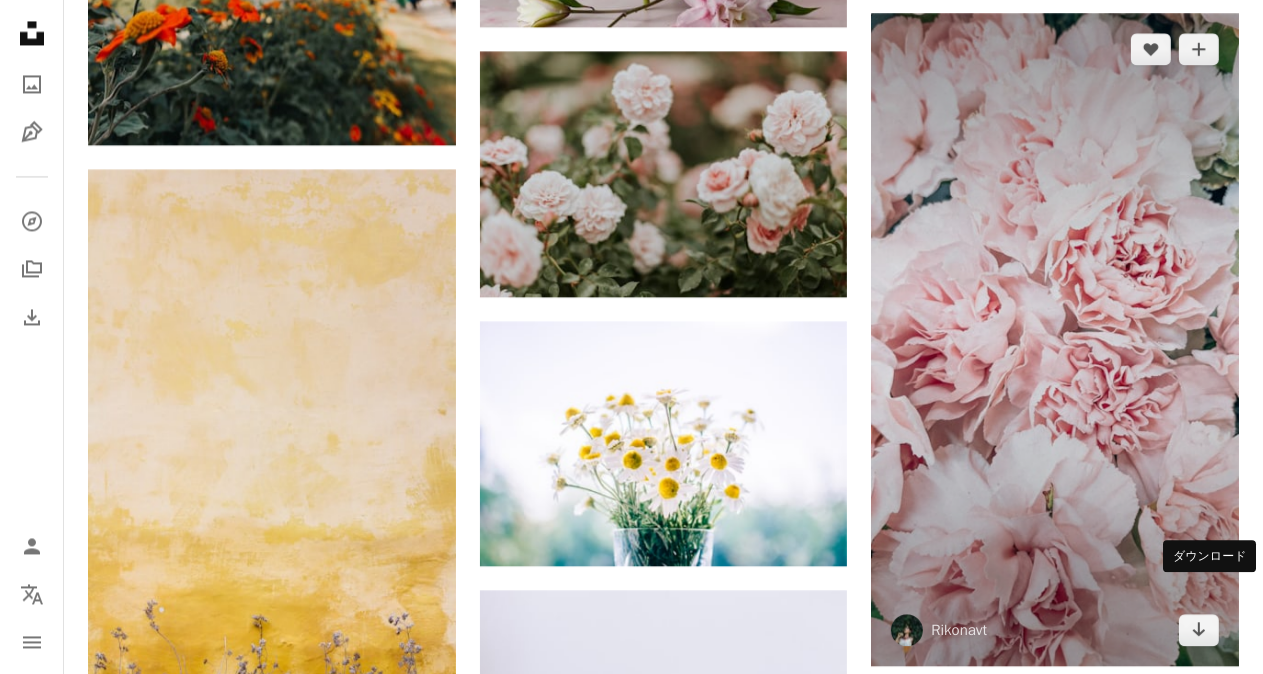 drag, startPoint x: 1188, startPoint y: 593, endPoint x: 1134, endPoint y: 586, distance: 54.451813 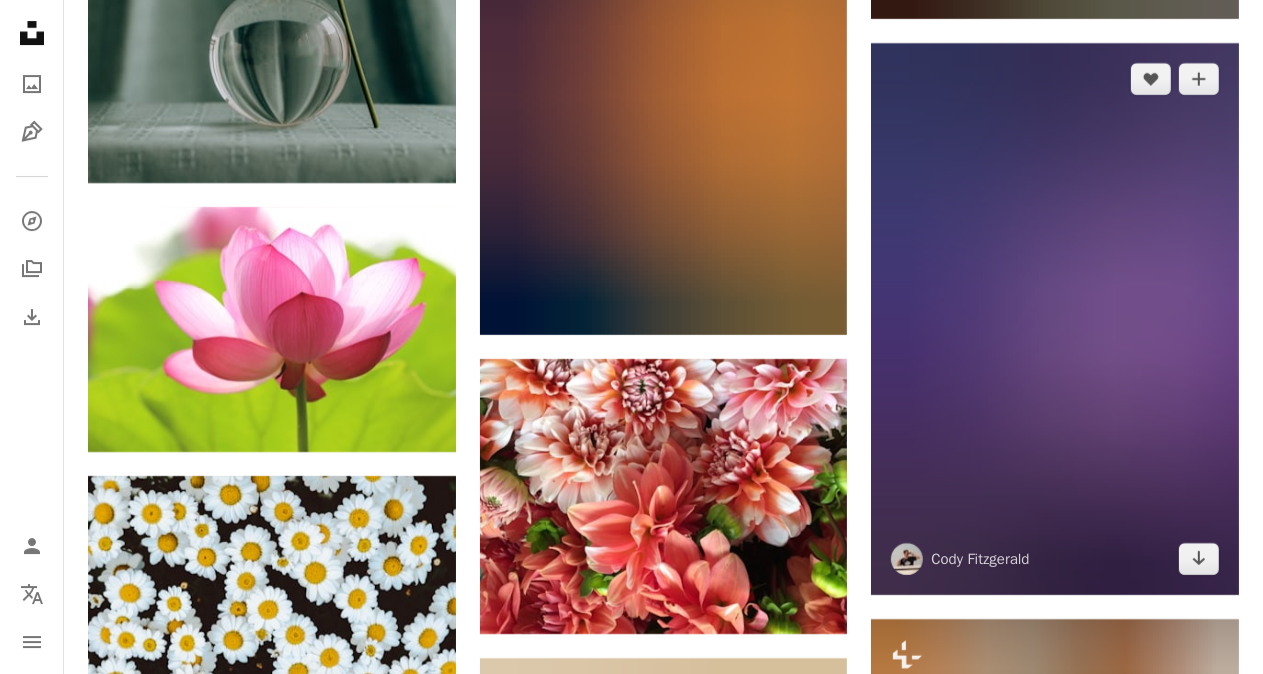 scroll, scrollTop: 18493, scrollLeft: 0, axis: vertical 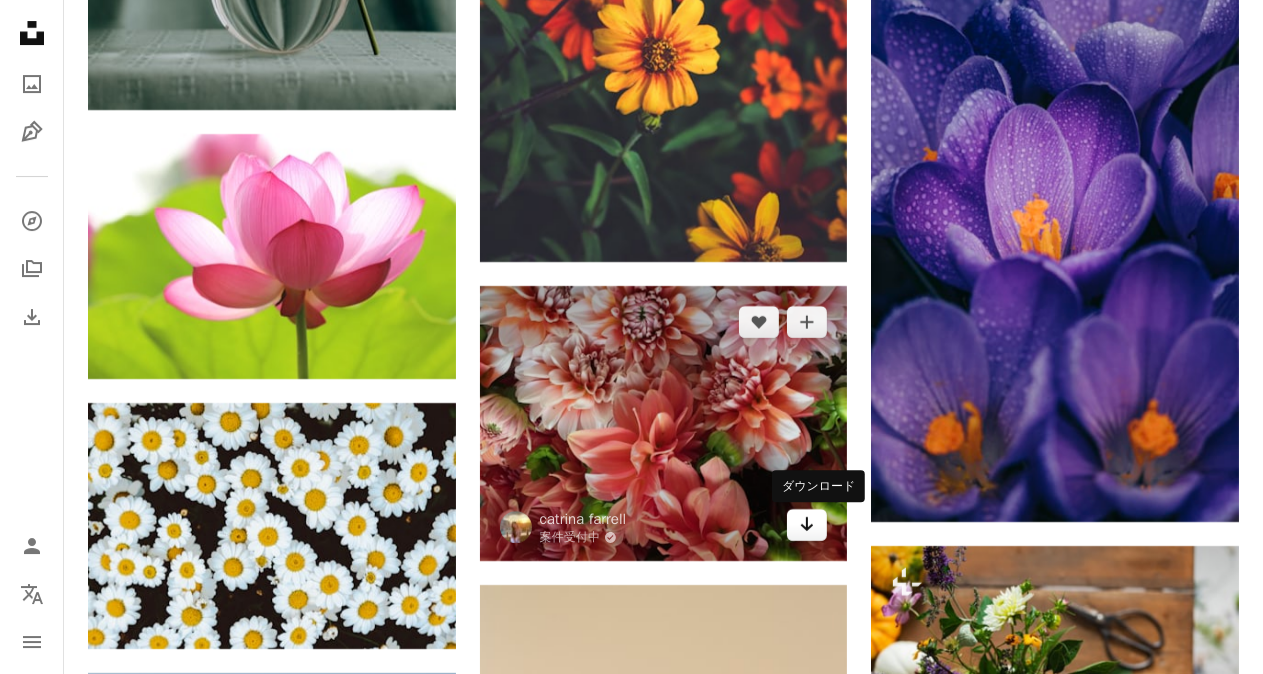 click 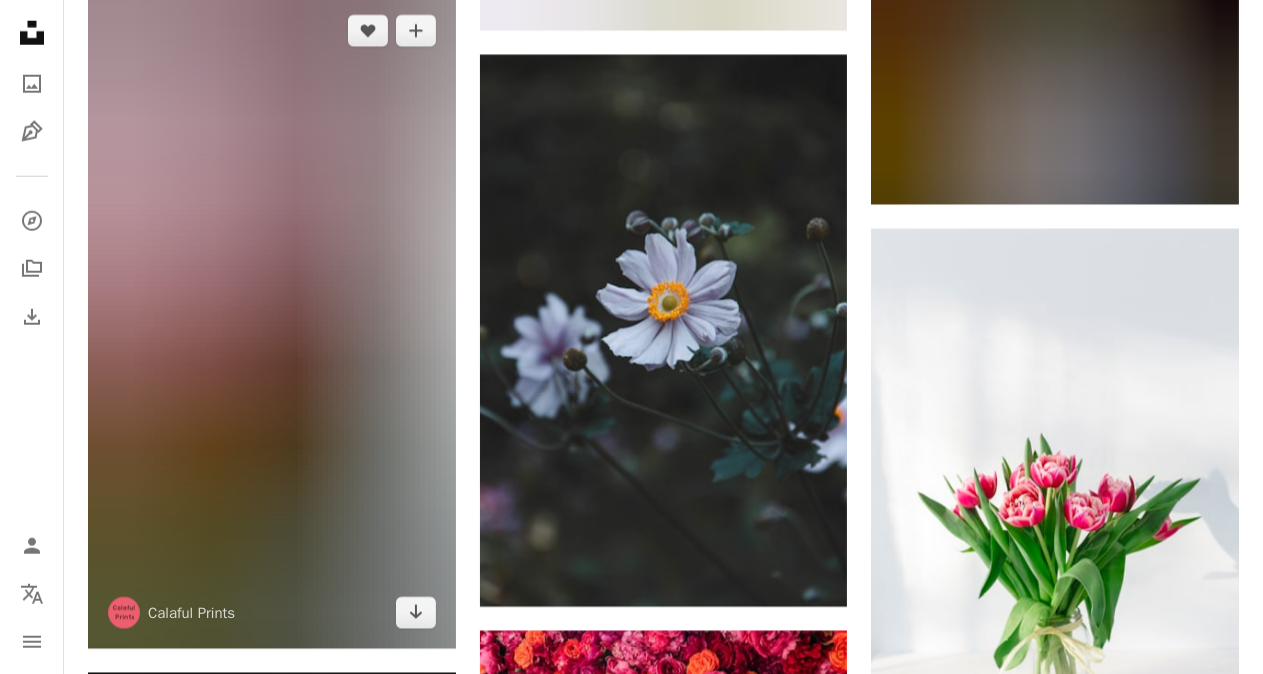 scroll, scrollTop: 20893, scrollLeft: 0, axis: vertical 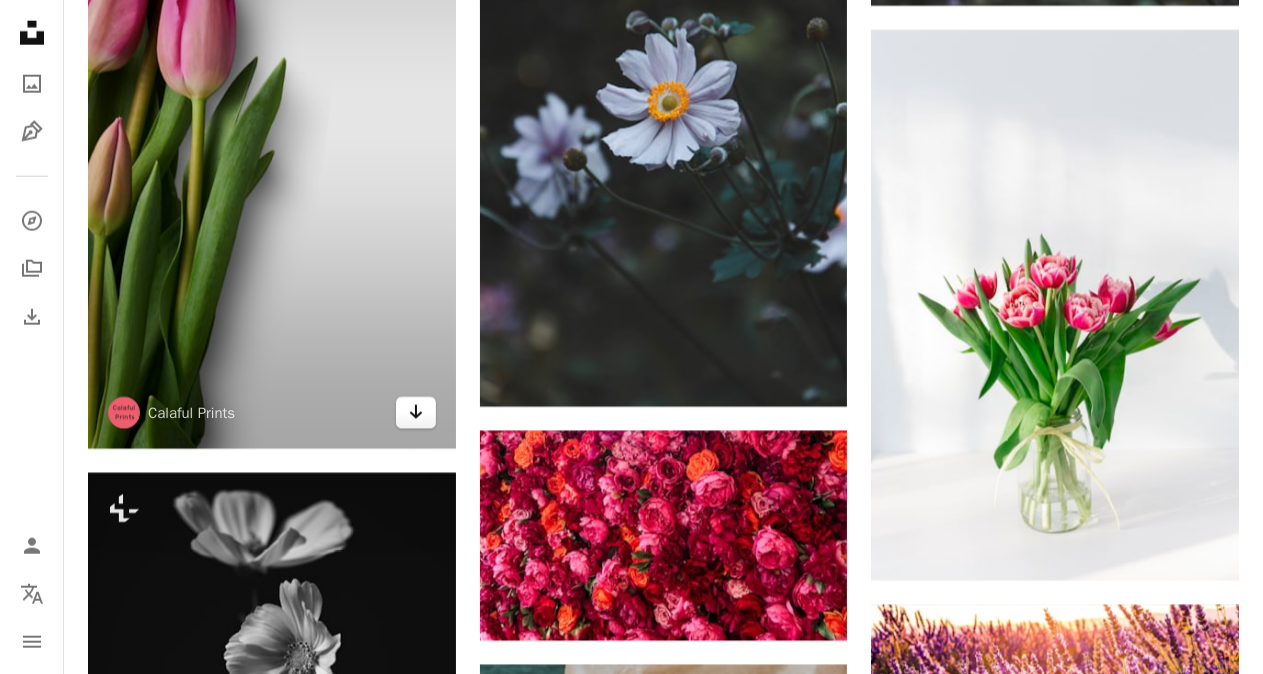 click 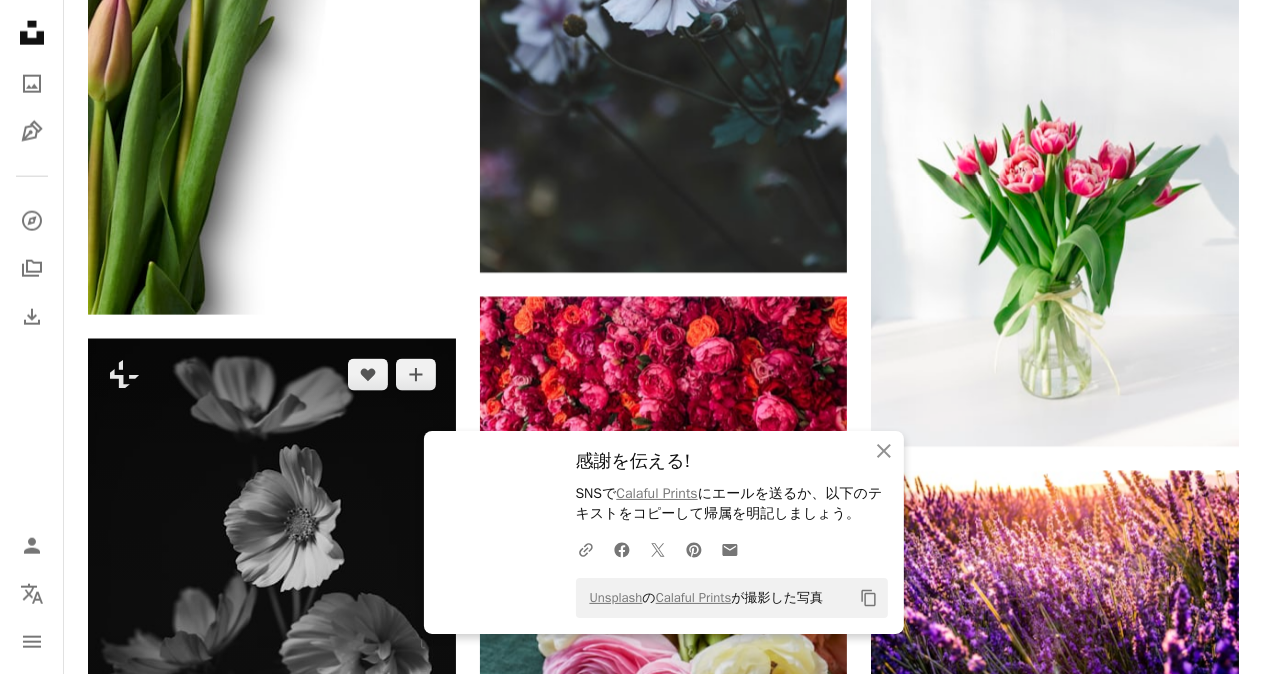 scroll, scrollTop: 21193, scrollLeft: 0, axis: vertical 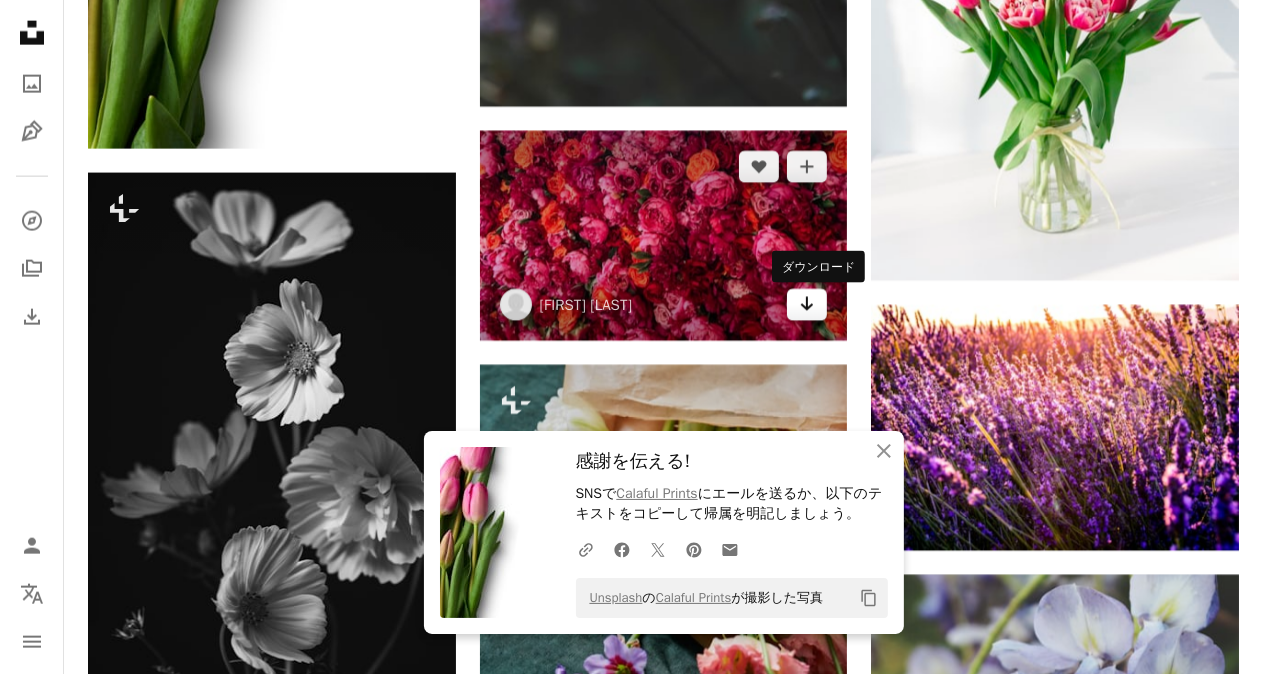 click on "Arrow pointing down" 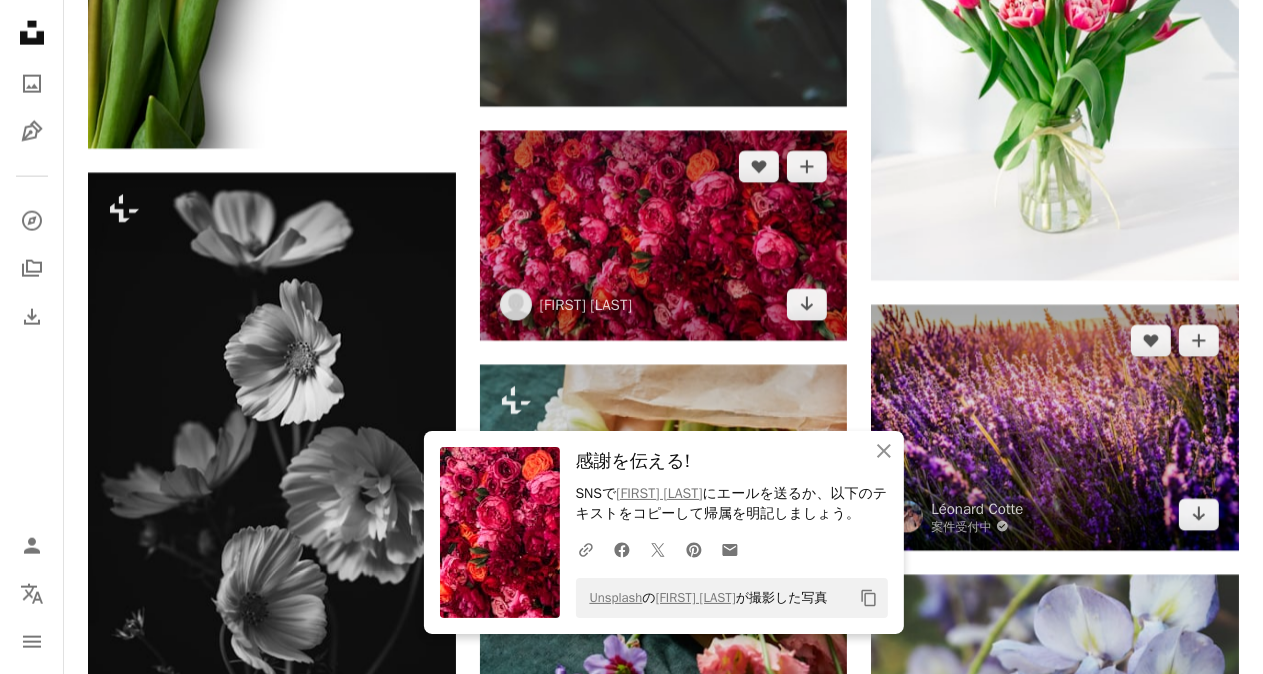 scroll, scrollTop: 20993, scrollLeft: 0, axis: vertical 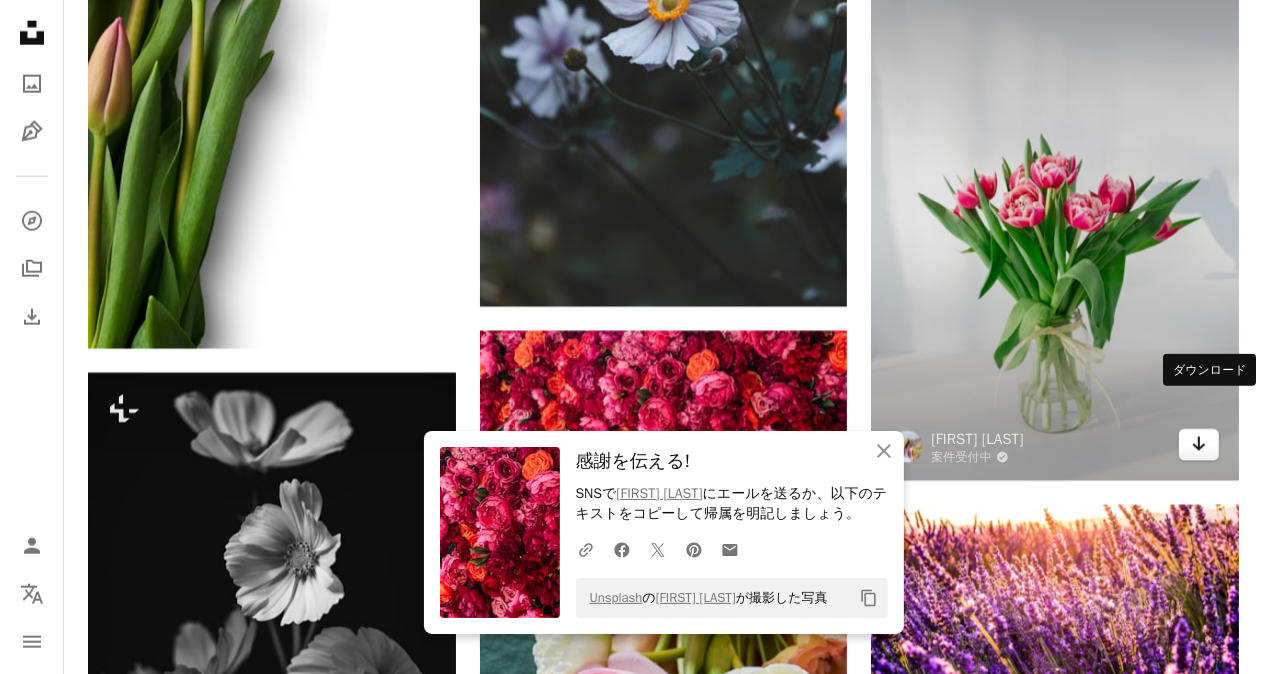 click on "Arrow pointing down" 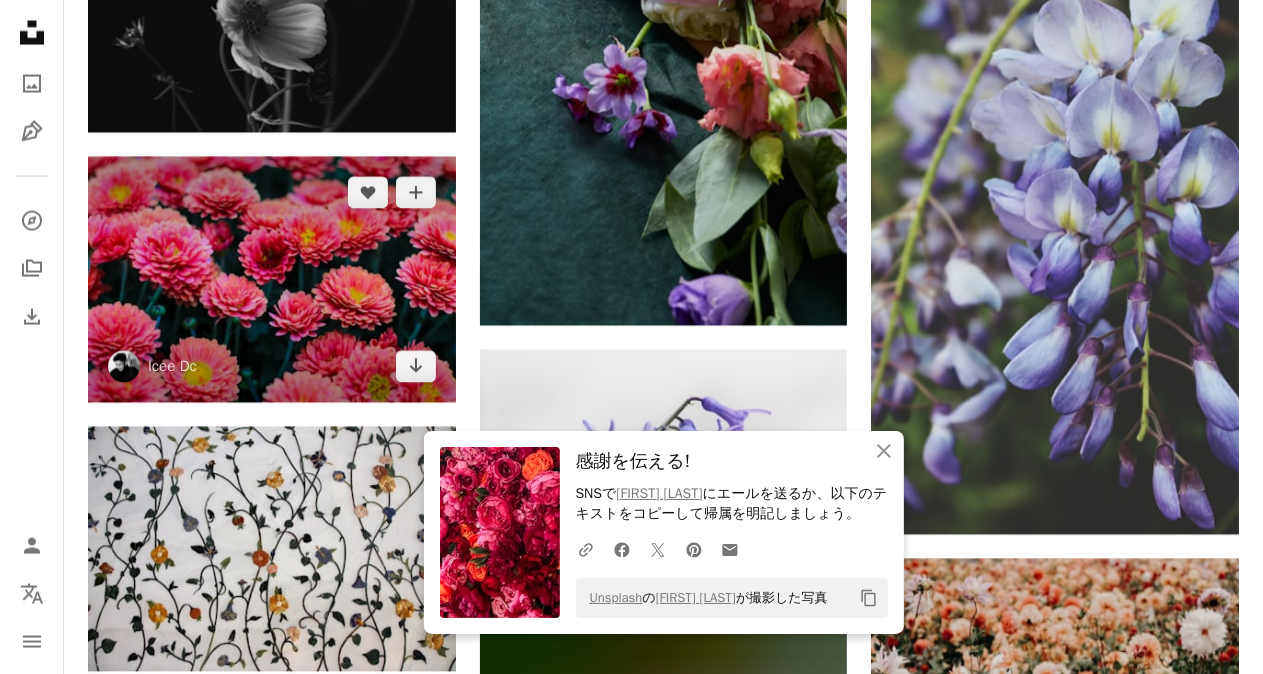 scroll, scrollTop: 21793, scrollLeft: 0, axis: vertical 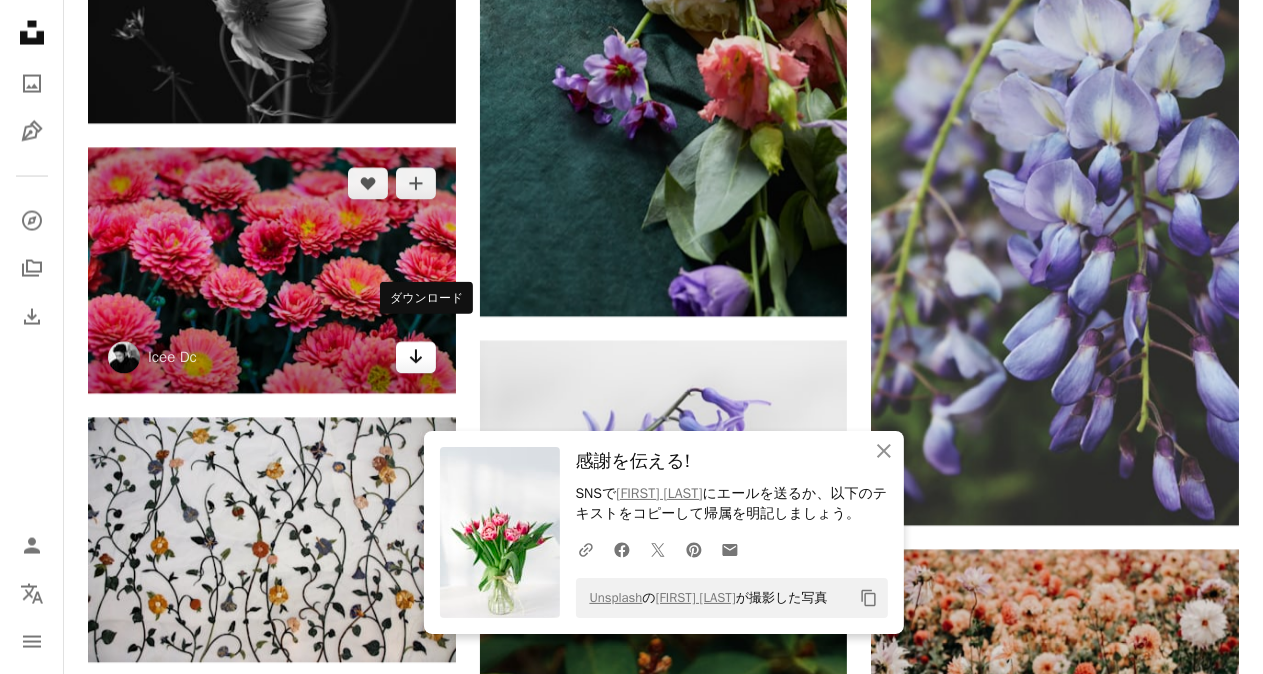 click on "Arrow pointing down" 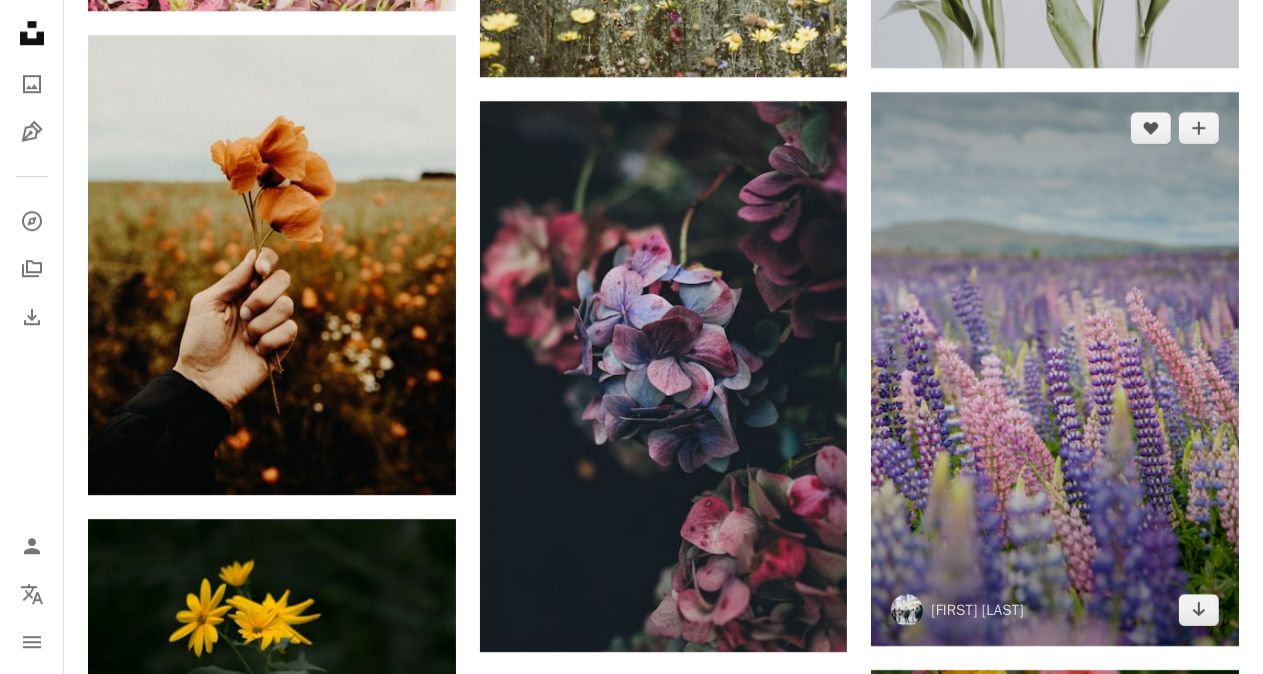 scroll, scrollTop: 23993, scrollLeft: 0, axis: vertical 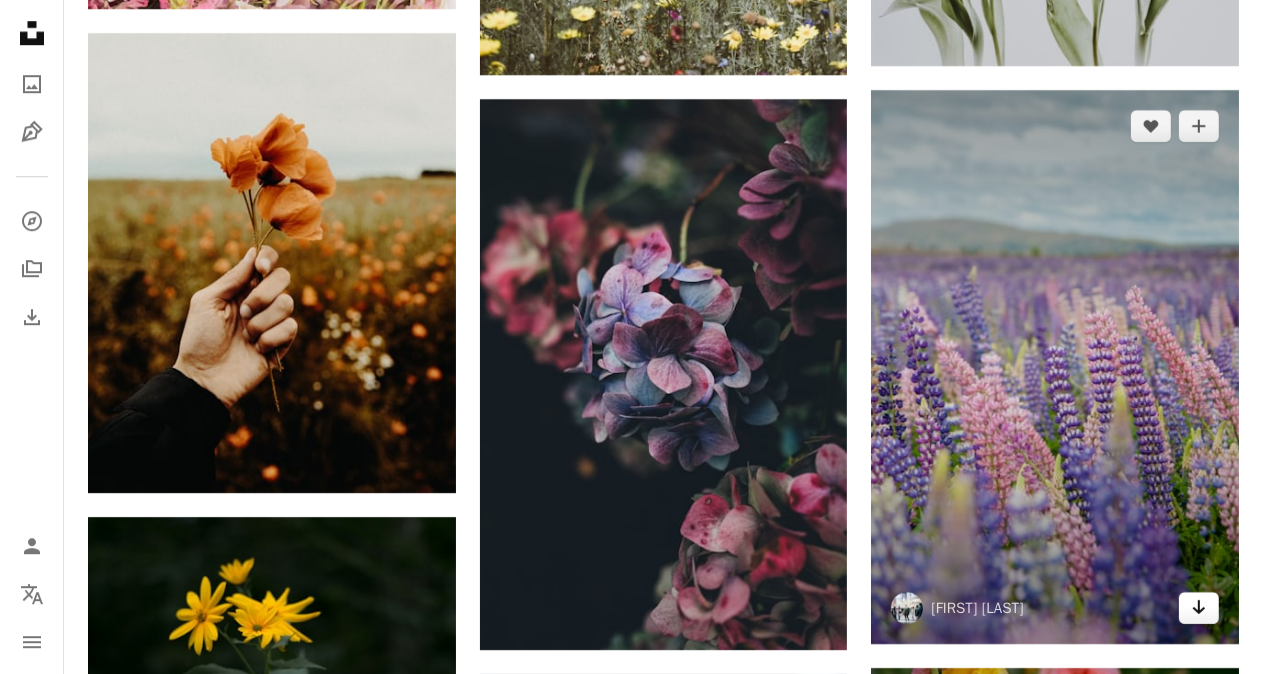 click on "Arrow pointing down" 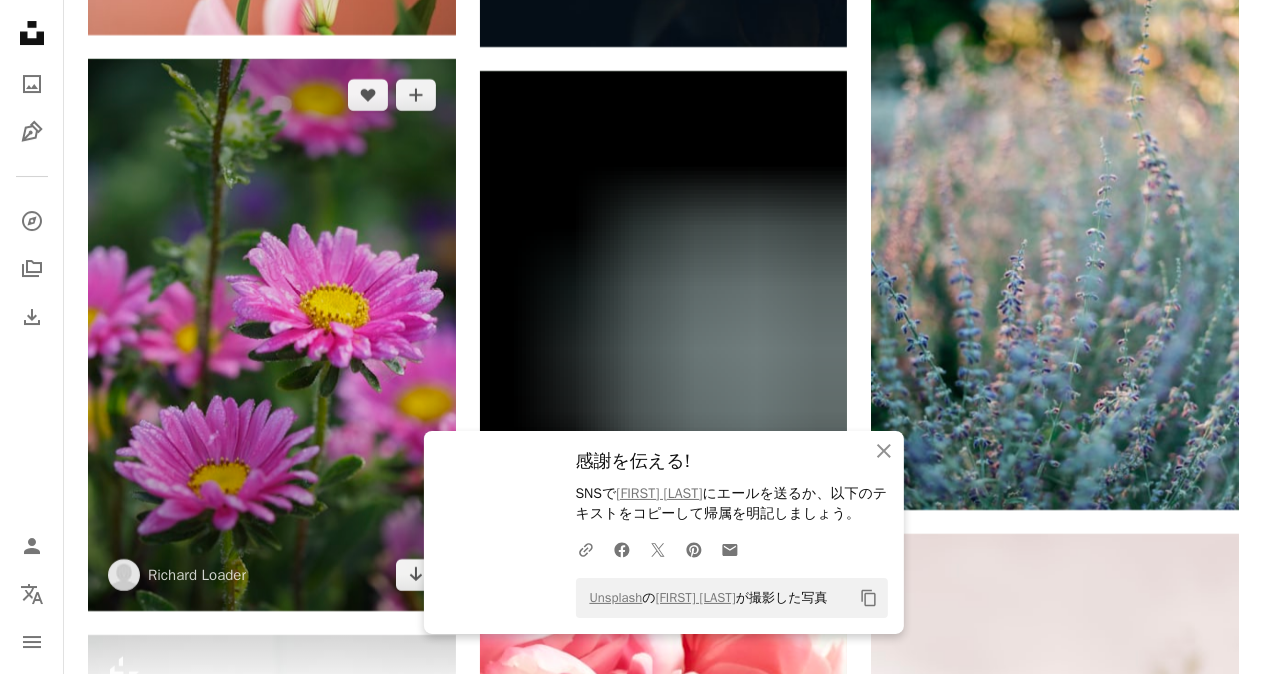 scroll, scrollTop: 25093, scrollLeft: 0, axis: vertical 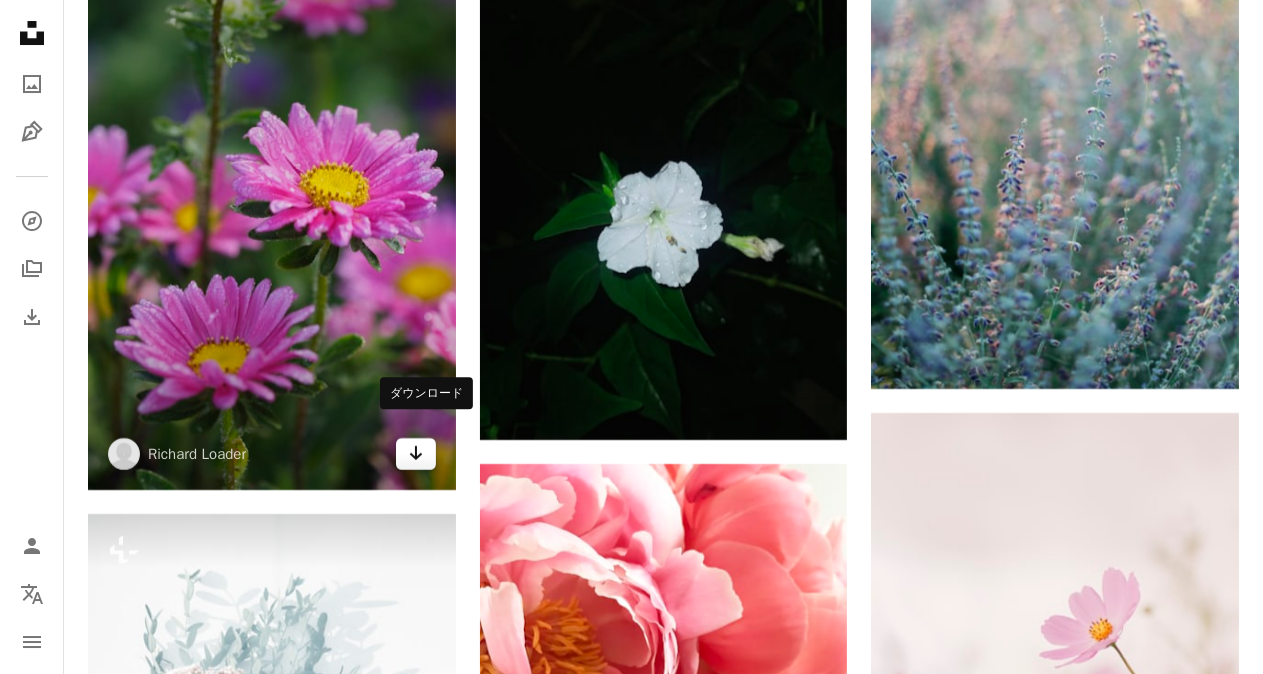 click on "Arrow pointing down" at bounding box center [416, 454] 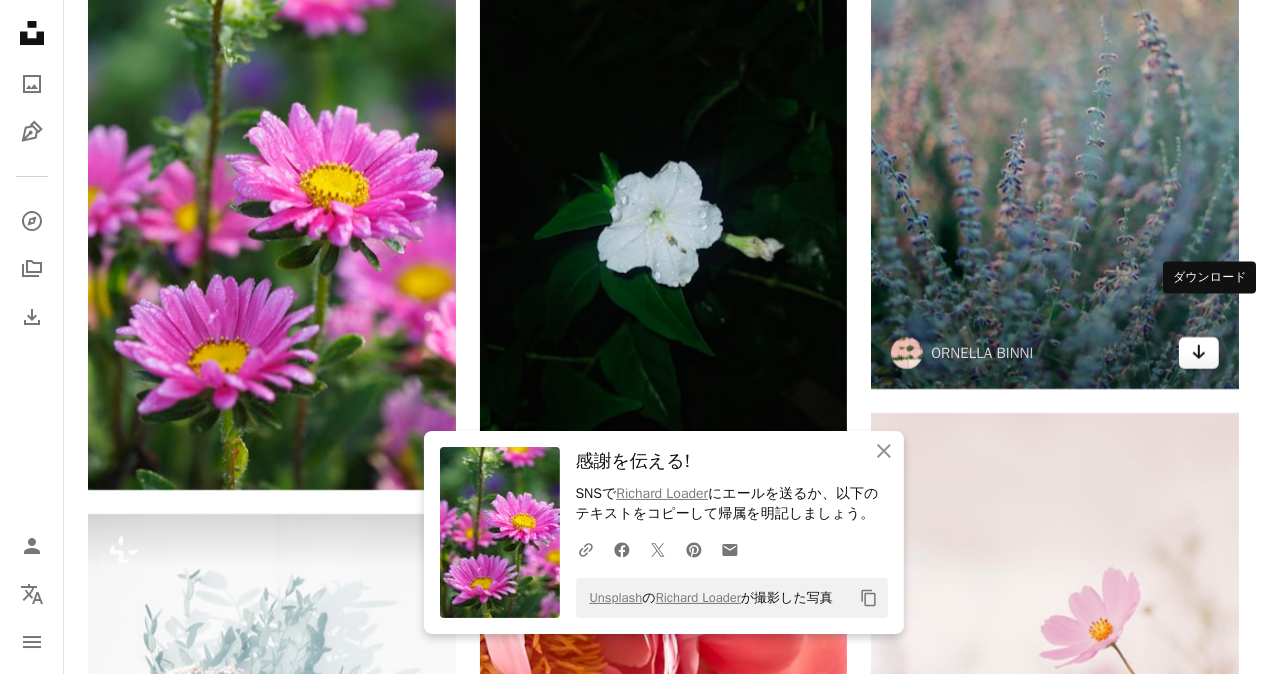 click on "Arrow pointing down" 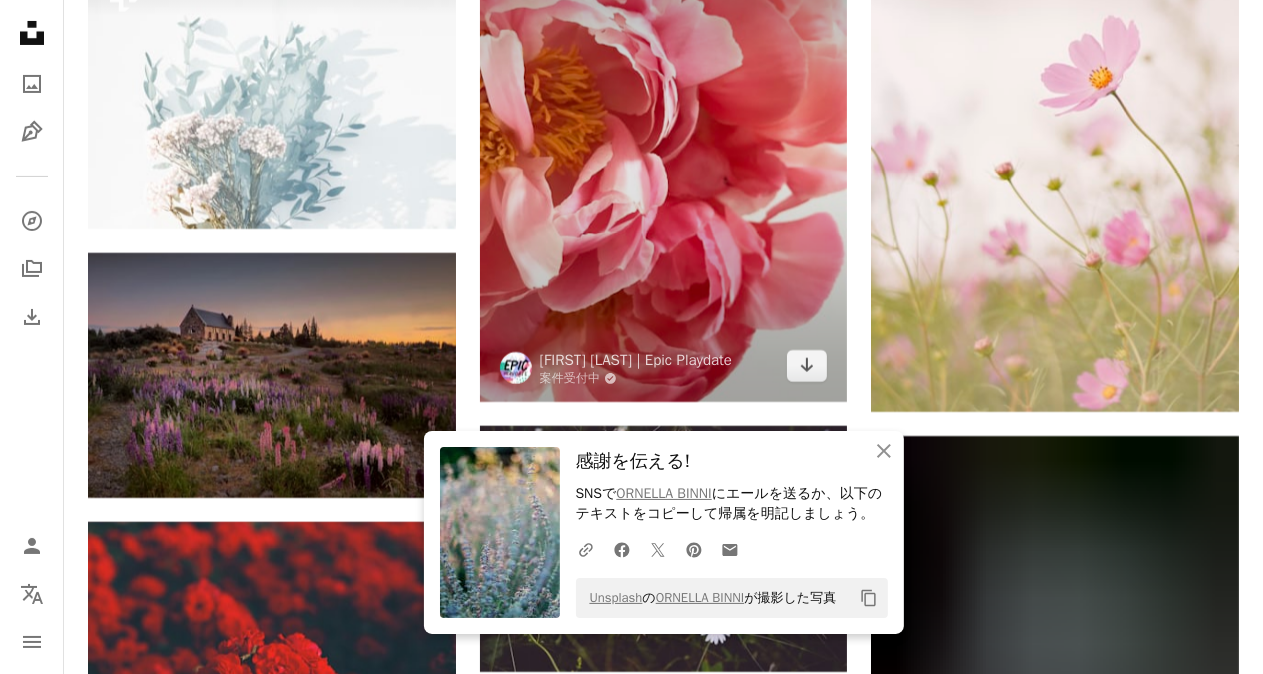 scroll, scrollTop: 25693, scrollLeft: 0, axis: vertical 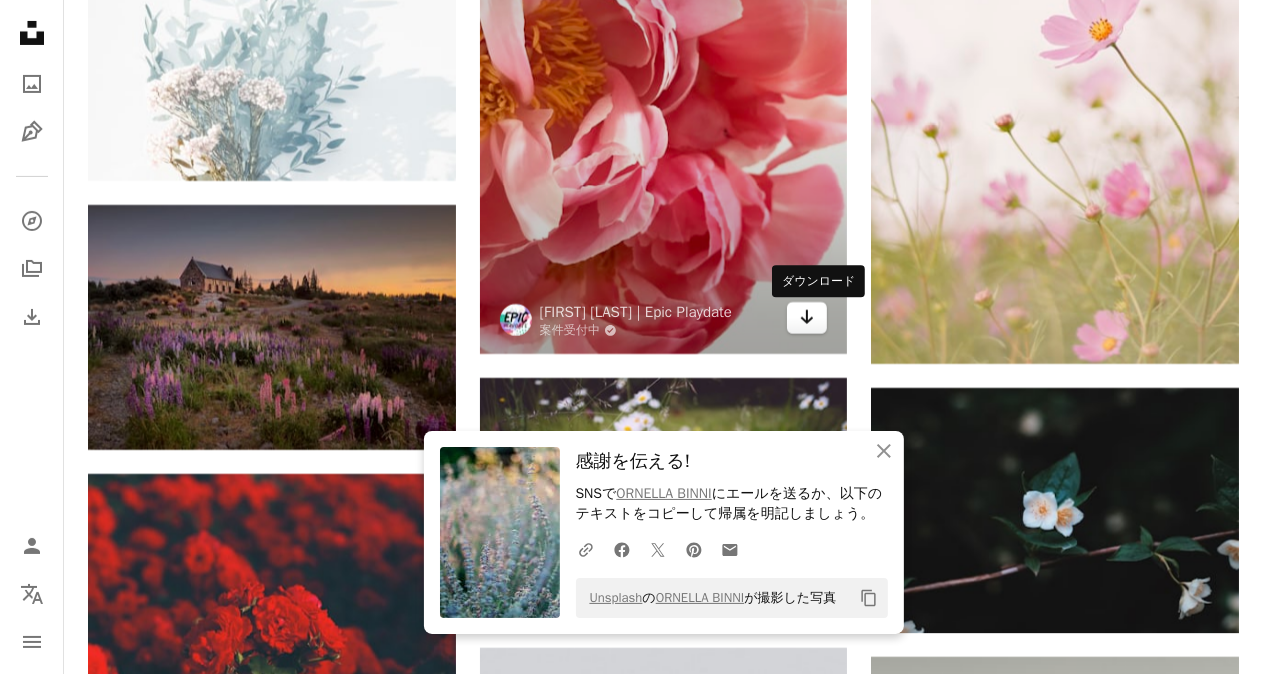 click on "Arrow pointing down" 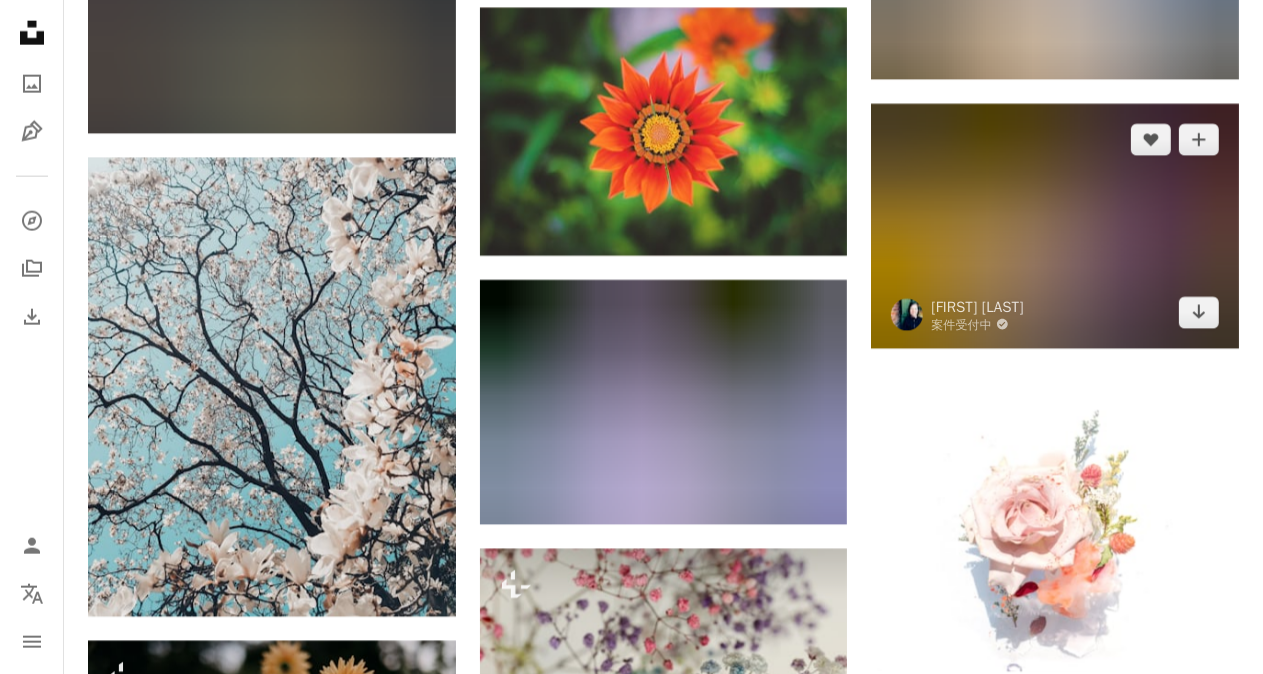 scroll, scrollTop: 27393, scrollLeft: 0, axis: vertical 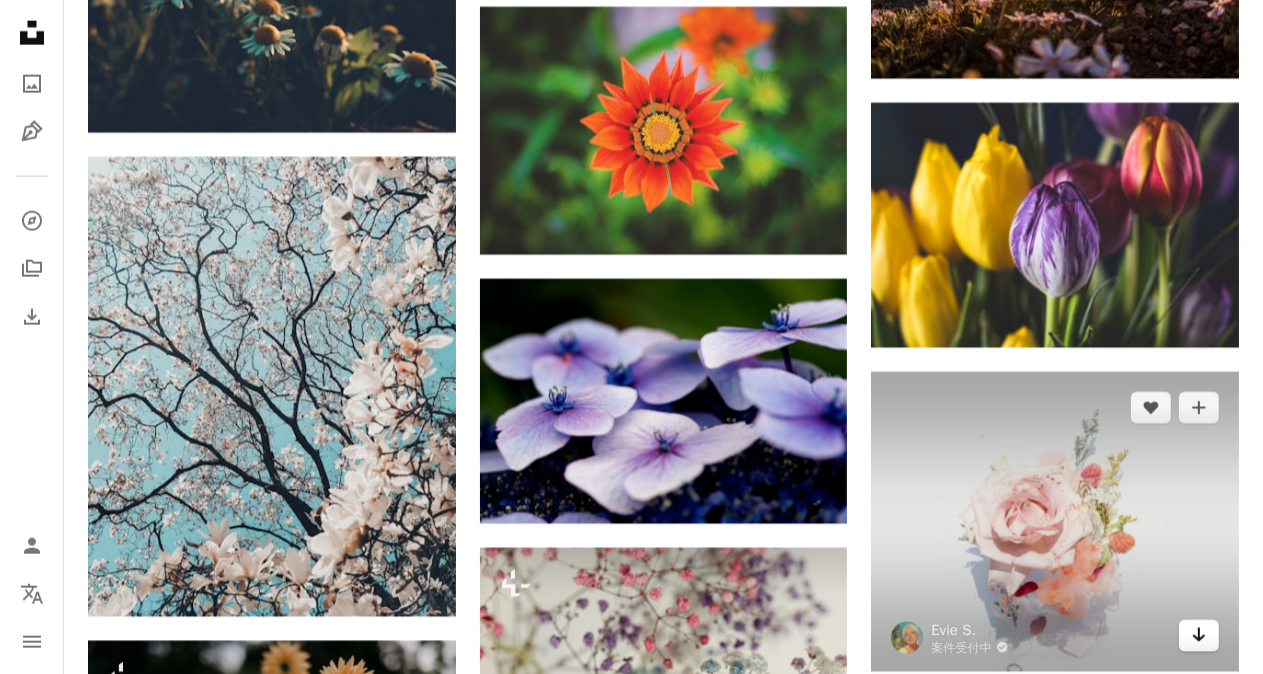 click on "Arrow pointing down" 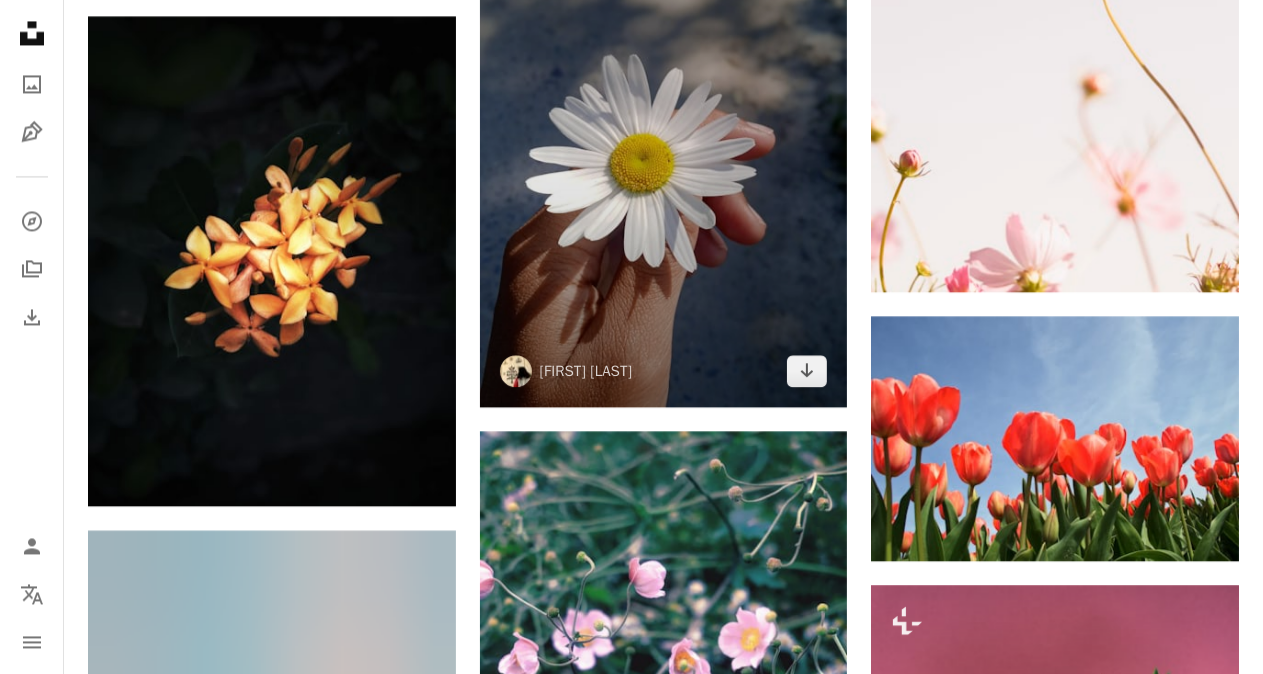 scroll, scrollTop: 28993, scrollLeft: 0, axis: vertical 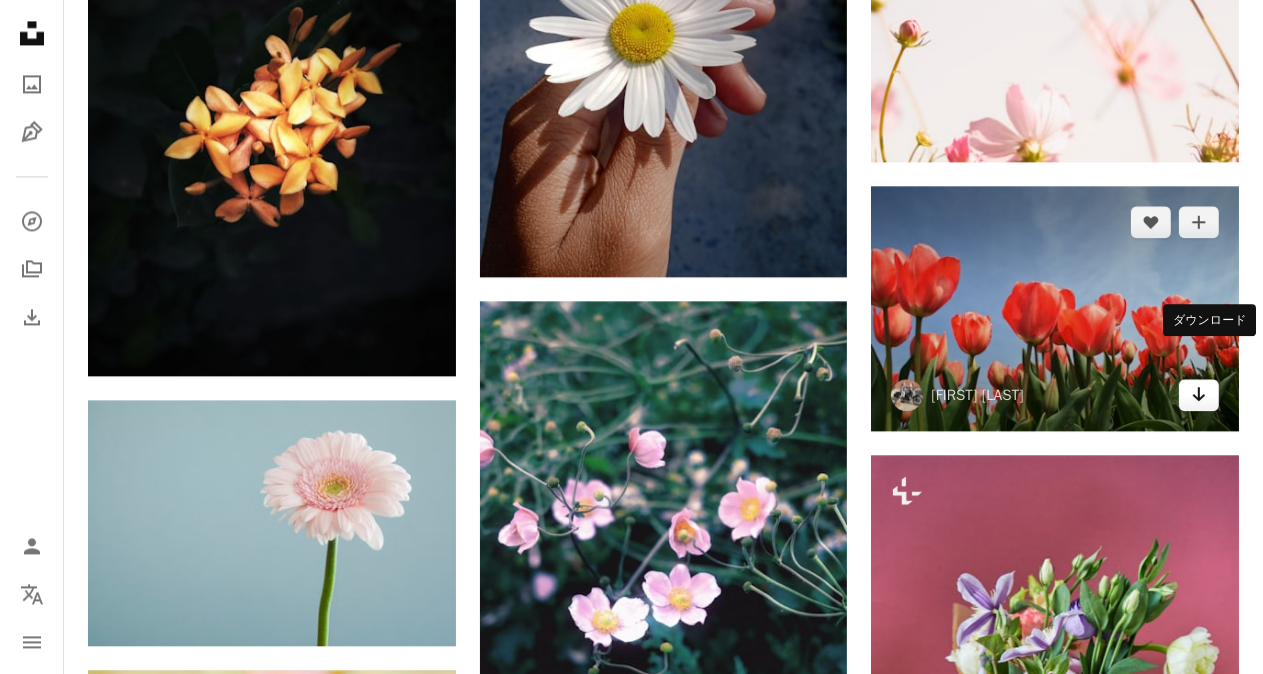 click on "Arrow pointing down" 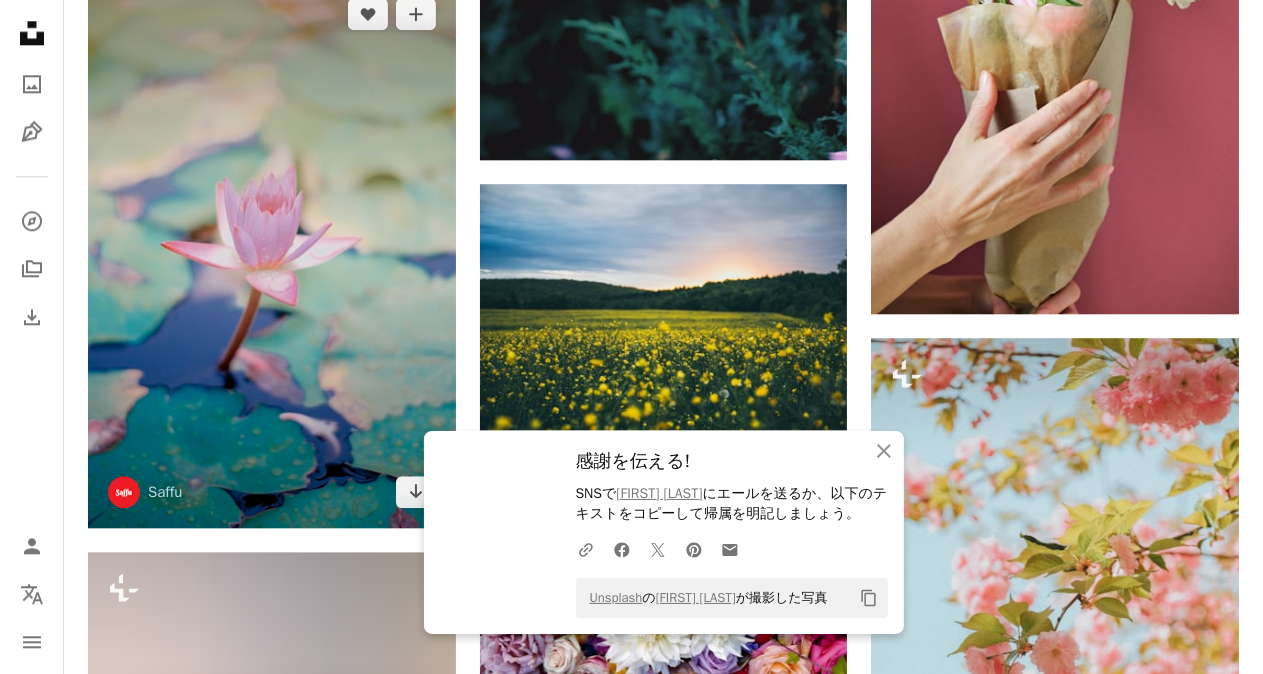 scroll, scrollTop: 29793, scrollLeft: 0, axis: vertical 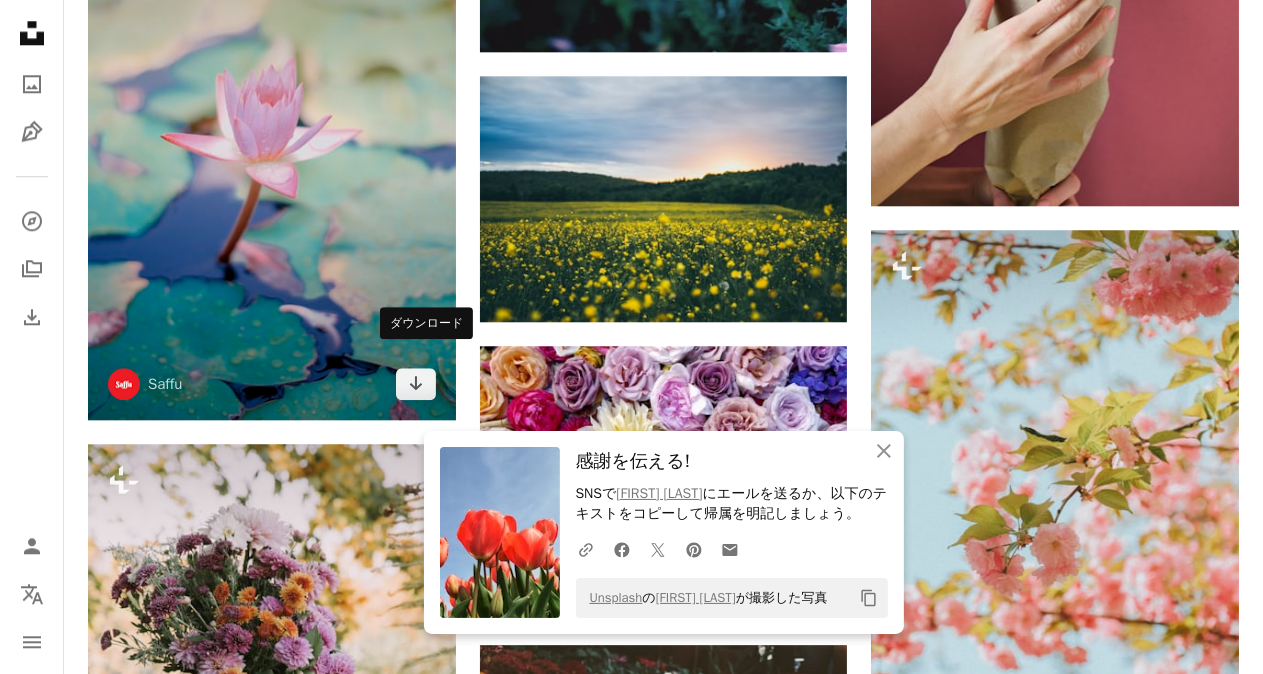 drag, startPoint x: 408, startPoint y: 362, endPoint x: 464, endPoint y: 338, distance: 60.926186 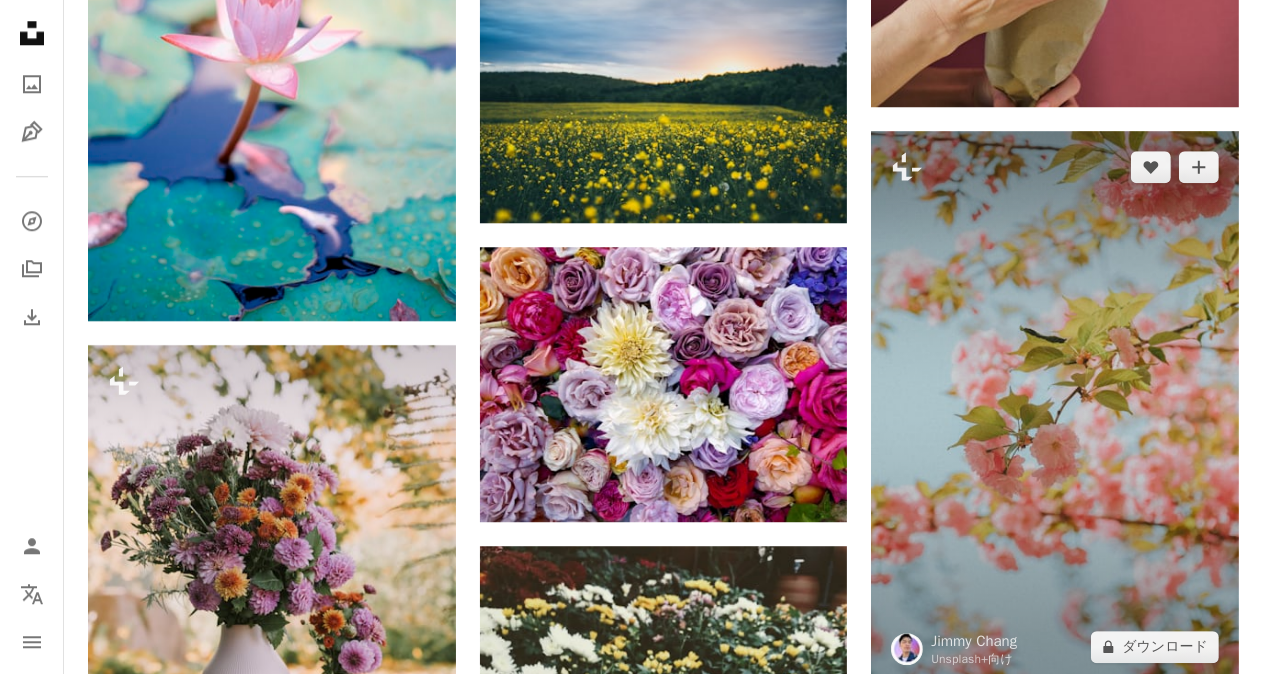 scroll, scrollTop: 30093, scrollLeft: 0, axis: vertical 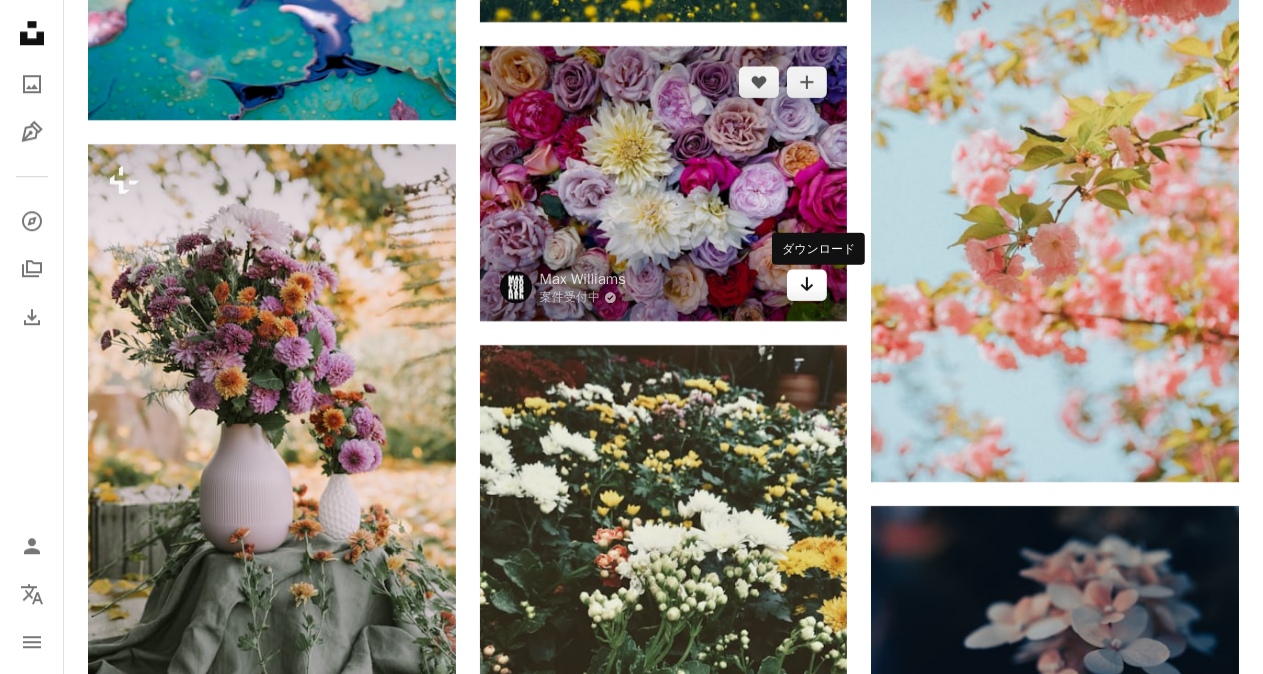 click on "Arrow pointing down" 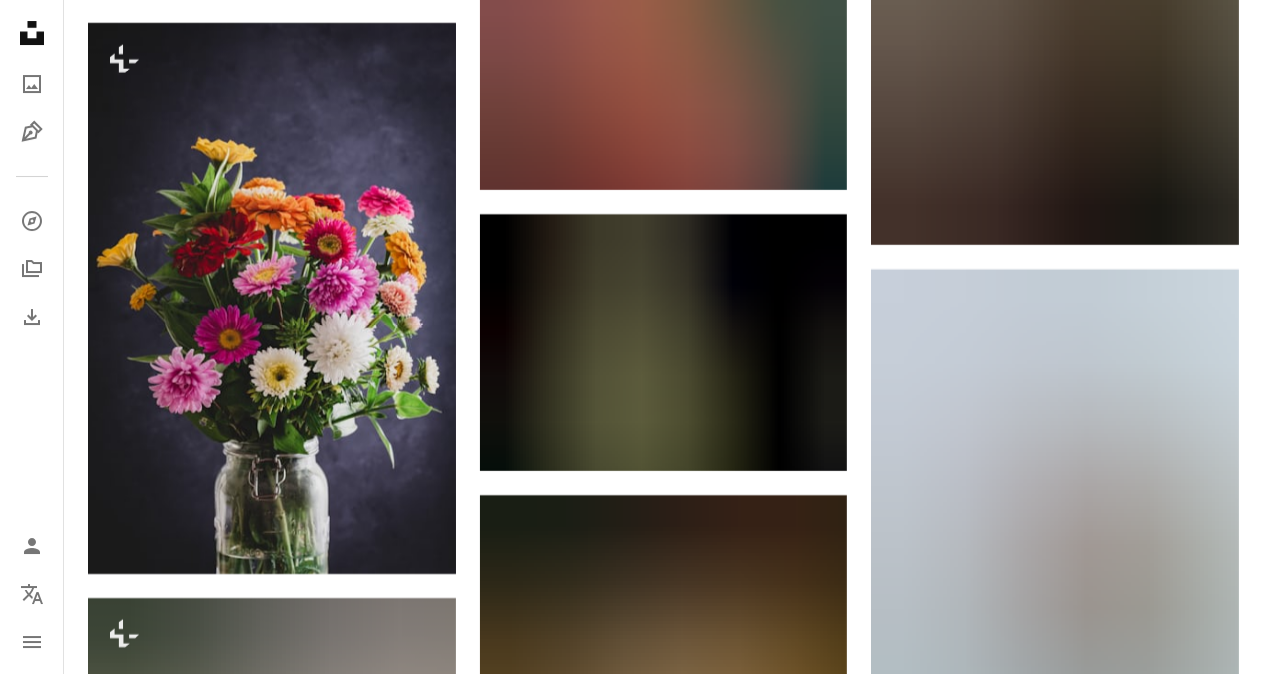 scroll, scrollTop: 31093, scrollLeft: 0, axis: vertical 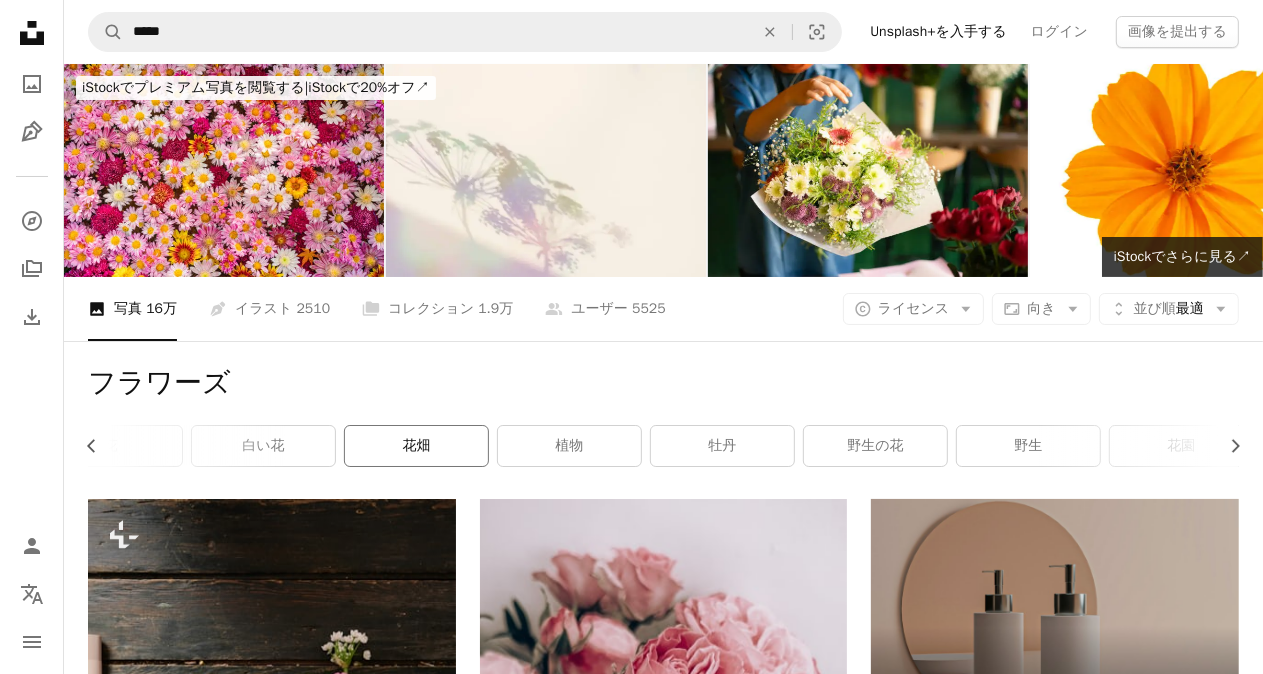 click on "花畑" at bounding box center (416, 446) 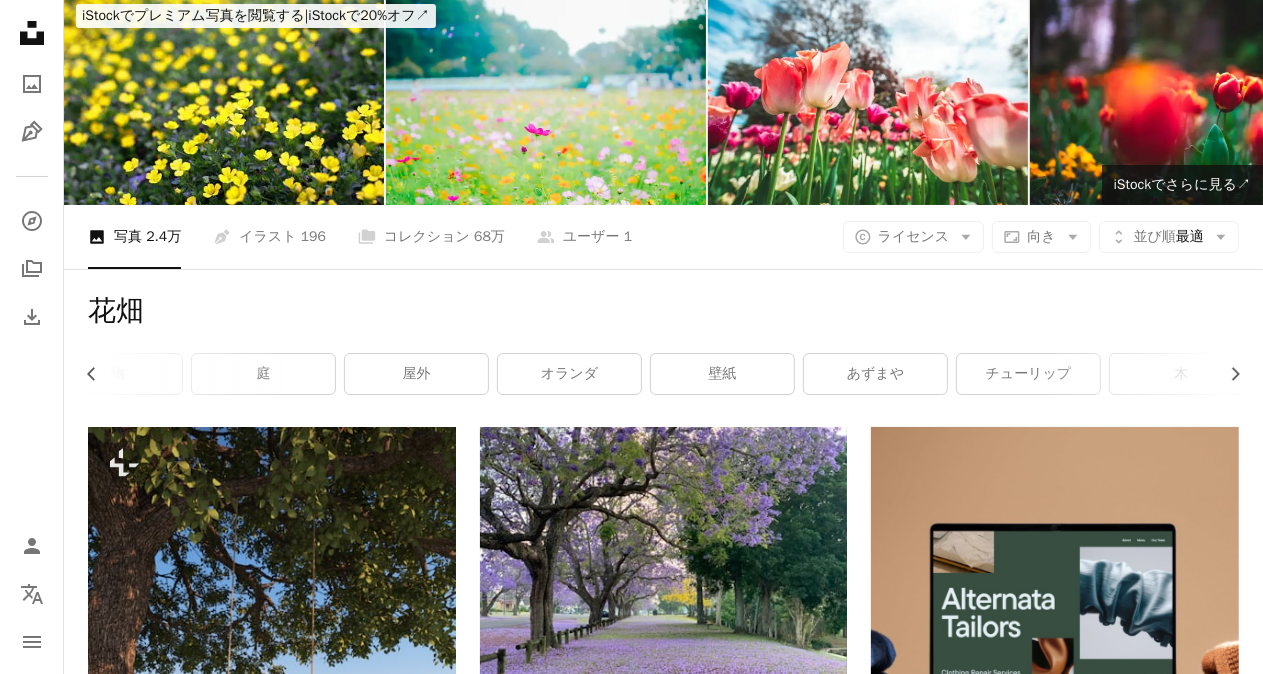 scroll, scrollTop: 0, scrollLeft: 0, axis: both 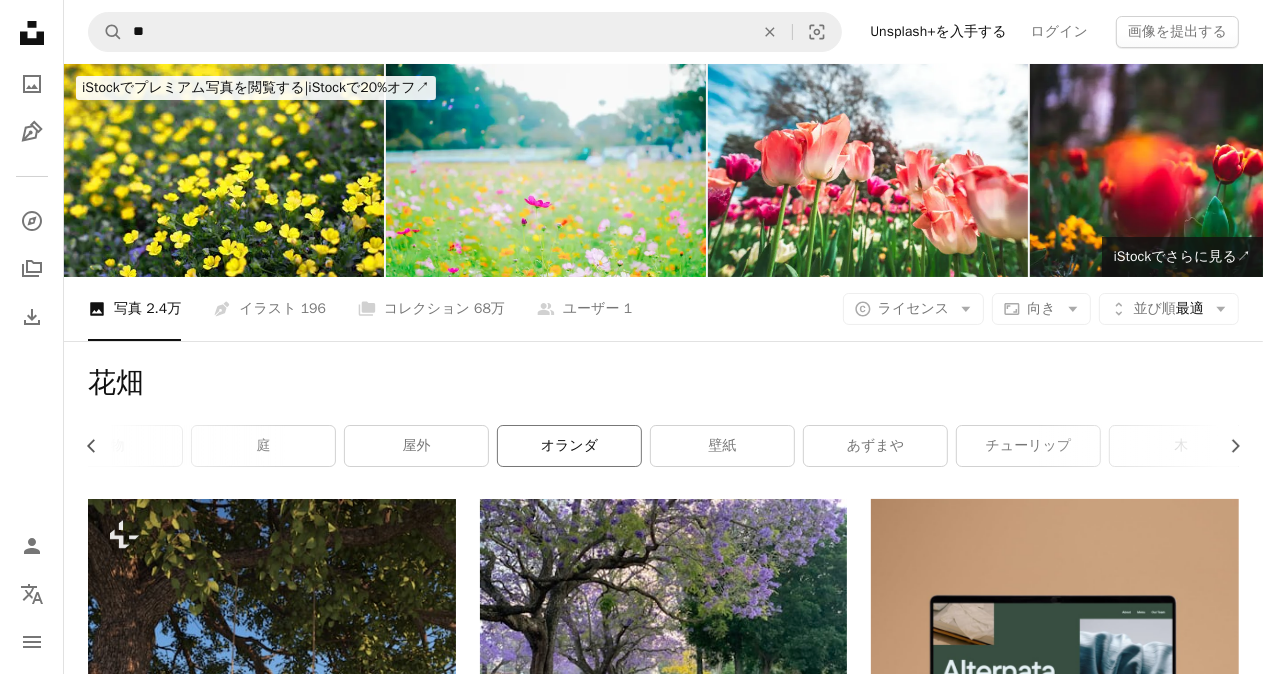 click on "オランダ" at bounding box center (569, 446) 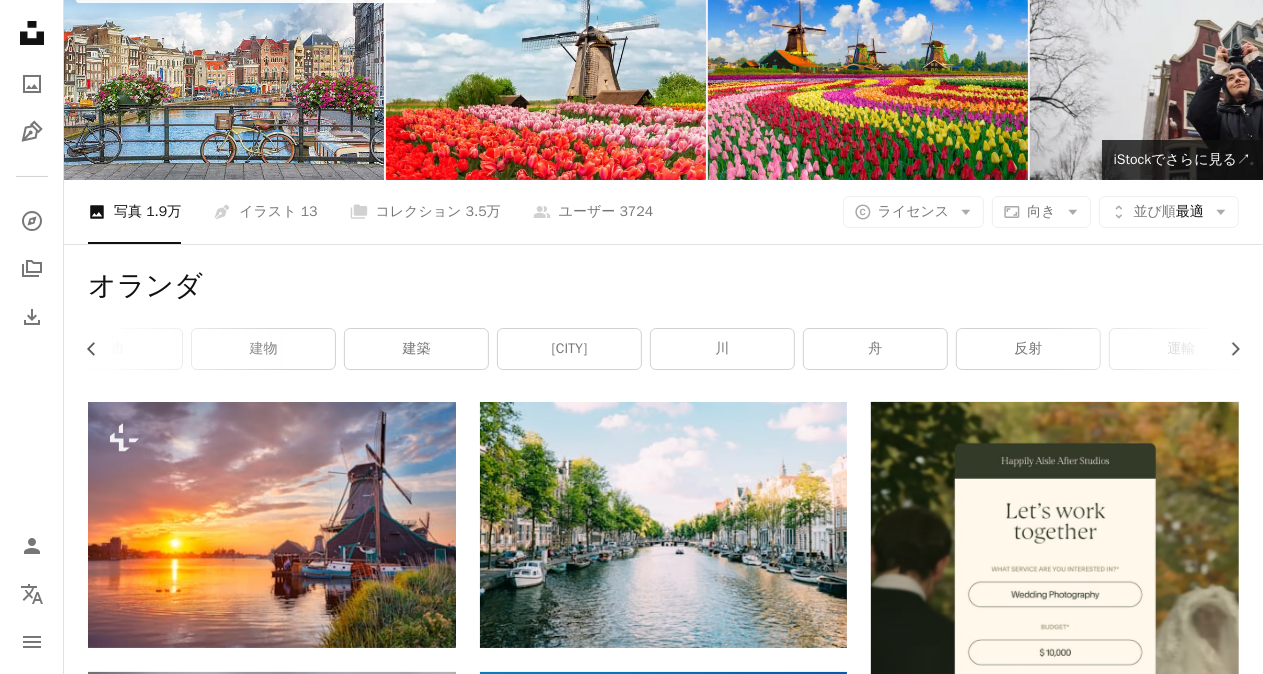 scroll, scrollTop: 200, scrollLeft: 0, axis: vertical 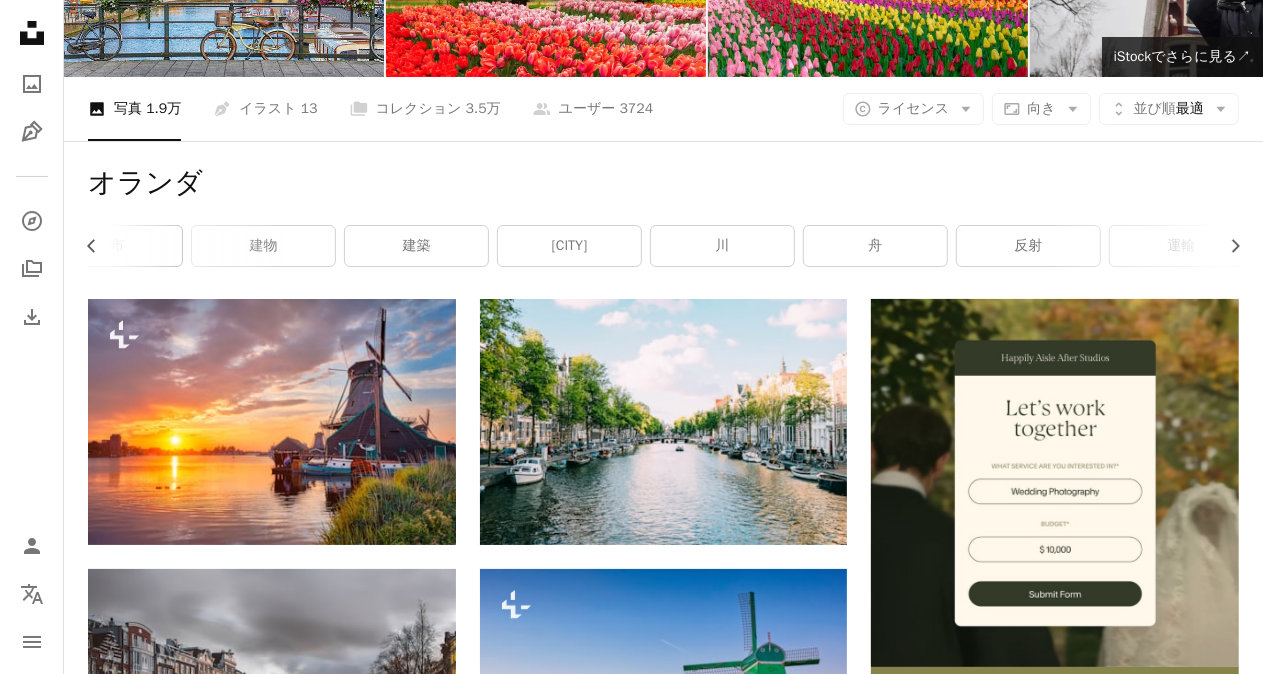 click on "都市" at bounding box center [110, 246] 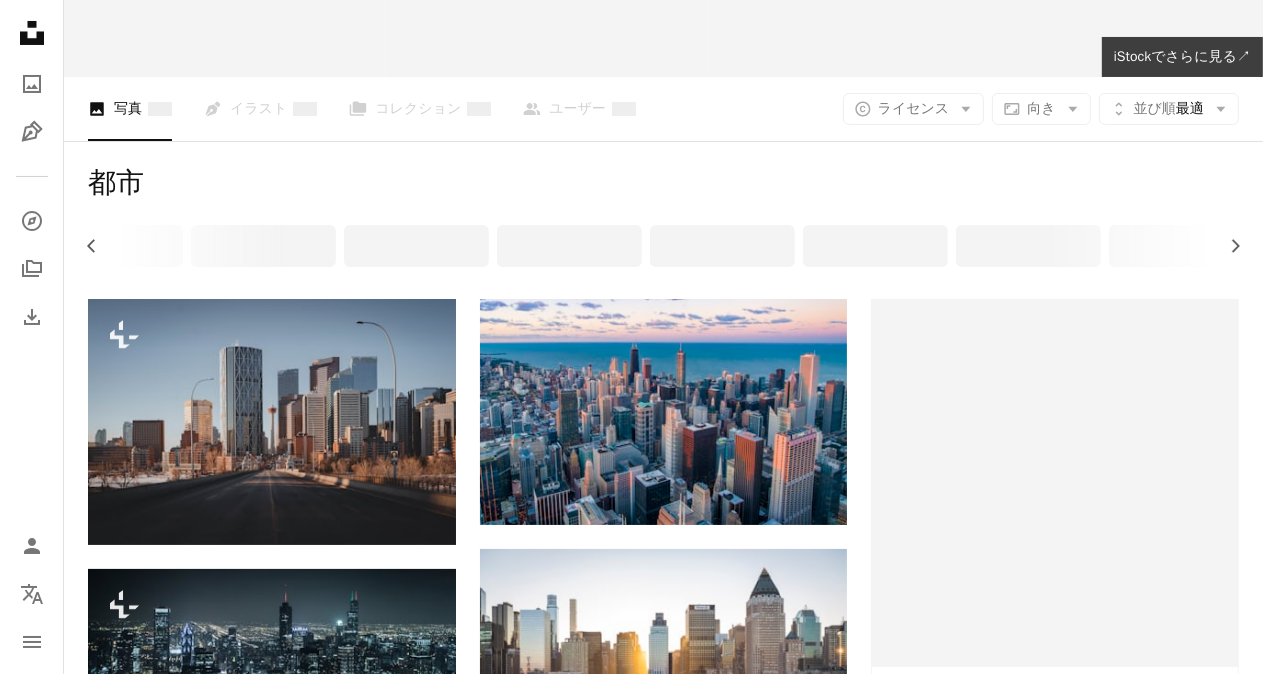 scroll, scrollTop: 0, scrollLeft: 0, axis: both 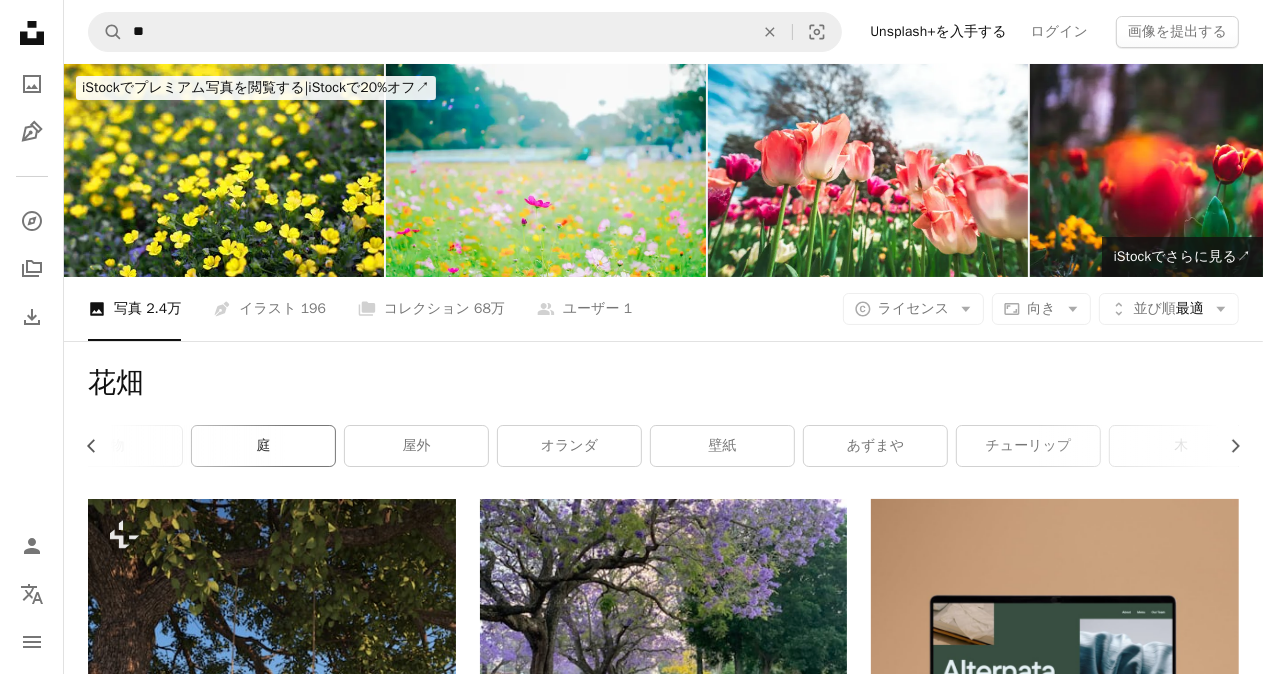 click on "庭" at bounding box center [263, 446] 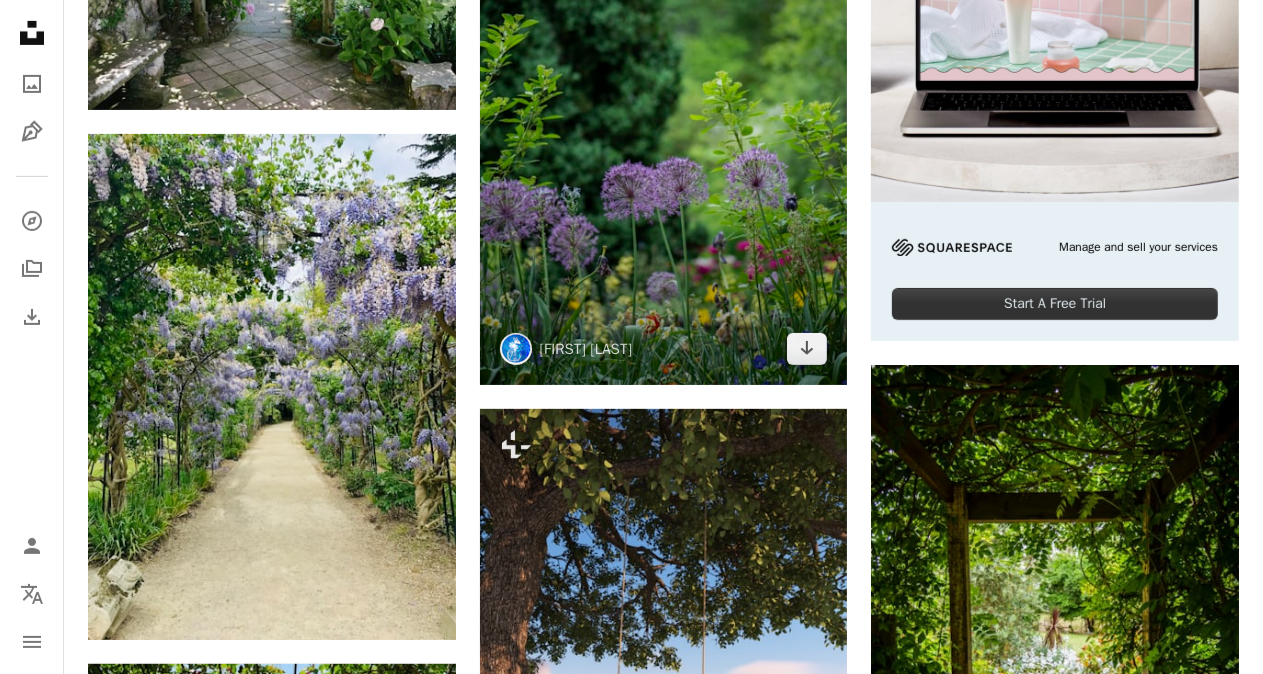 scroll, scrollTop: 700, scrollLeft: 0, axis: vertical 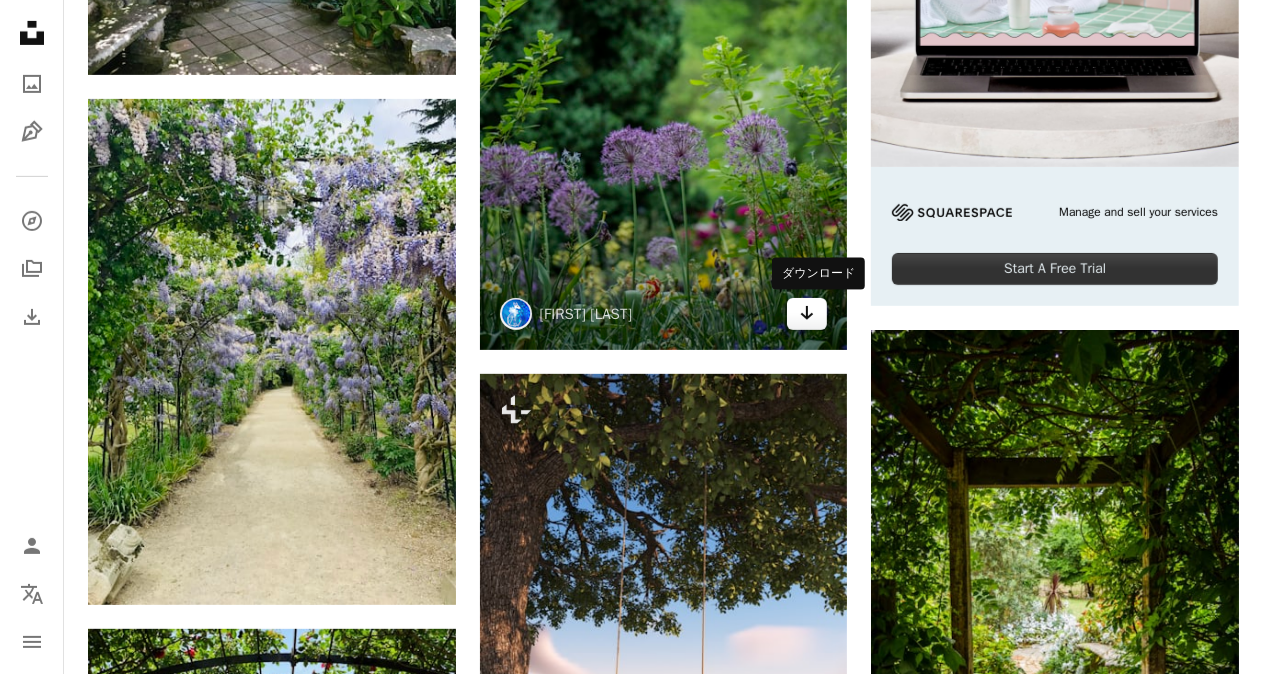 click on "Arrow pointing down" at bounding box center (807, 314) 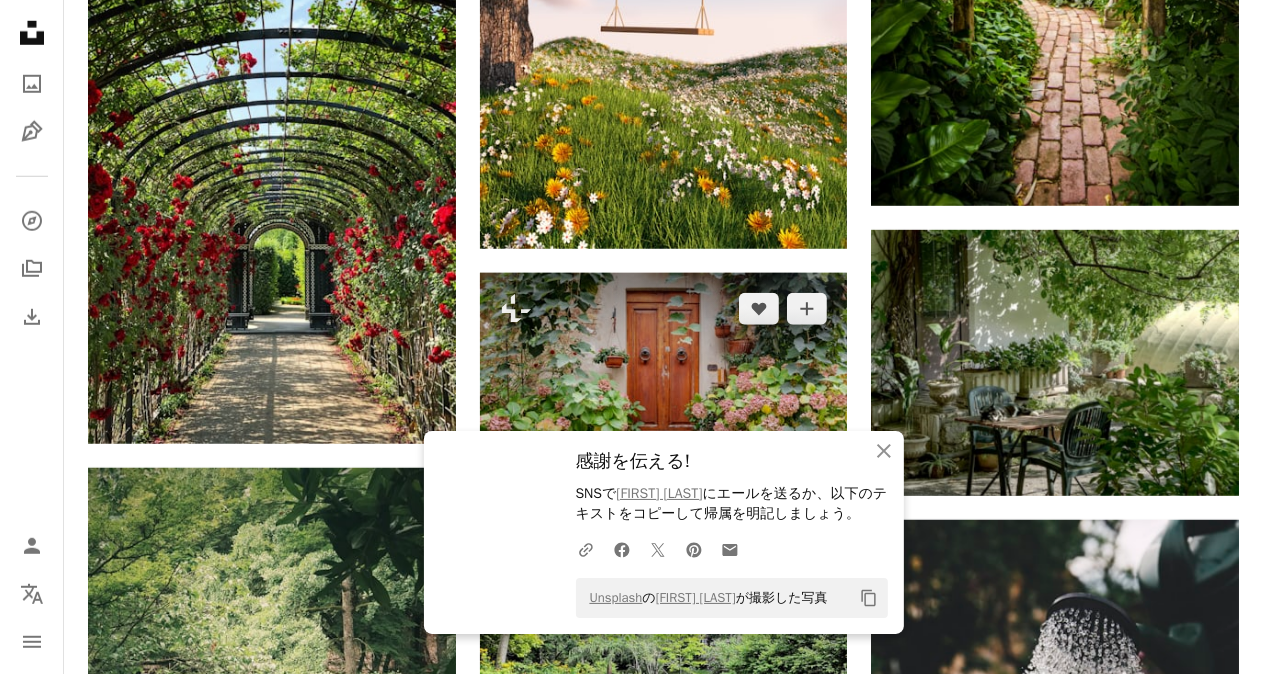 scroll, scrollTop: 1400, scrollLeft: 0, axis: vertical 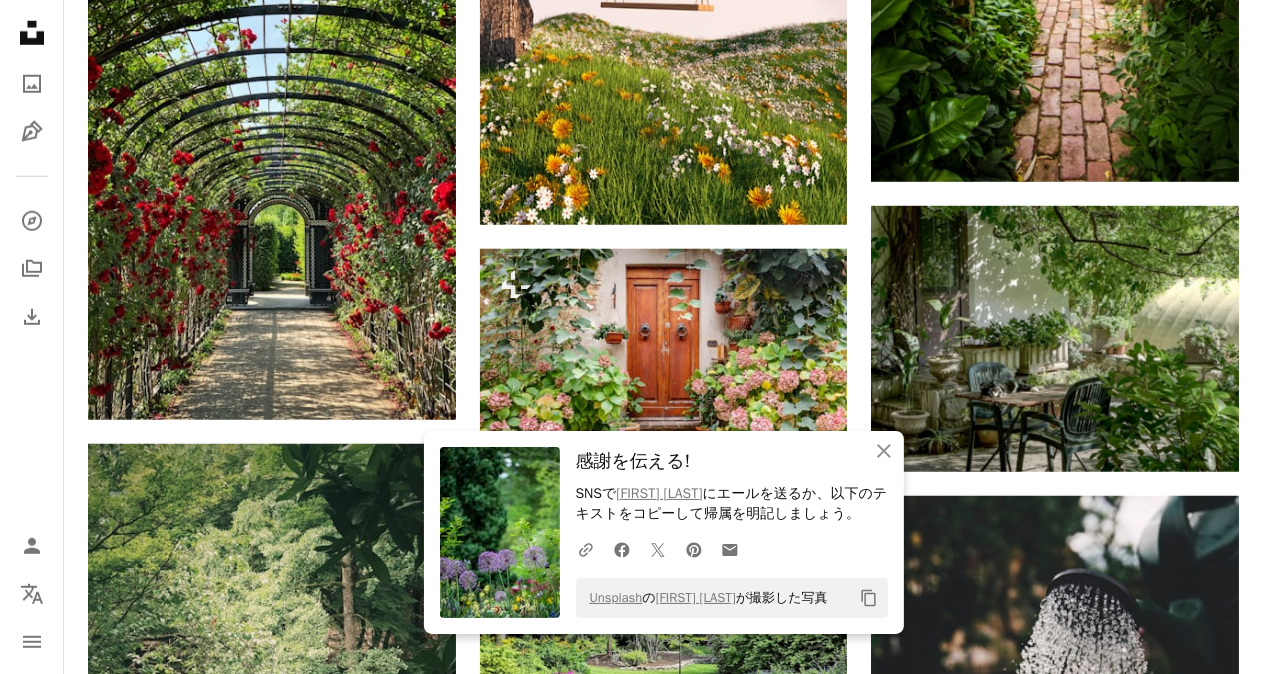 click on "Plus sign for Unsplash+ A heart A plus sign [FIRST] [LAST] Unsplash+ 向け A lock ダウンロード A heart A plus sign [FIRST] [LAST] Arrow pointing down A heart A plus sign [FIRST] [LAST] Arrow pointing down A heart A plus sign [FIRST] [LAST] Arrow pointing down A heart A plus sign [FIRST] [LAST] Arrow pointing down Plus sign for Unsplash+ A heart A plus sign [FIRST] [LAST] Unsplash+ 向け A lock ダウンロード Plus sign for Unsplash+ A heart A plus sign [FIRST] [LAST] Unsplash+ 向け A lock ダウンロード A heart A plus sign [FIRST] [LAST] 案件受付中 A checkmark inside of a circle Arrow pointing down Plus sign for Unsplash+ A heart A plus sign [FIRST] [LAST] Unsplash+ 向け A lock ダウンロード A heart A plus sign [FIRST] [LAST] 案件受付中 A checkmark inside of a circle A heart 向け" at bounding box center [663, 726] 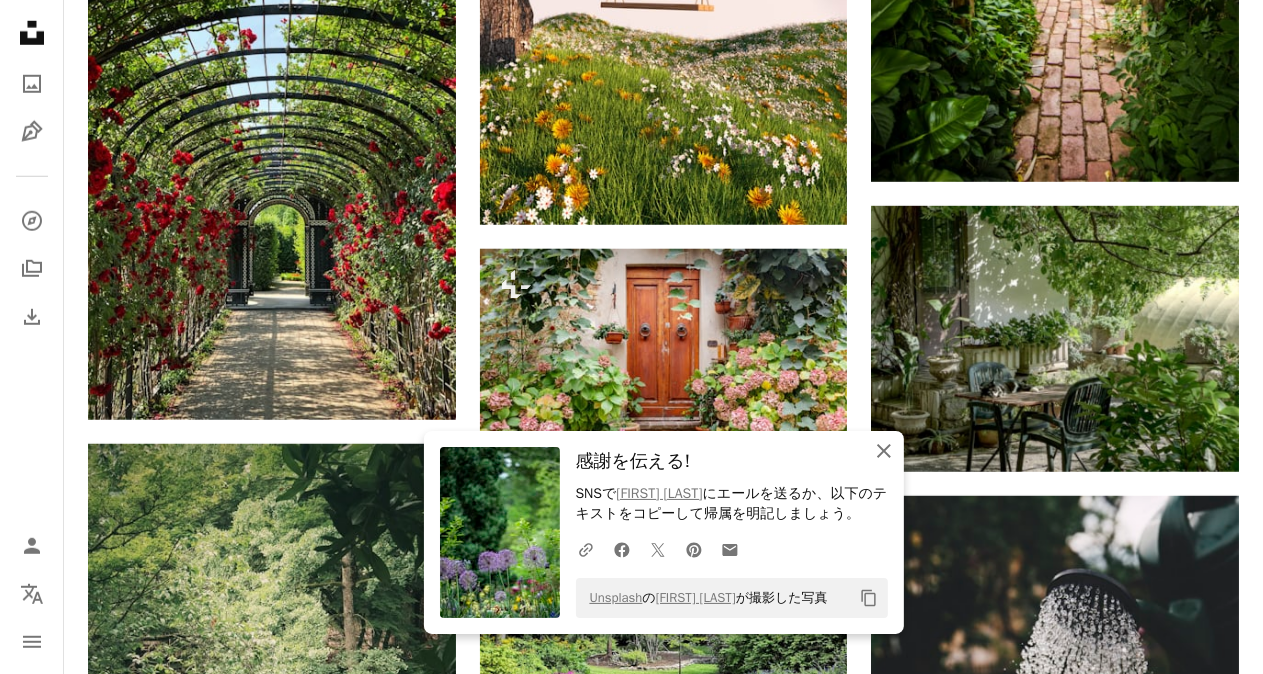 click on "An X shape" 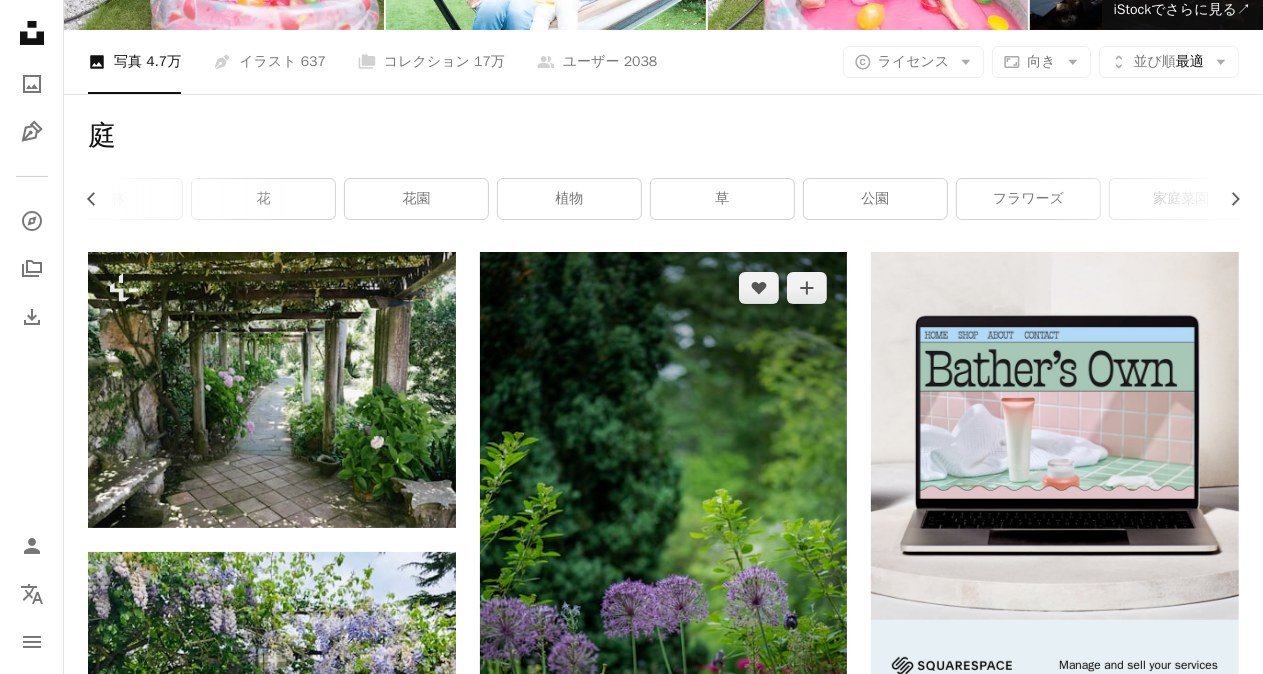 scroll, scrollTop: 0, scrollLeft: 0, axis: both 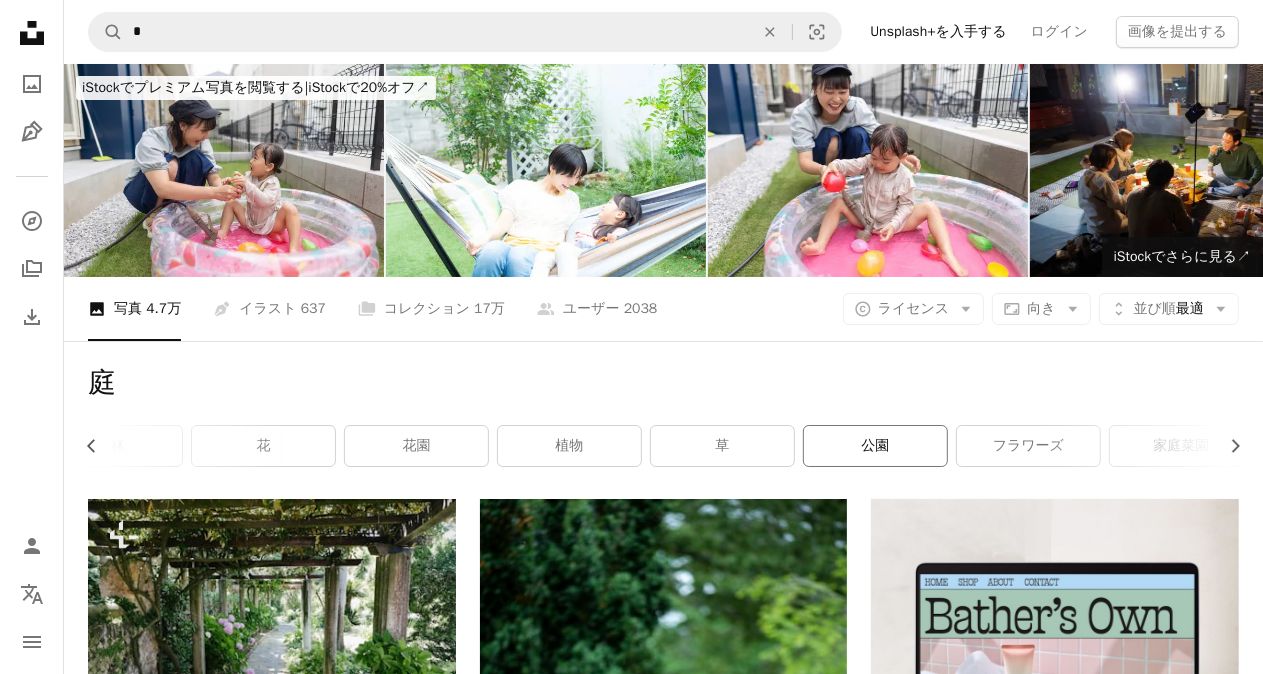 click on "公園" at bounding box center (875, 446) 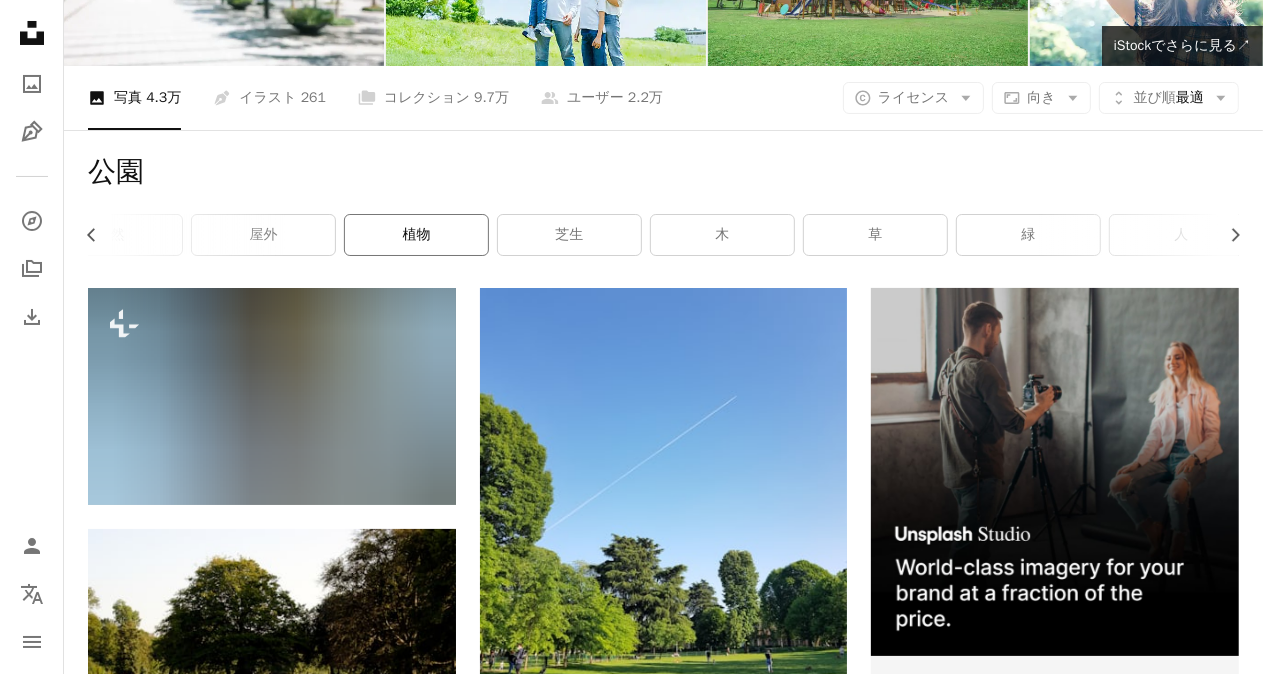 scroll, scrollTop: 200, scrollLeft: 0, axis: vertical 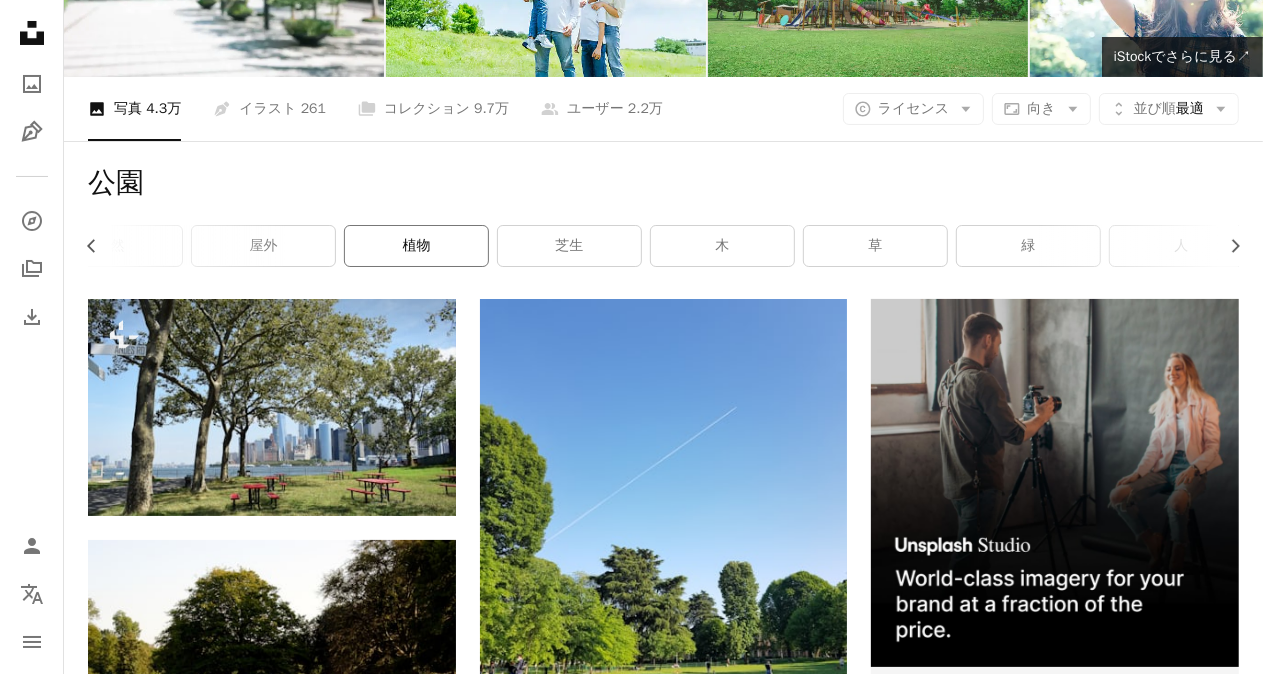 click on "植物" at bounding box center (416, 246) 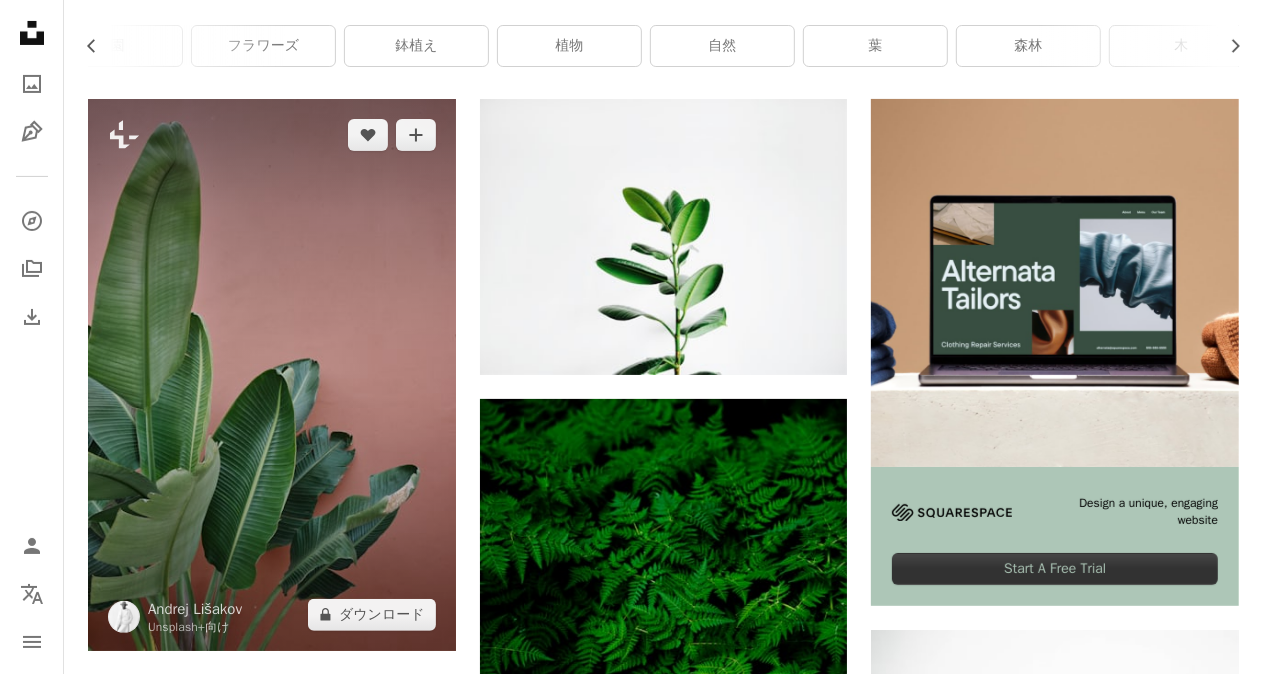 scroll, scrollTop: 100, scrollLeft: 0, axis: vertical 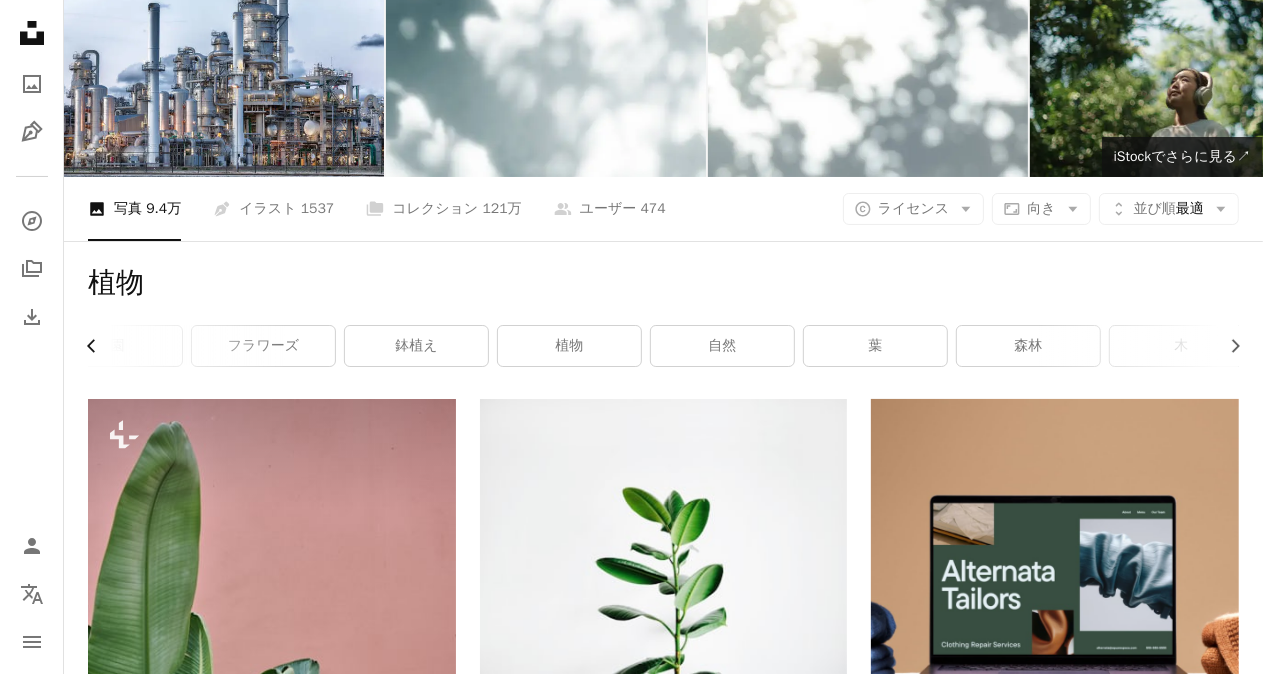 click on "Chevron left" 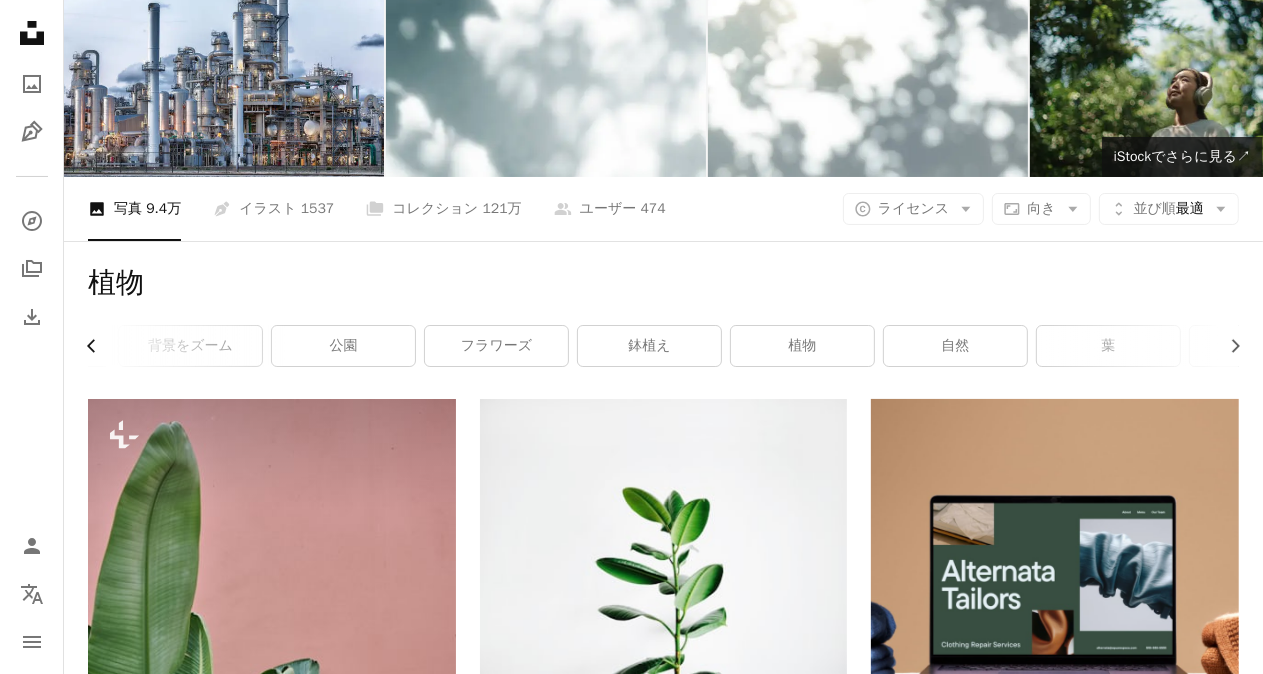 scroll, scrollTop: 0, scrollLeft: 56, axis: horizontal 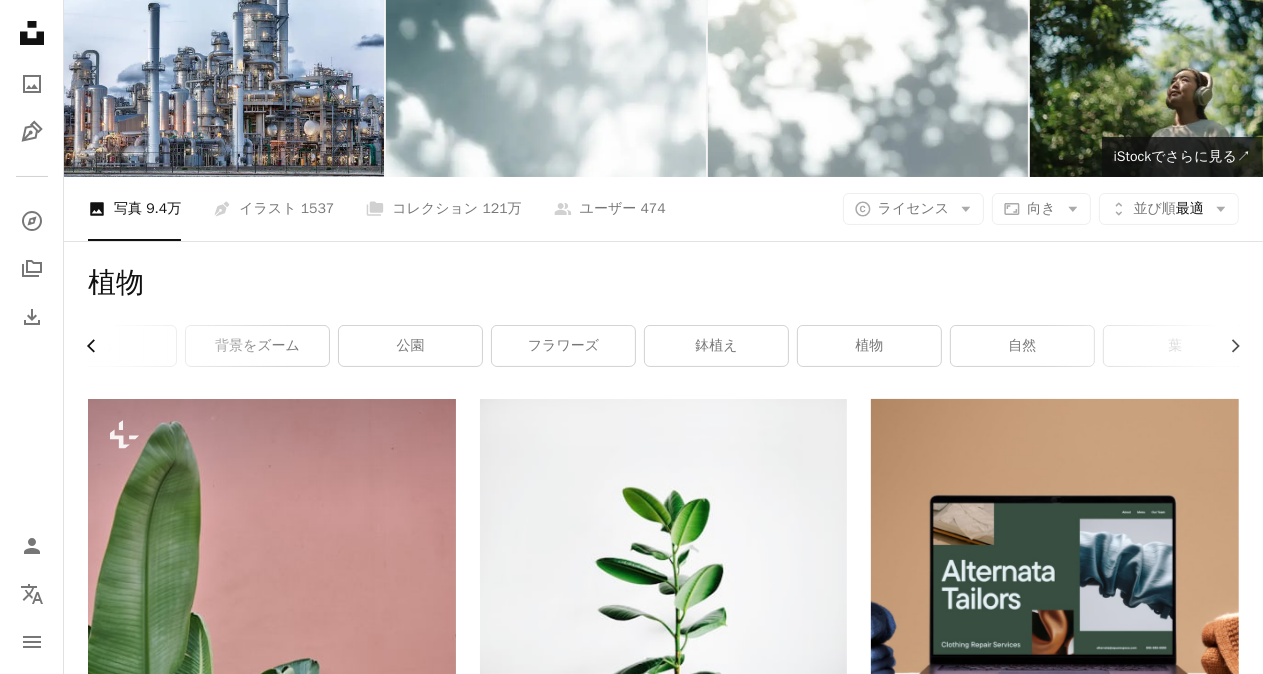 click on "Chevron left" 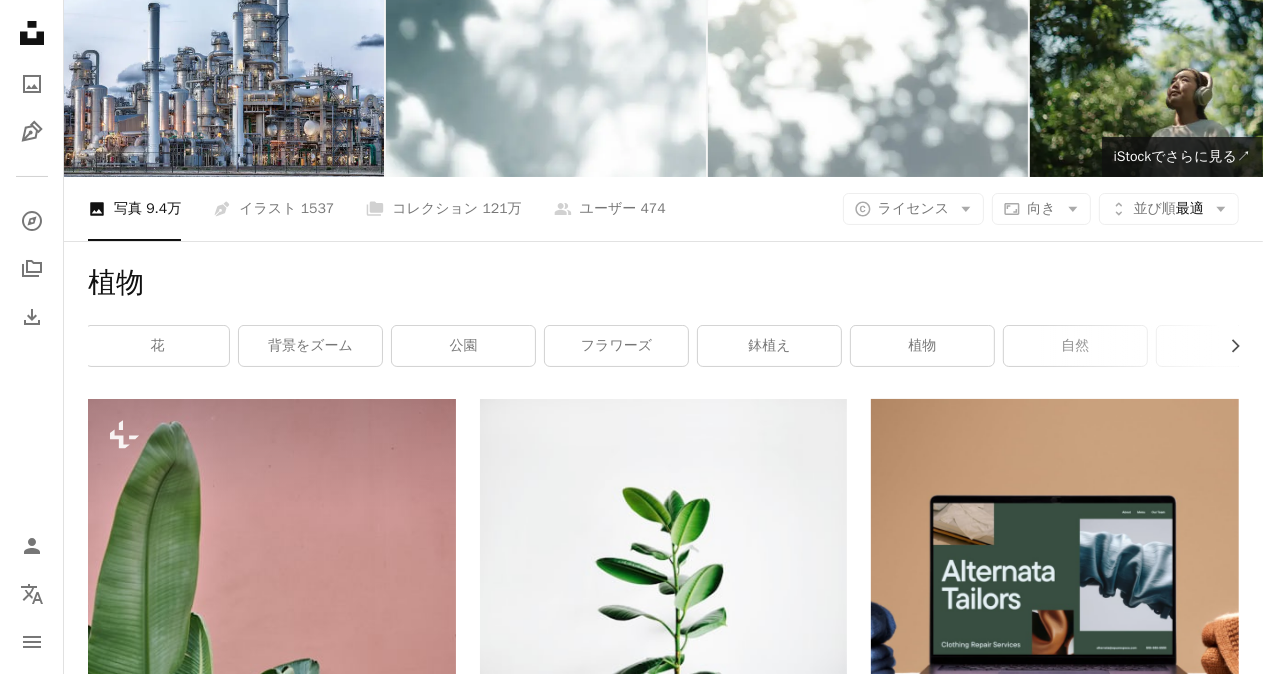 scroll, scrollTop: 0, scrollLeft: 0, axis: both 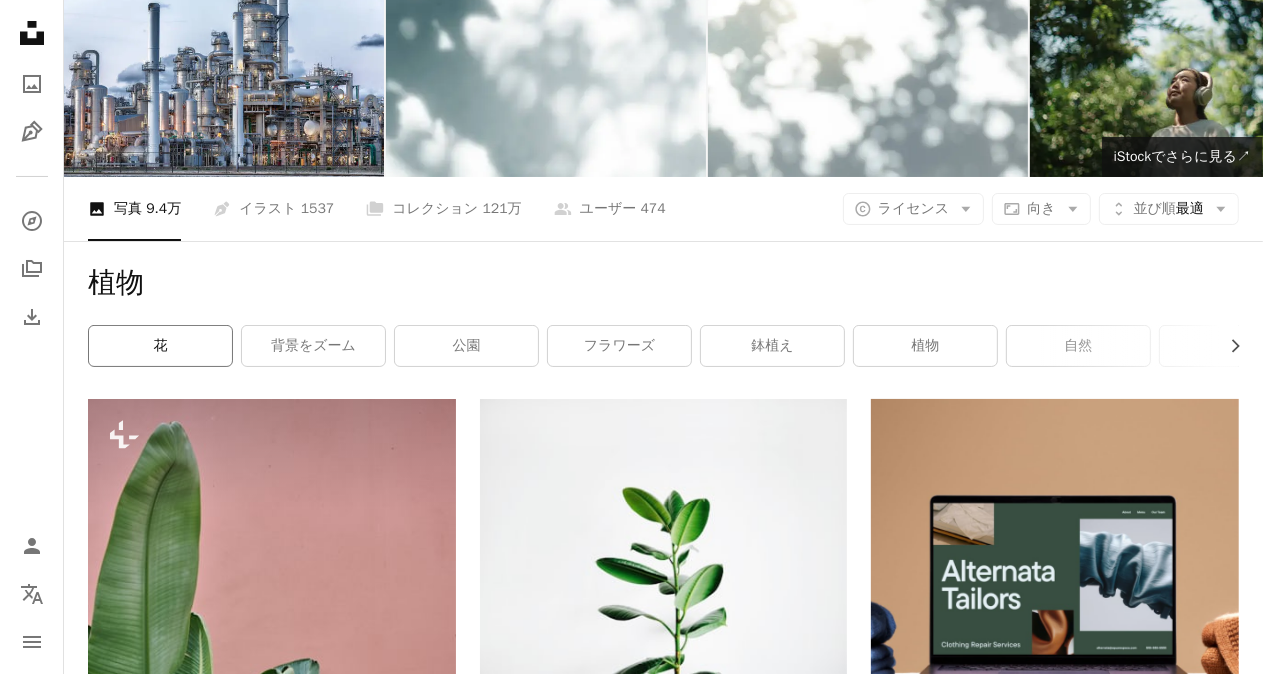 click on "花" at bounding box center [160, 346] 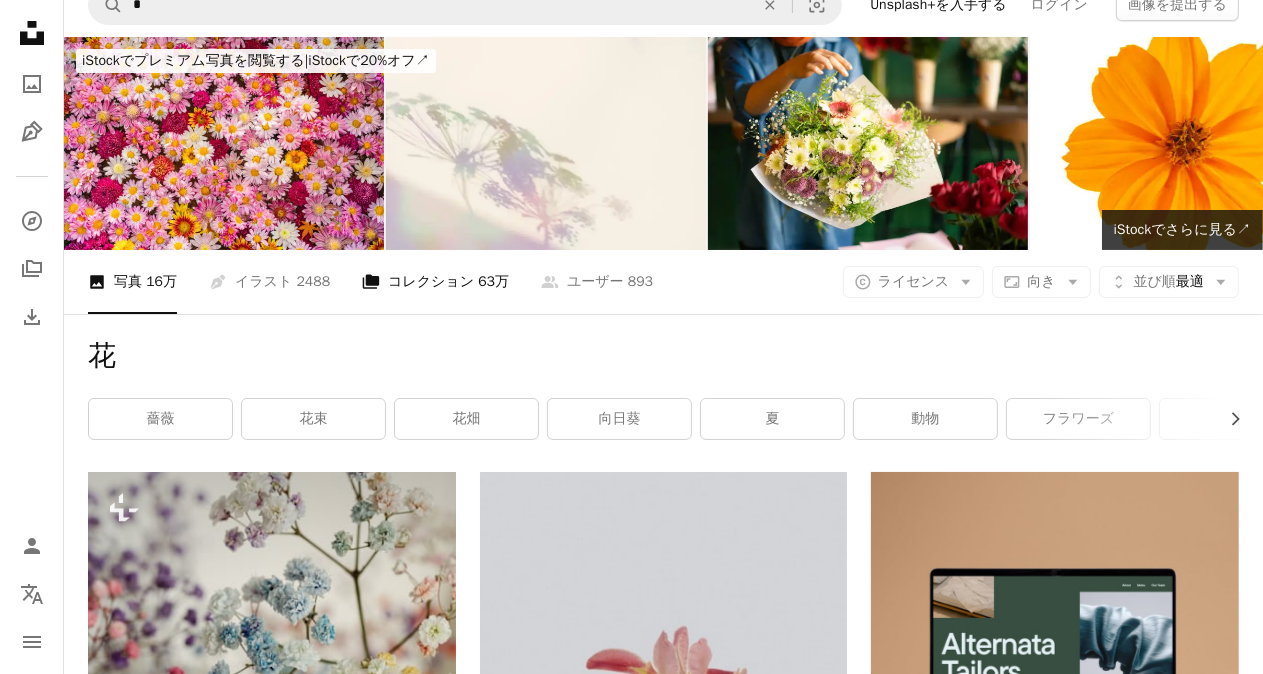 scroll, scrollTop: 0, scrollLeft: 0, axis: both 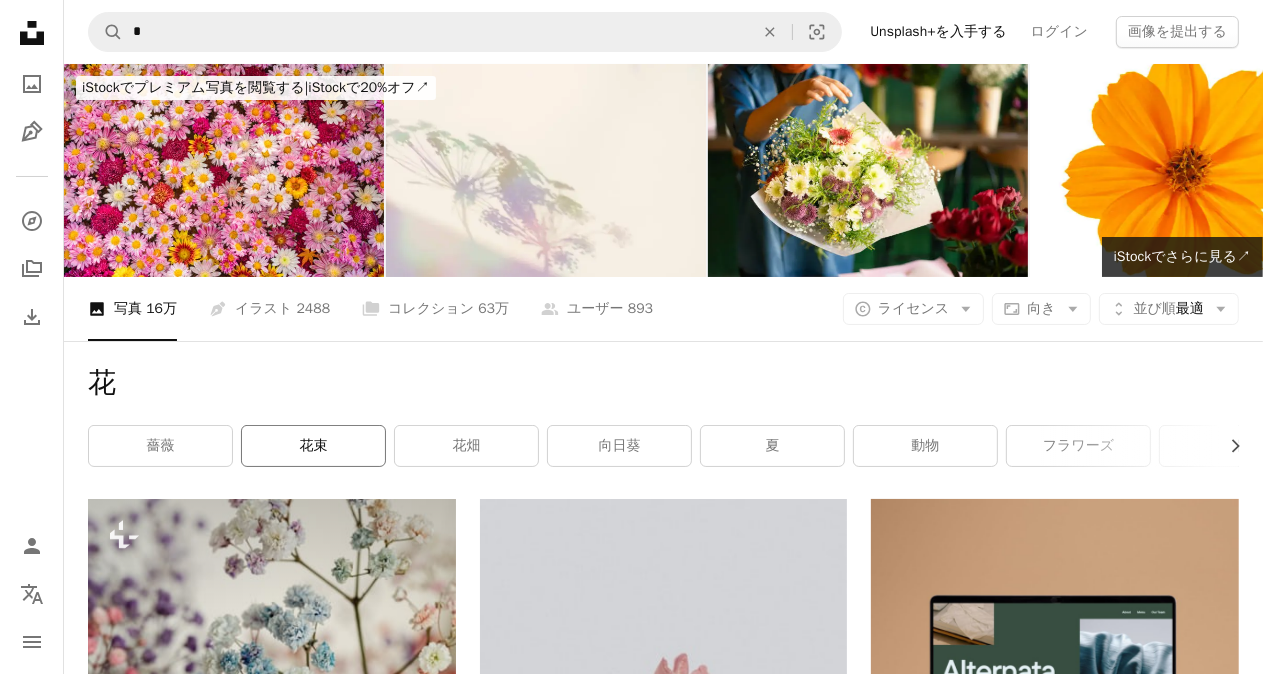 click on "花束" at bounding box center (313, 446) 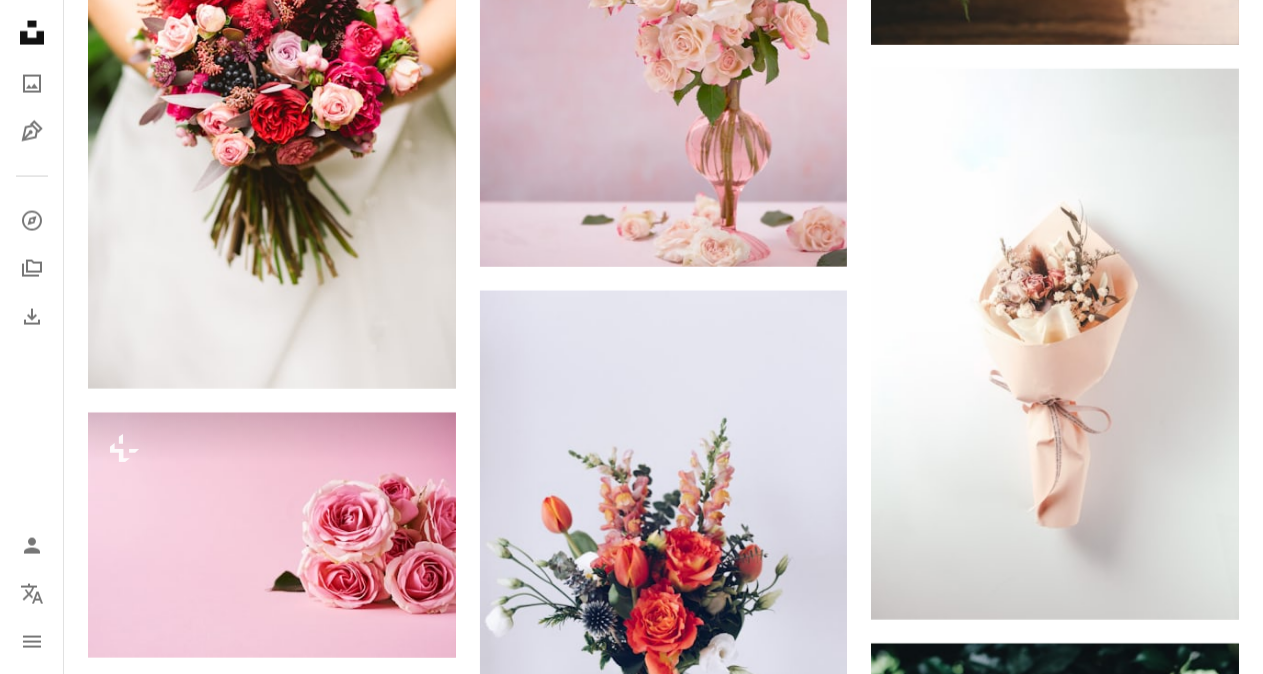 scroll, scrollTop: 2700, scrollLeft: 0, axis: vertical 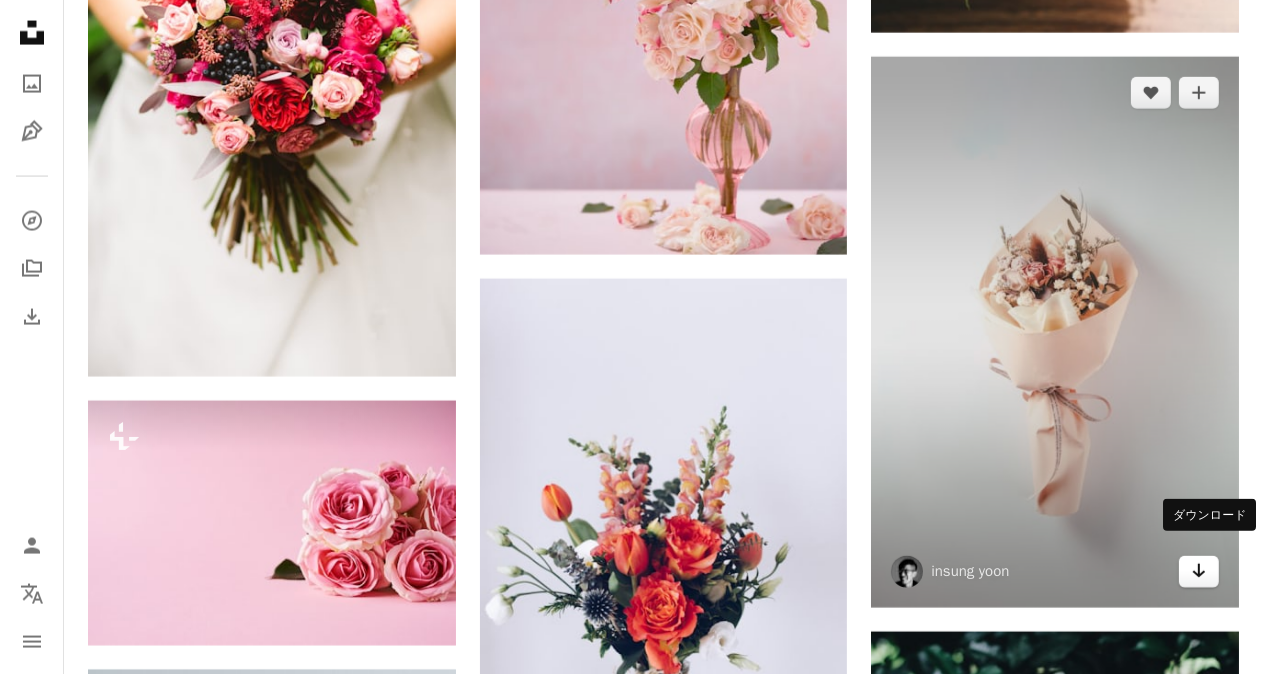 click on "Arrow pointing down" 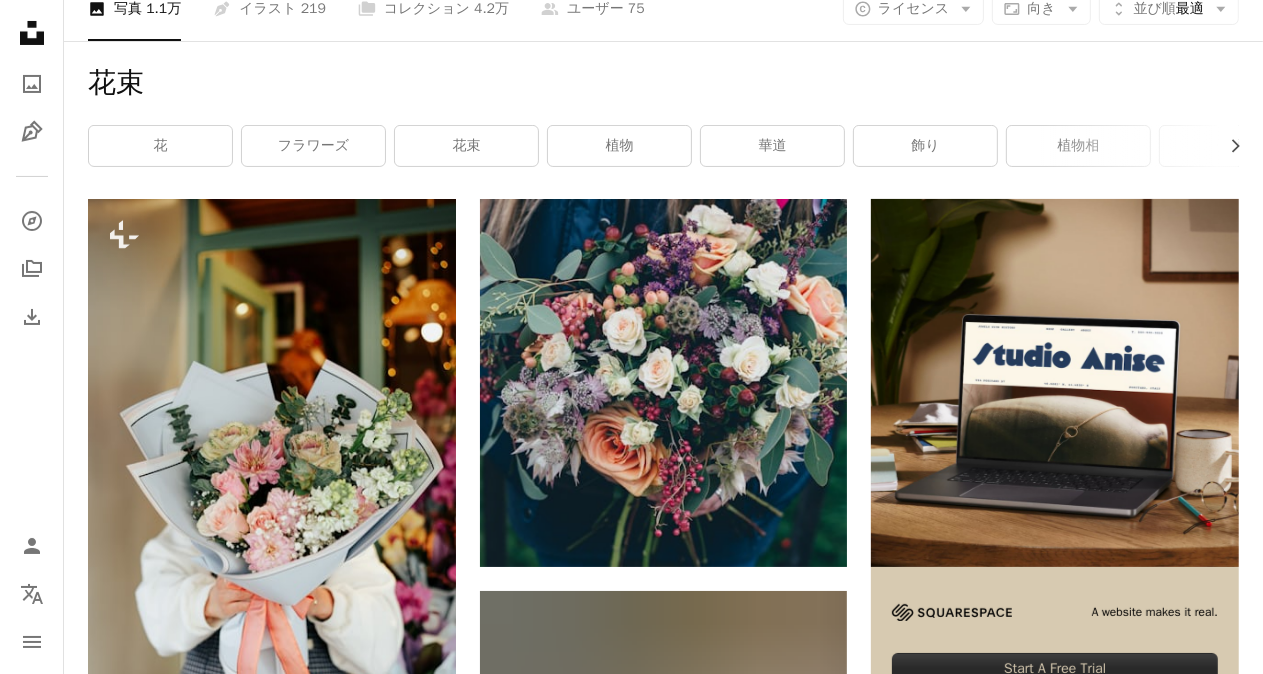 scroll, scrollTop: 0, scrollLeft: 0, axis: both 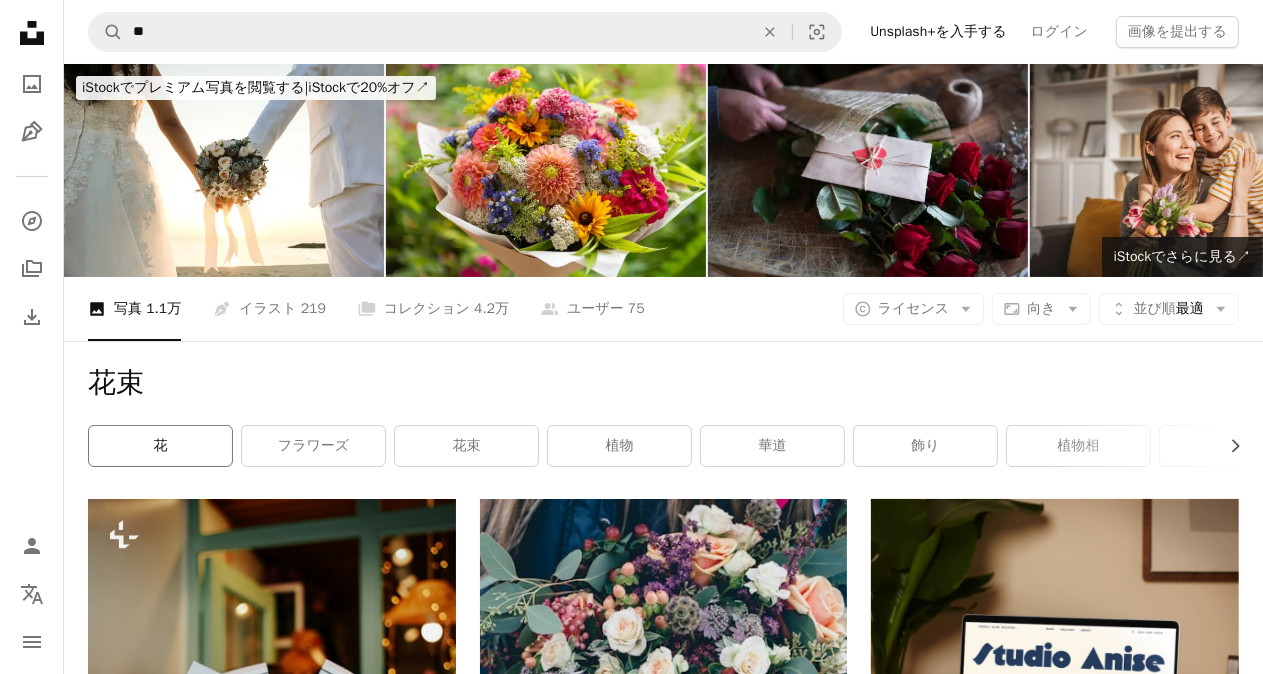 click on "花" at bounding box center [160, 446] 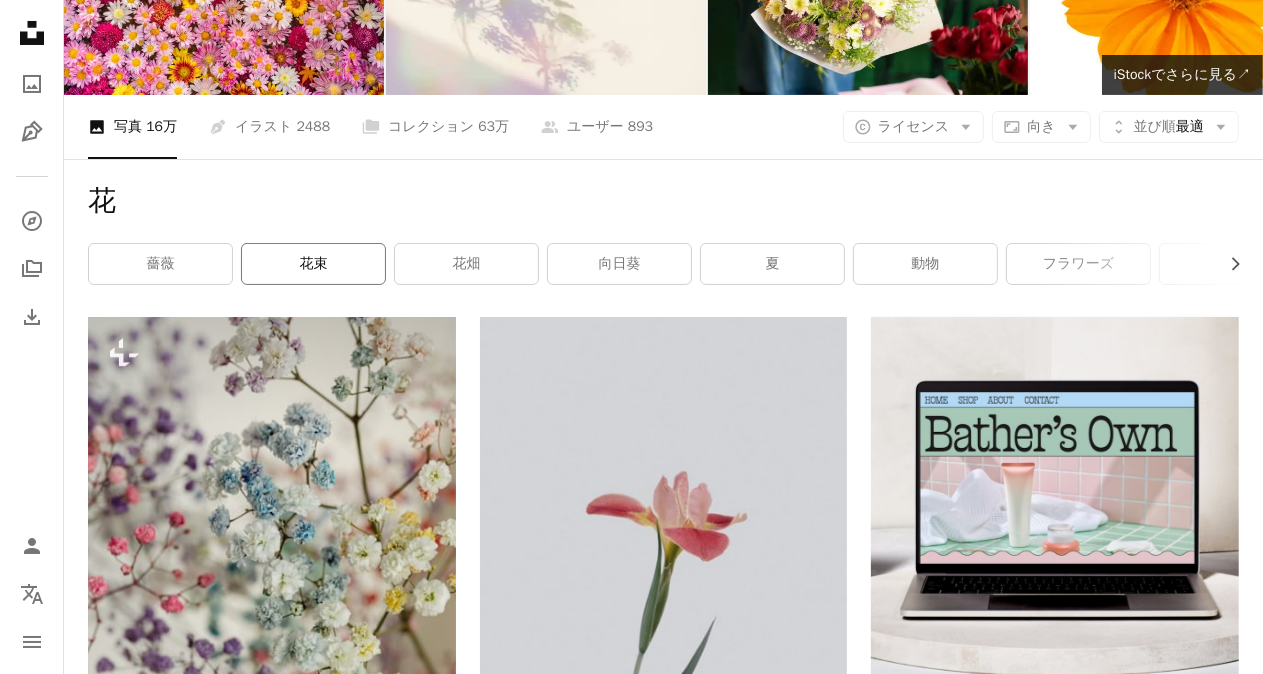 scroll, scrollTop: 0, scrollLeft: 0, axis: both 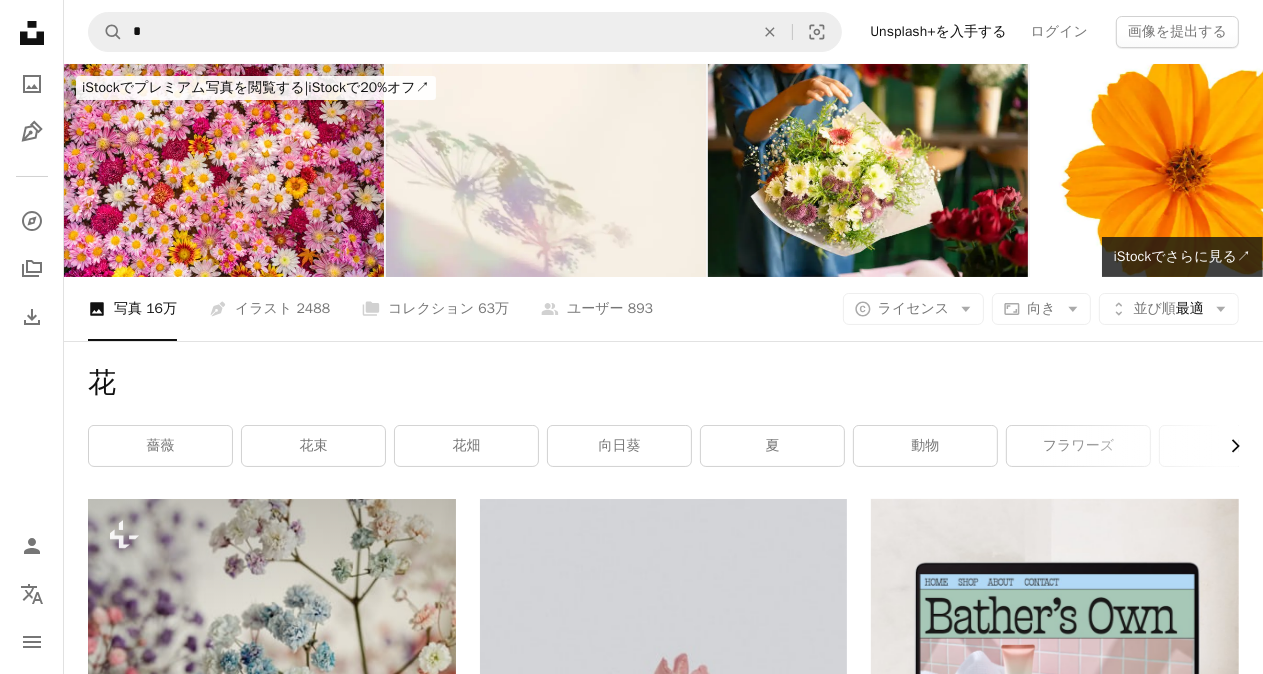 click 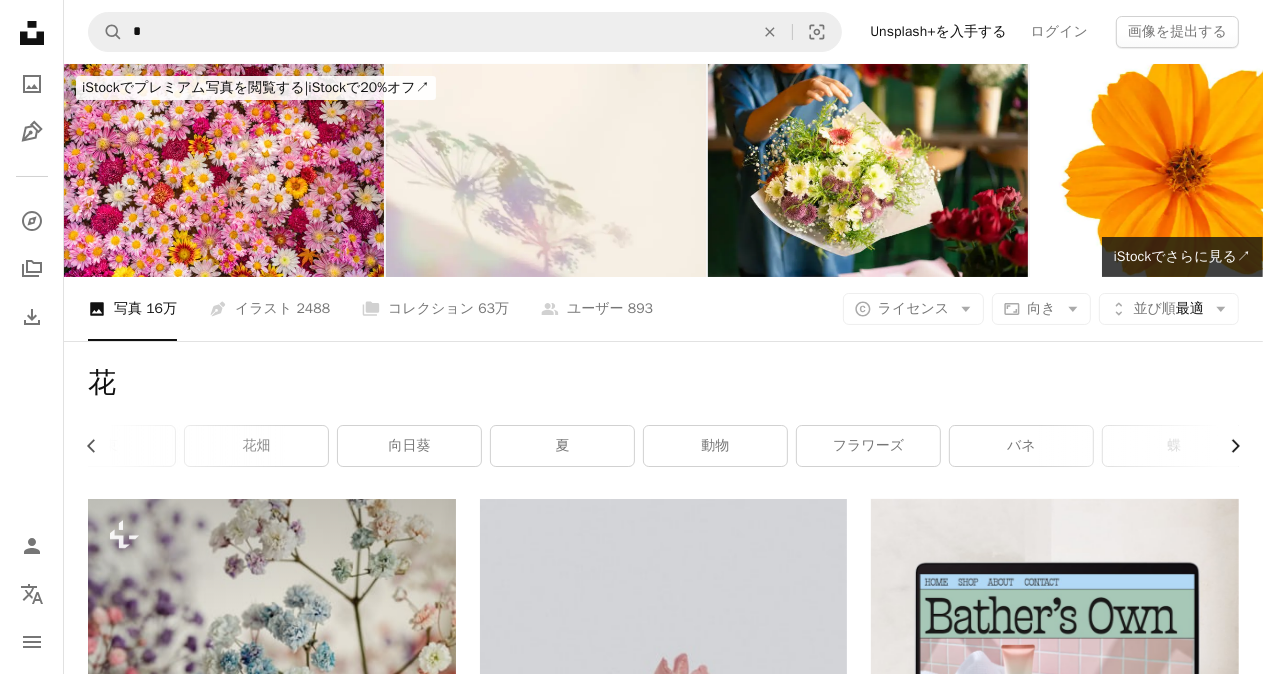 scroll, scrollTop: 0, scrollLeft: 300, axis: horizontal 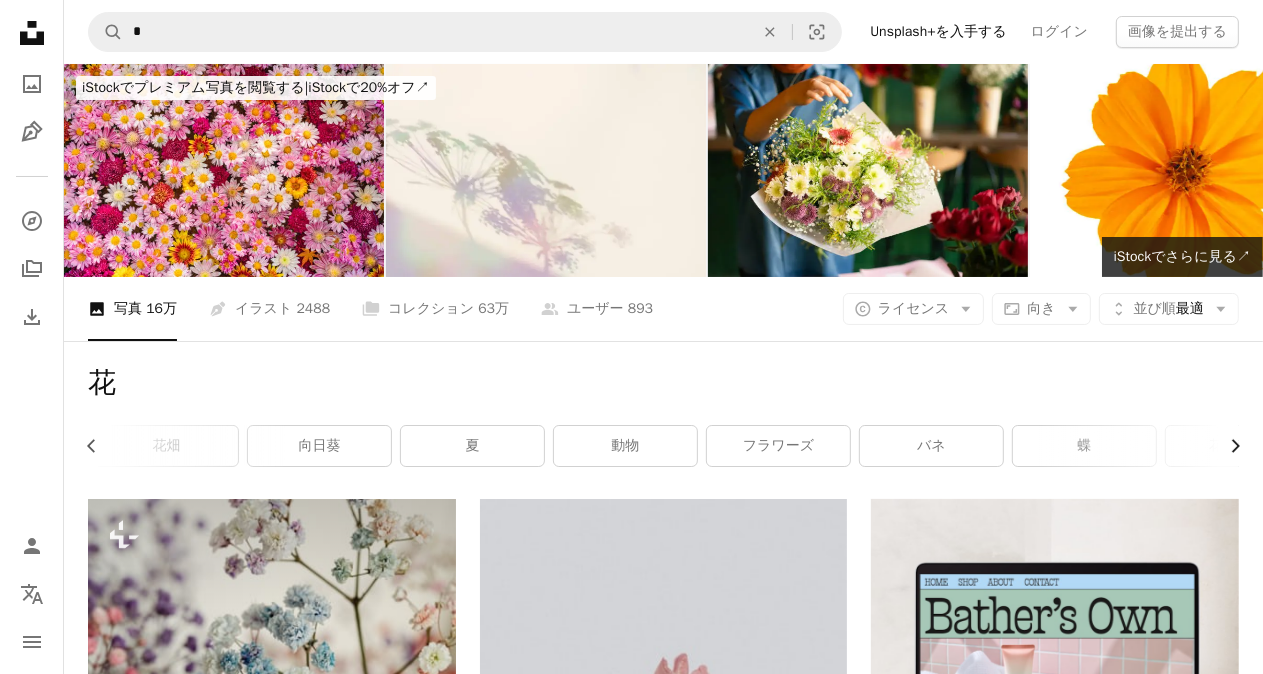 click 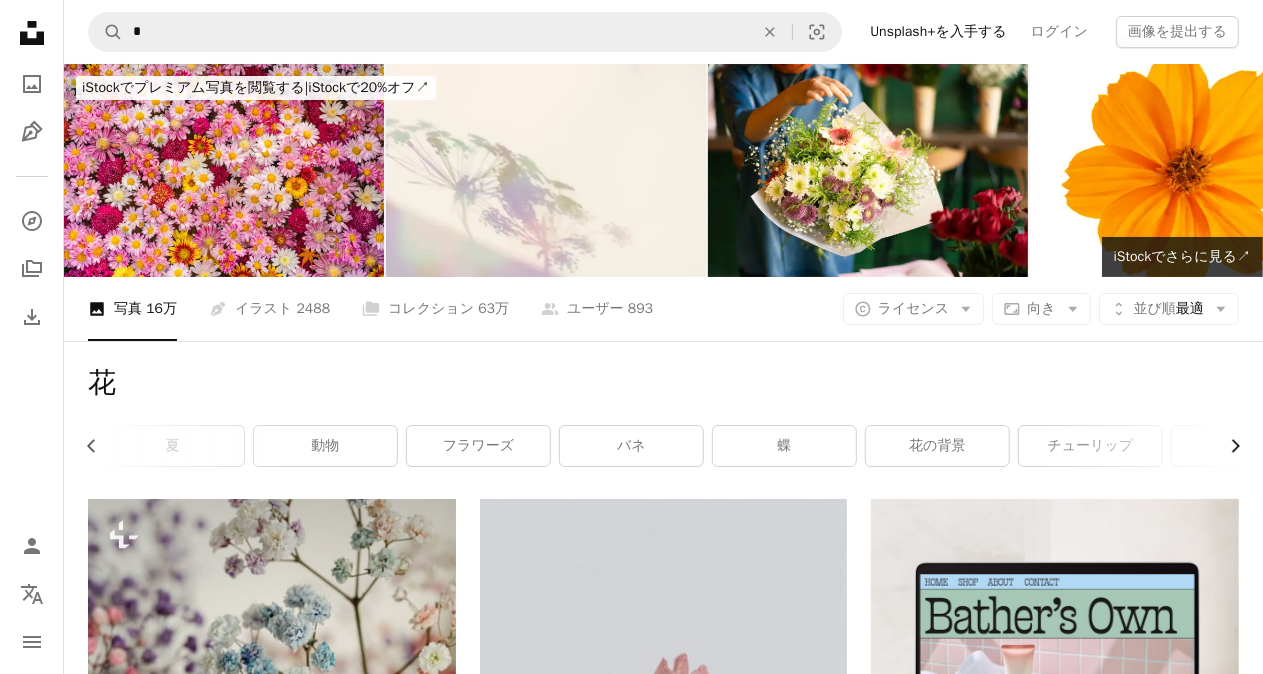 click 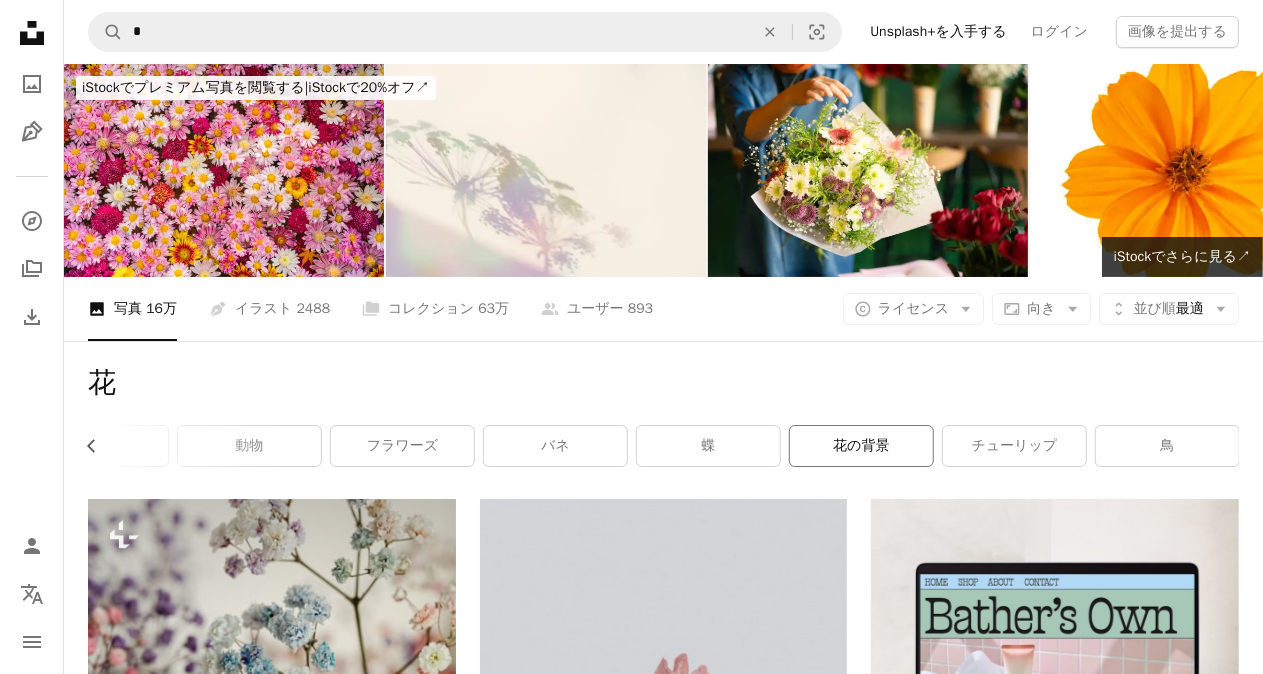click on "花の背景" at bounding box center (861, 446) 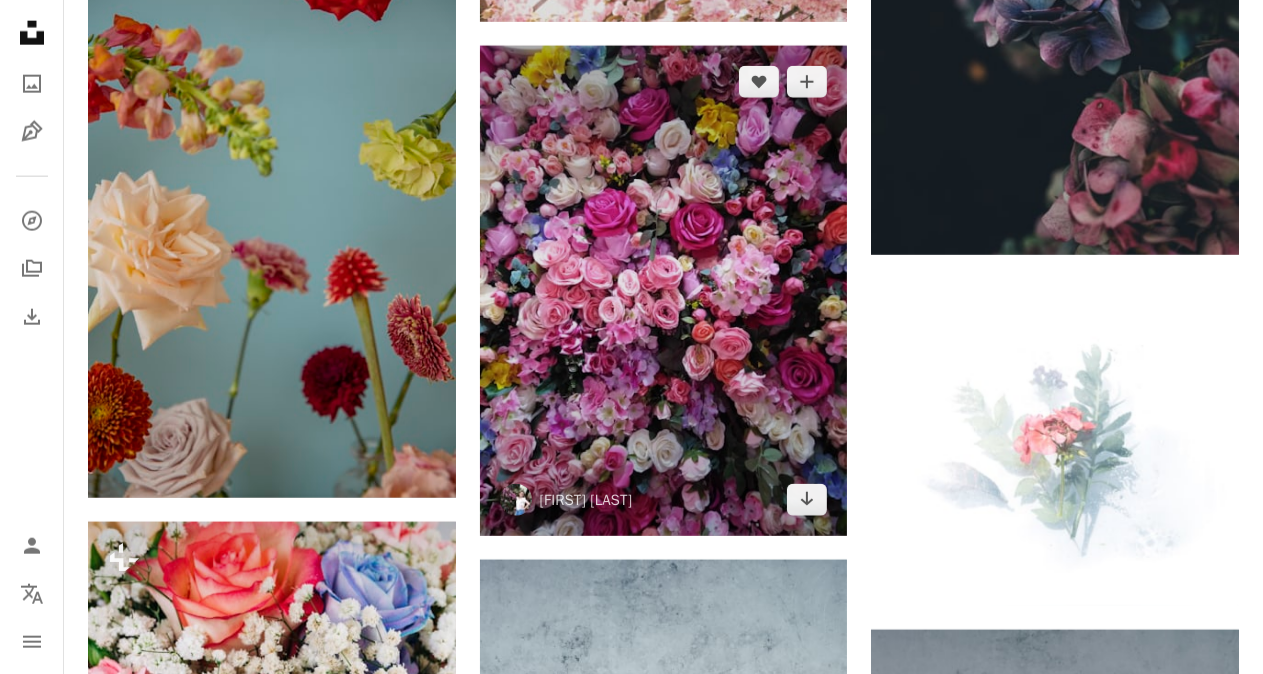 scroll, scrollTop: 2100, scrollLeft: 0, axis: vertical 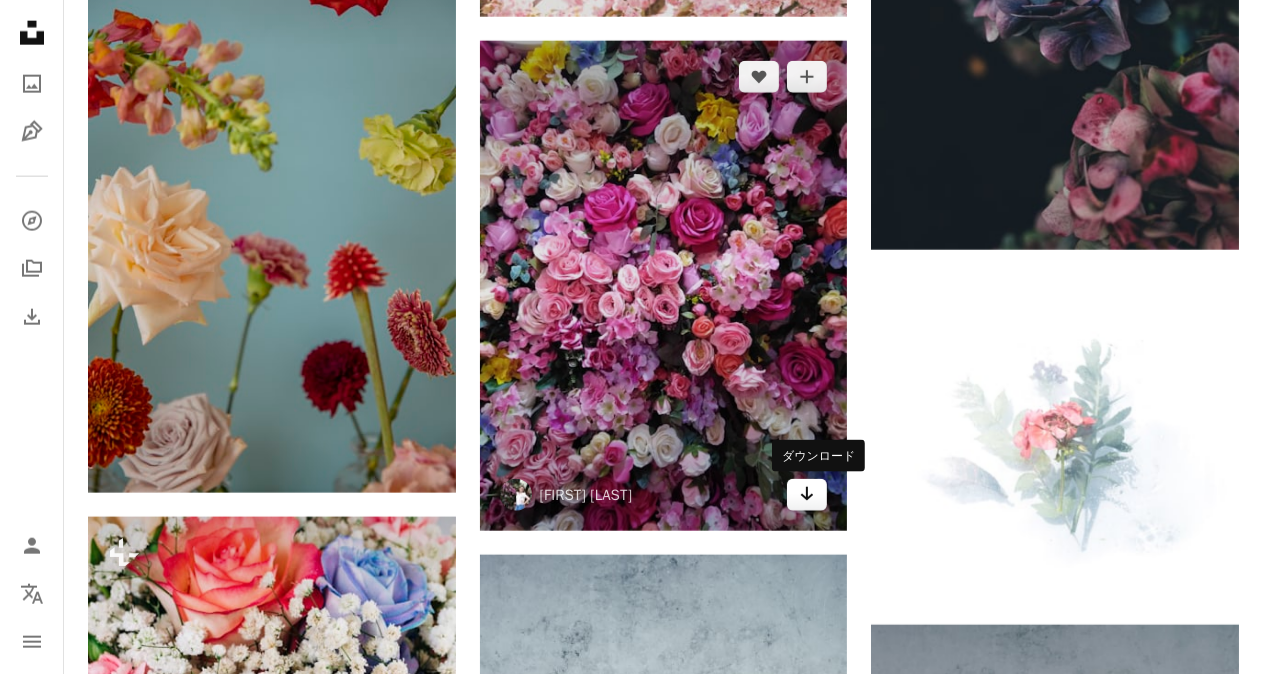 click on "Arrow pointing down" 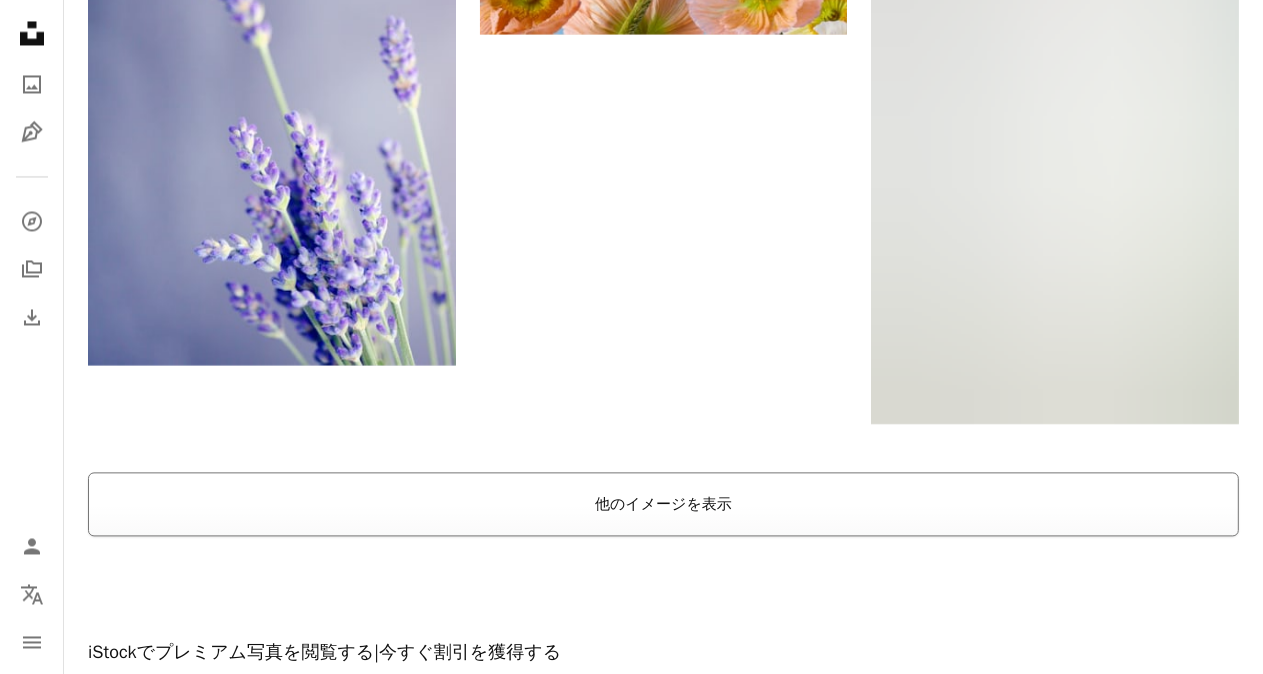 scroll, scrollTop: 3500, scrollLeft: 0, axis: vertical 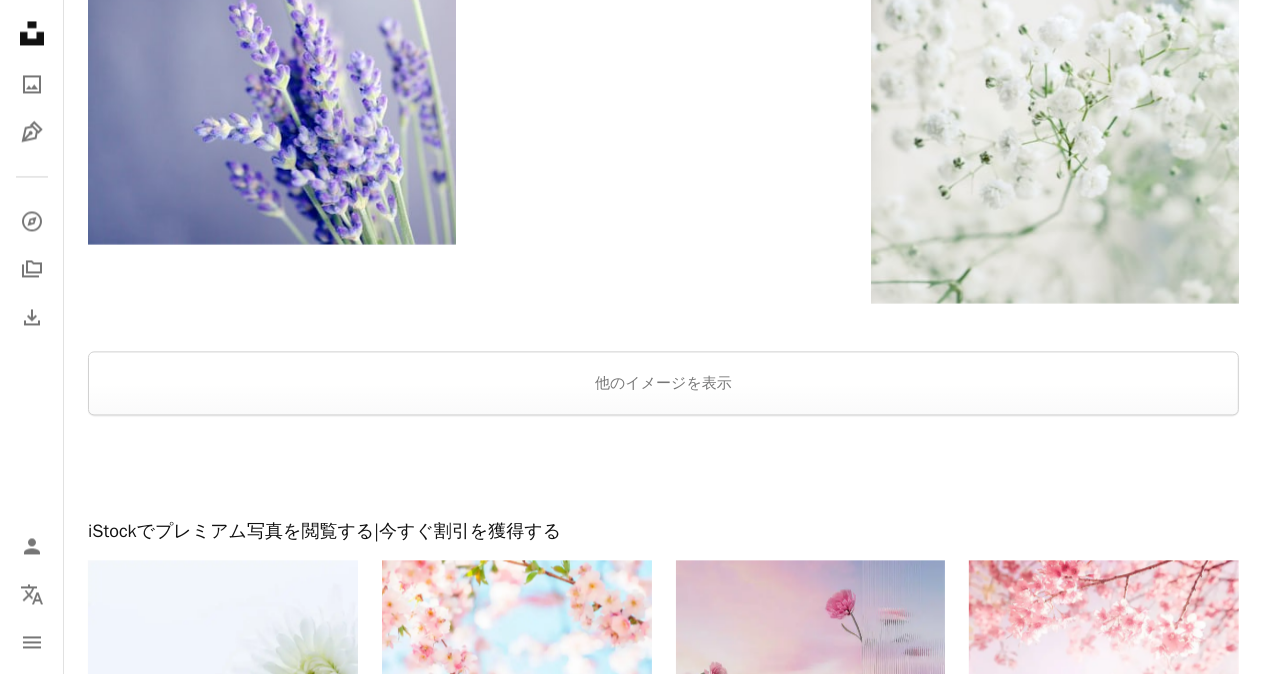 click on "A photo 写真 [NUMBER] A stack of folders コレクション [NUMBER] A group of people ユーザー [NUMBER] A copyright icon © ライセンス Arrow down Aspect ratio 向き Arrow down Unfold 並び順 最適 Arrow down Filters フィルター" at bounding box center (663, -3191) 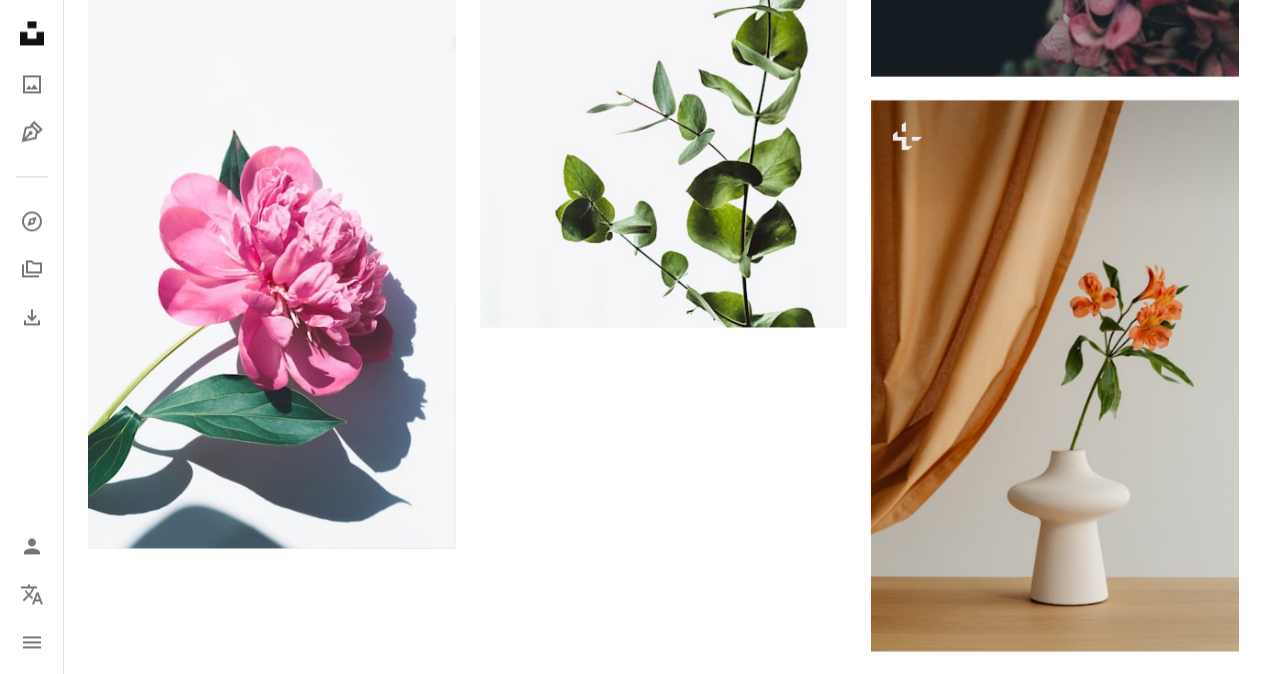 scroll, scrollTop: 0, scrollLeft: 0, axis: both 